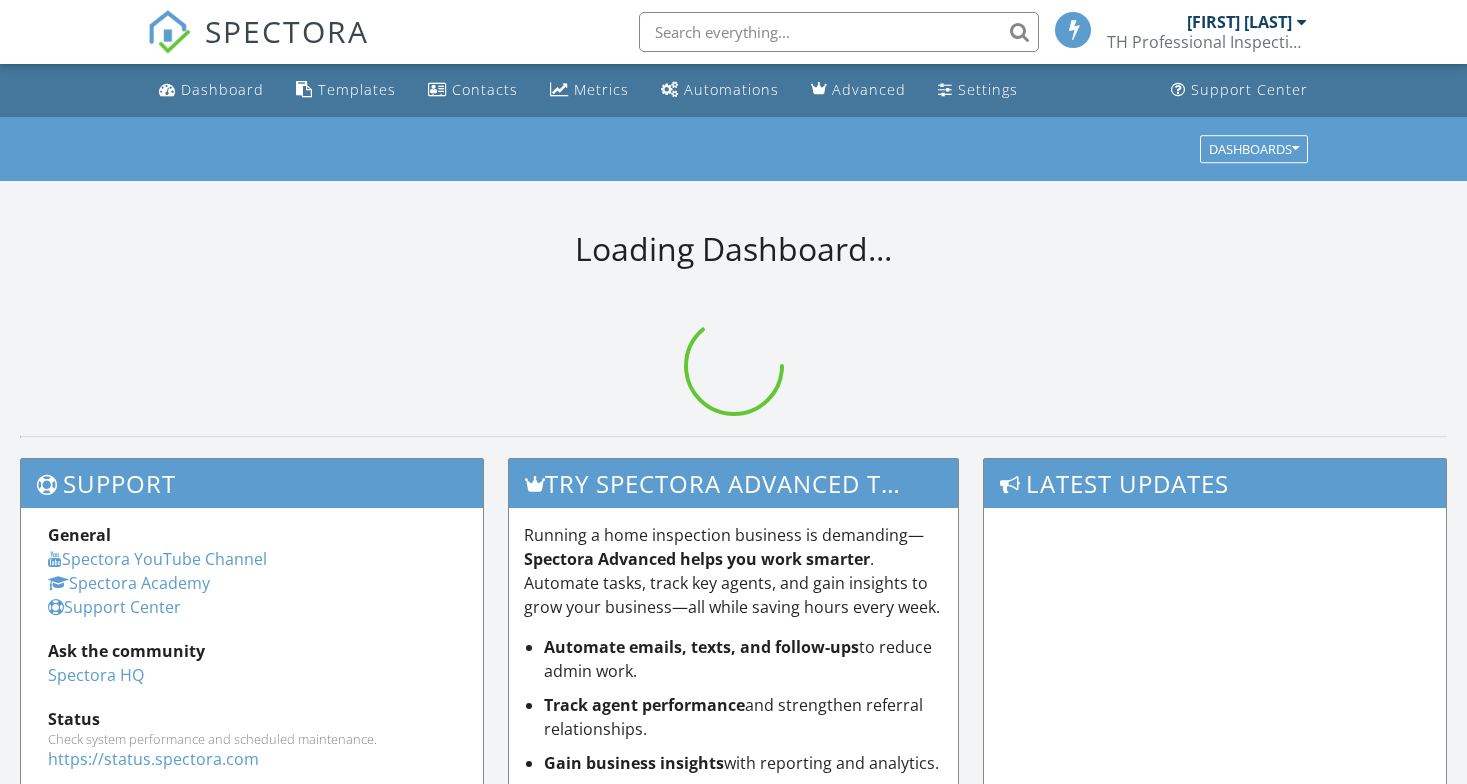 scroll, scrollTop: 0, scrollLeft: 0, axis: both 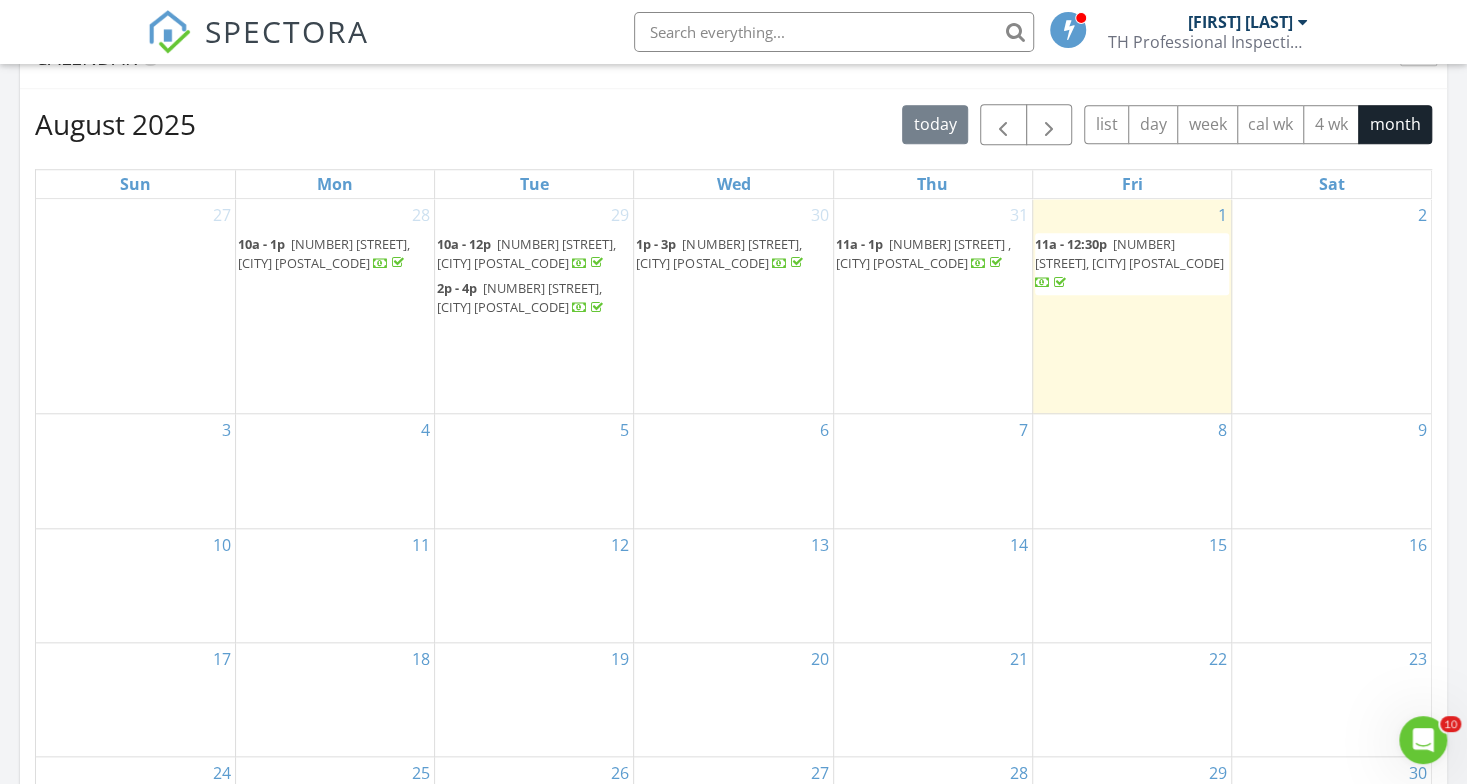 click on "3" at bounding box center [135, 470] 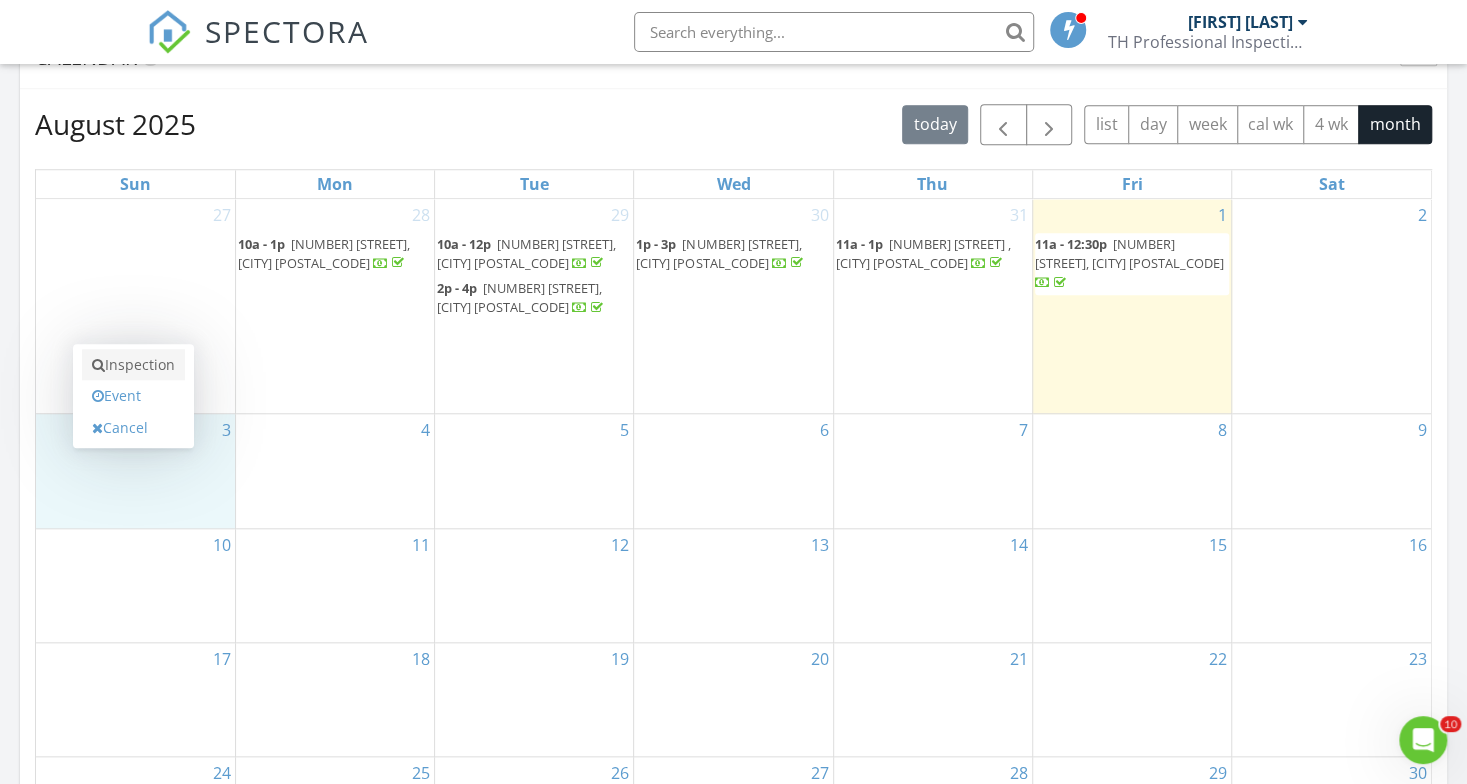click on "Inspection" at bounding box center (133, 365) 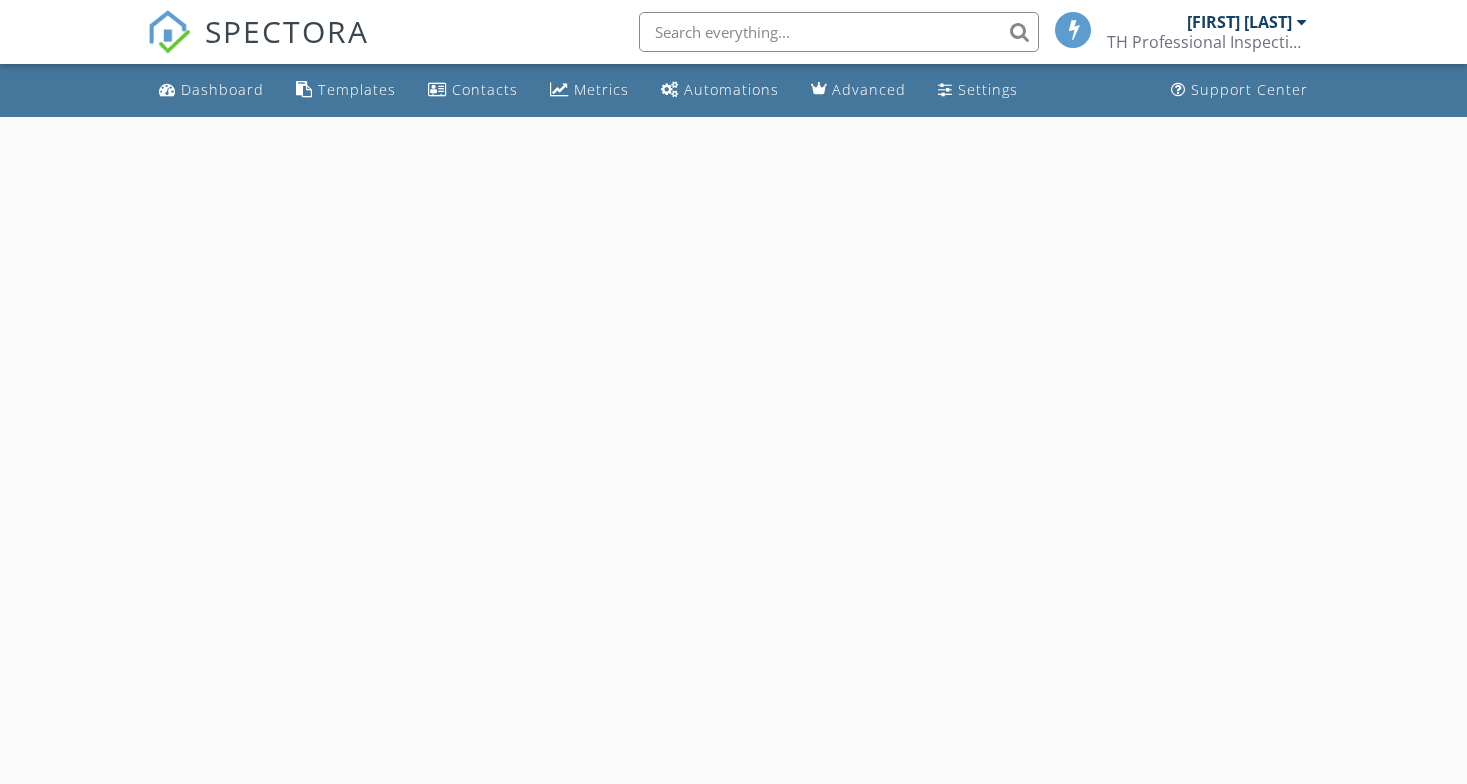 scroll, scrollTop: 0, scrollLeft: 0, axis: both 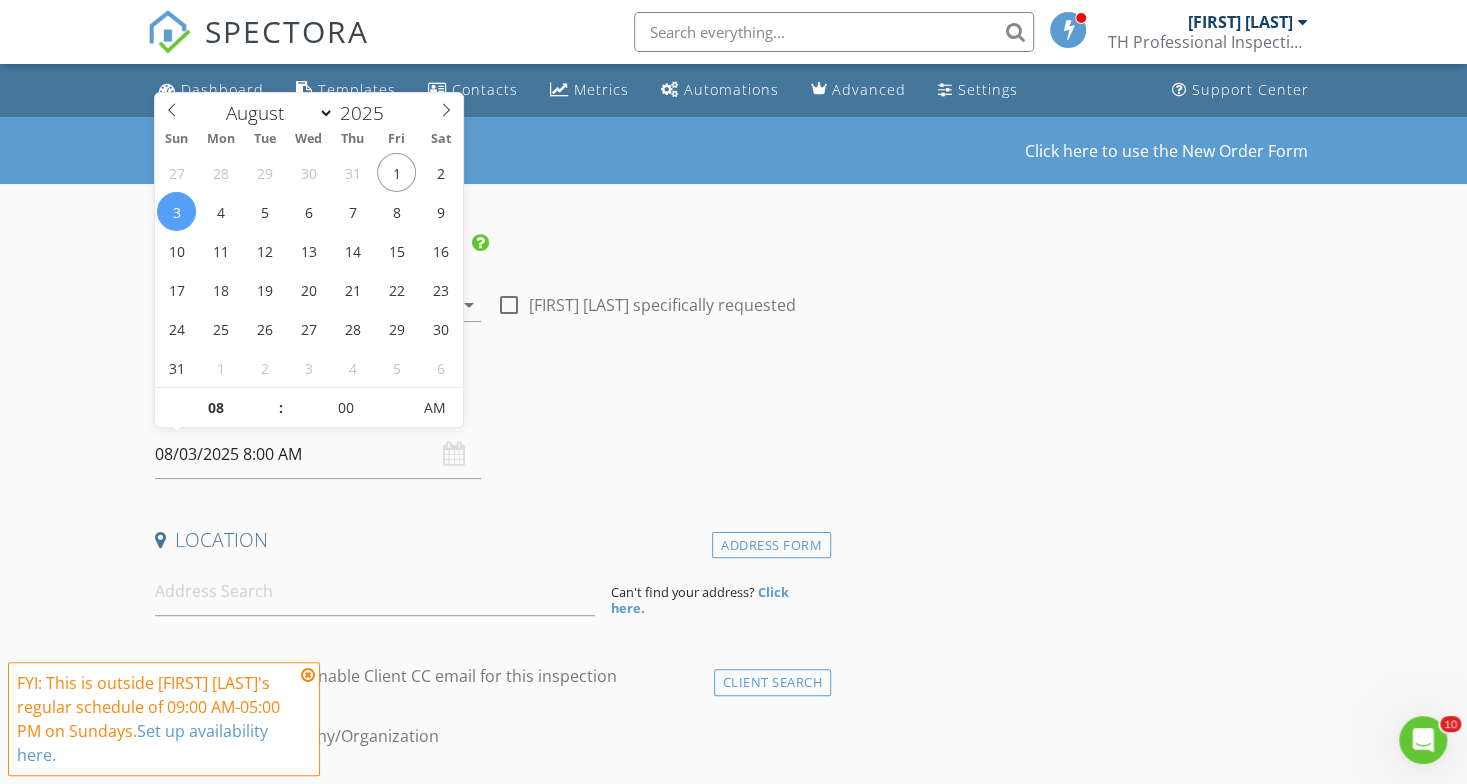 click on "08/03/2025 8:00 AM" at bounding box center (318, 454) 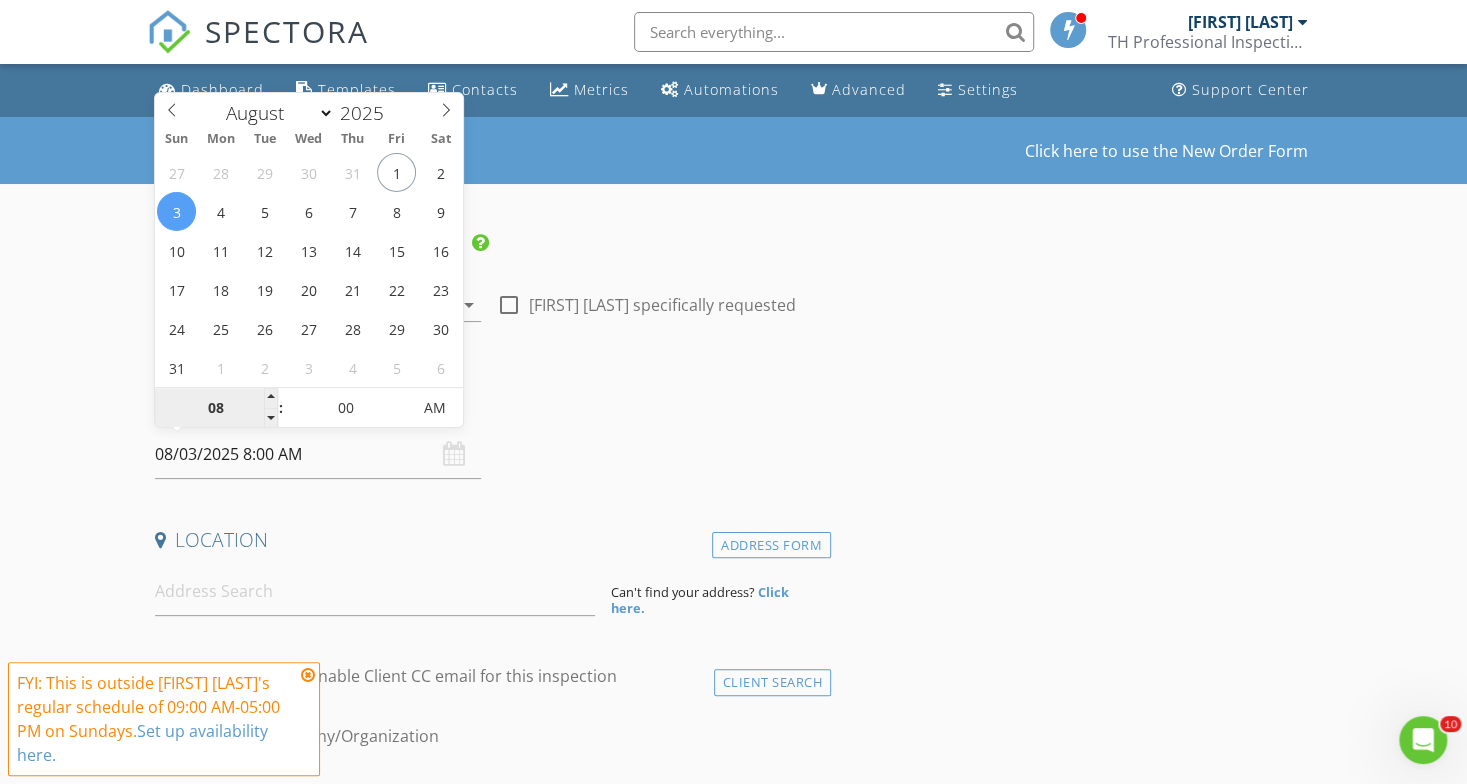 click on "08" at bounding box center [216, 409] 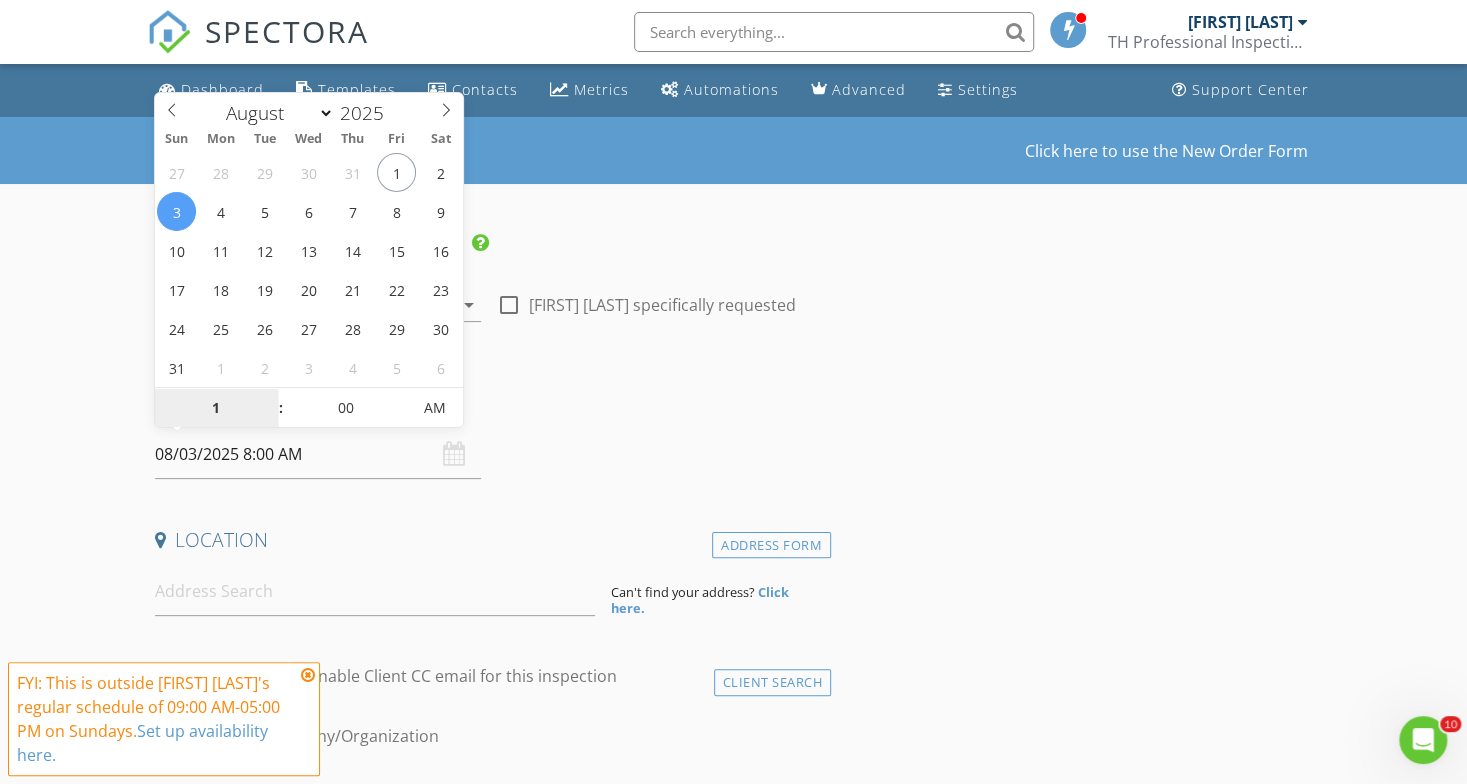type on "10" 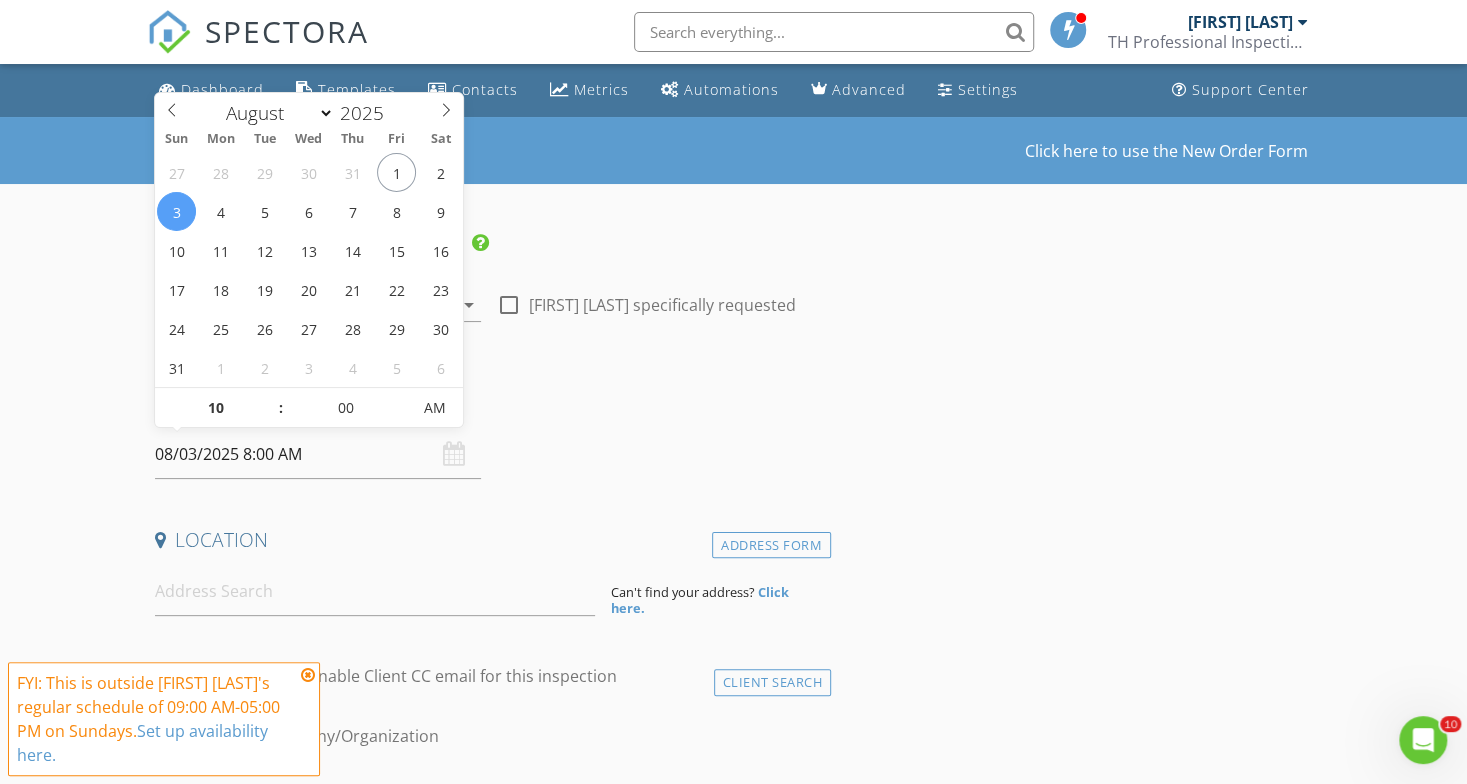 type on "08/03/2025 10:00 AM" 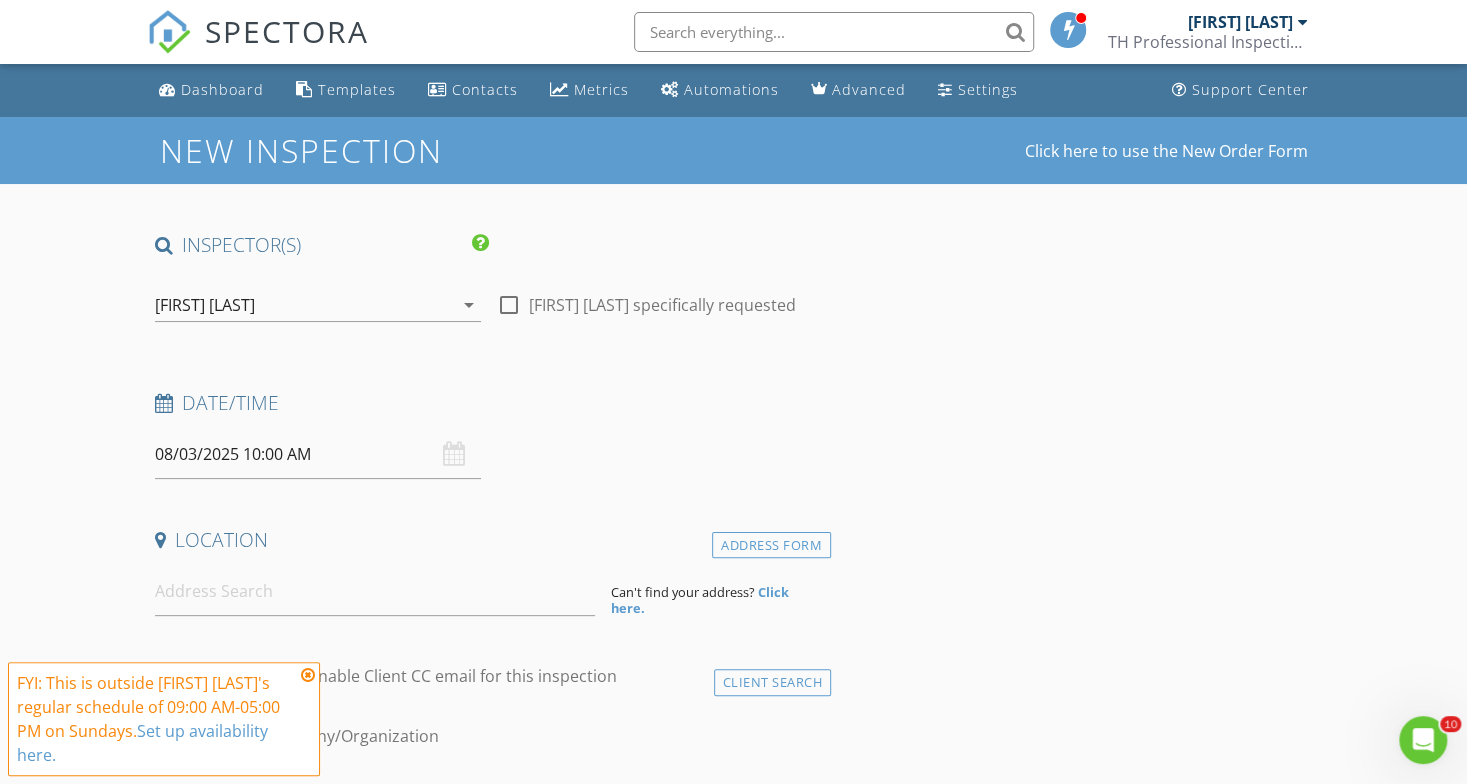 click on "Date/Time" at bounding box center [489, 403] 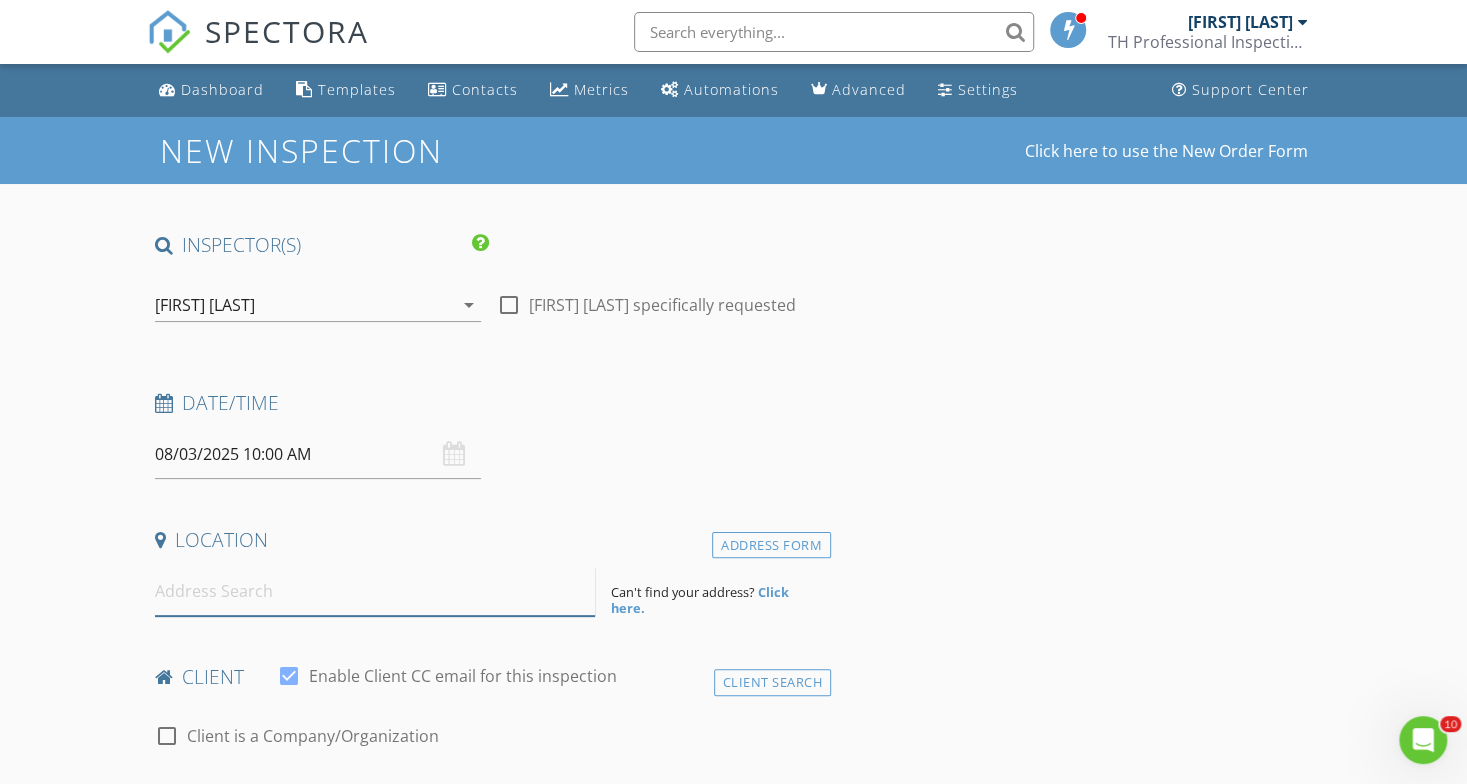 click at bounding box center (375, 591) 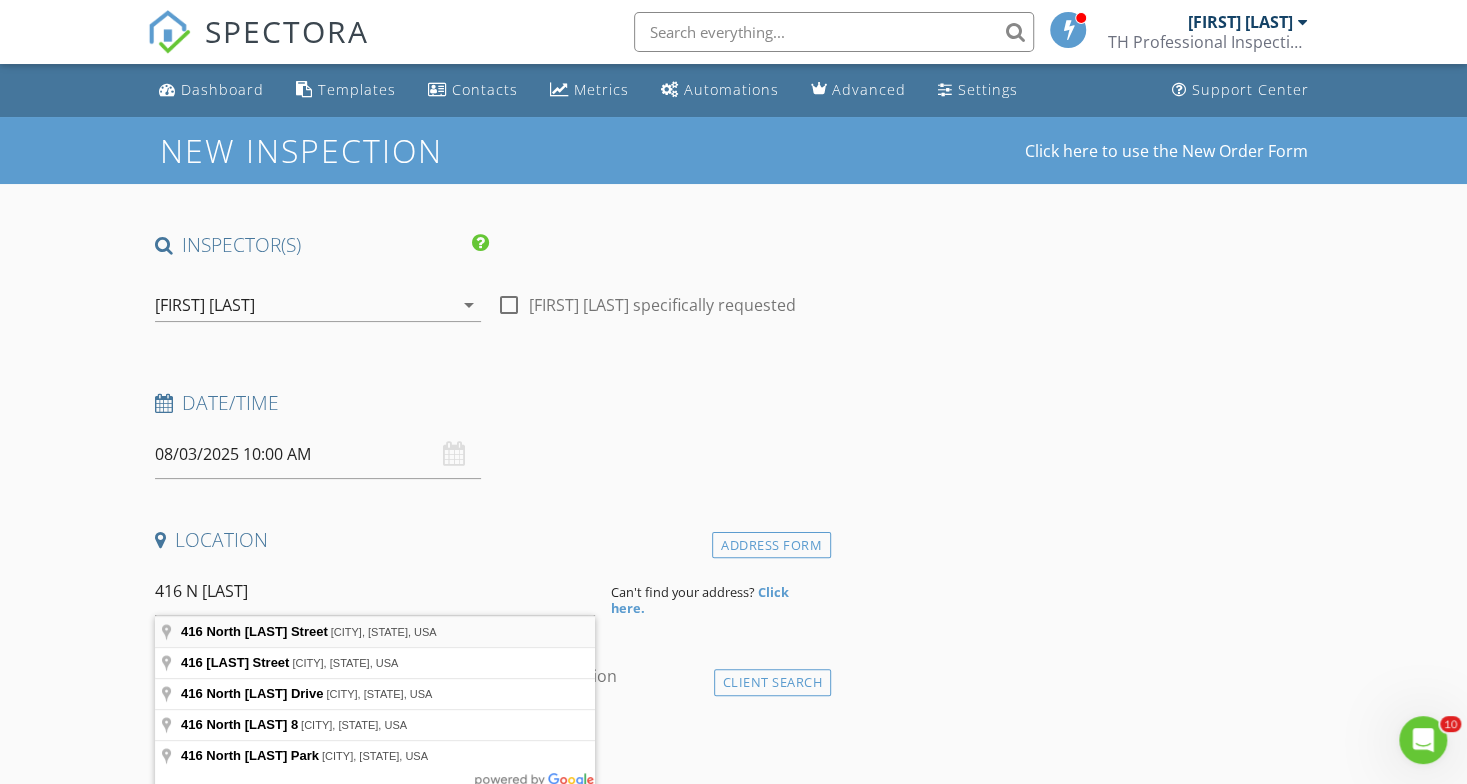 type on "416 North Carolina Street, Houston, TX, USA" 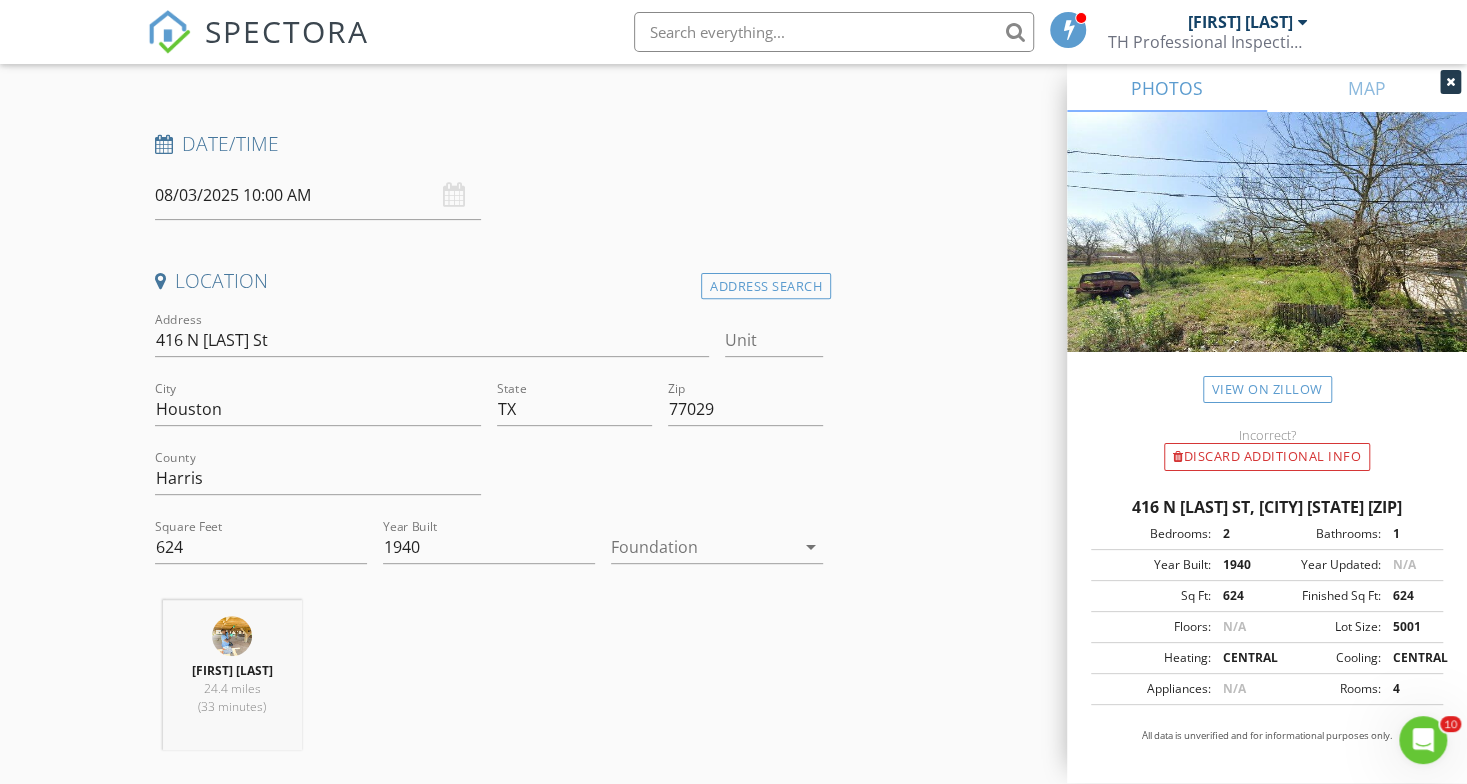 scroll, scrollTop: 260, scrollLeft: 0, axis: vertical 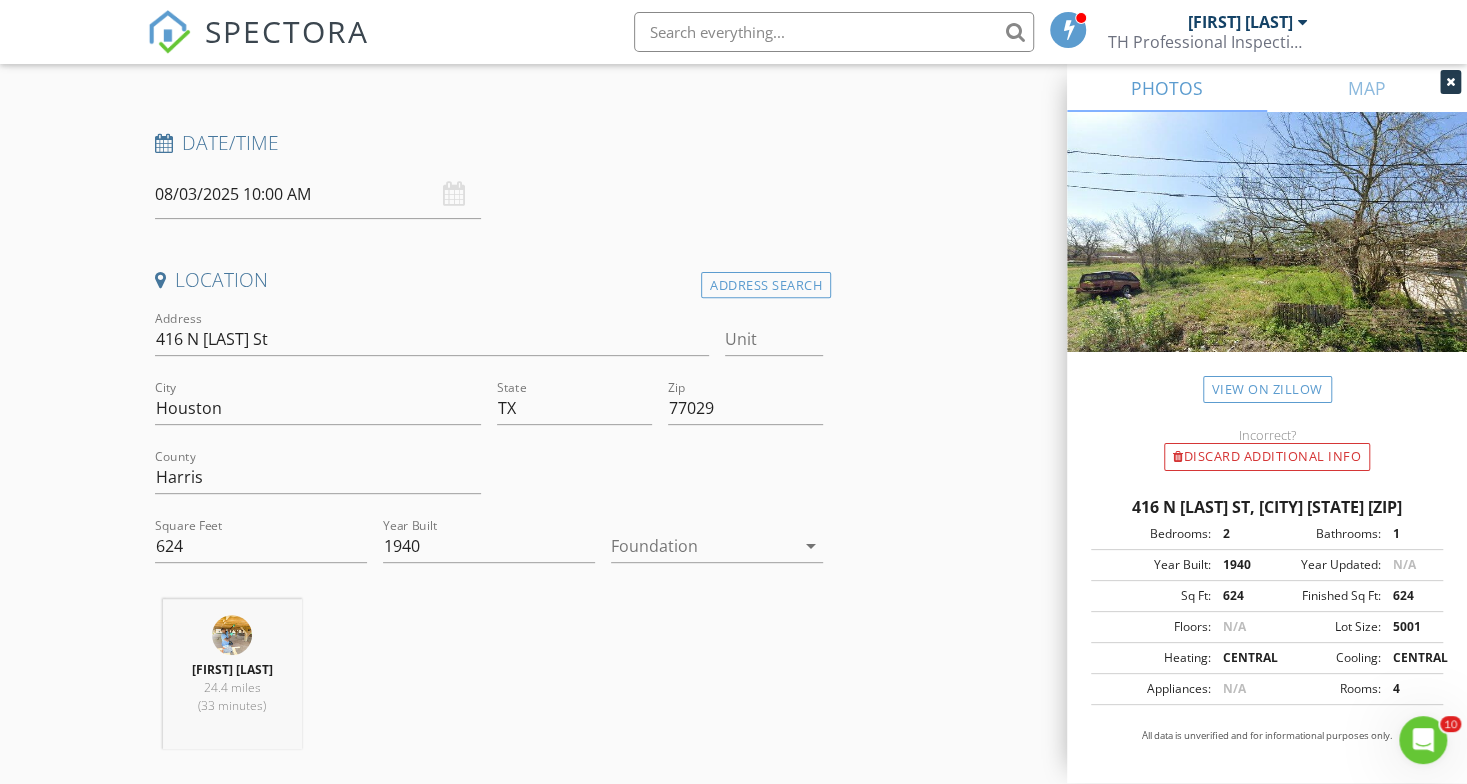 click at bounding box center [1450, 82] 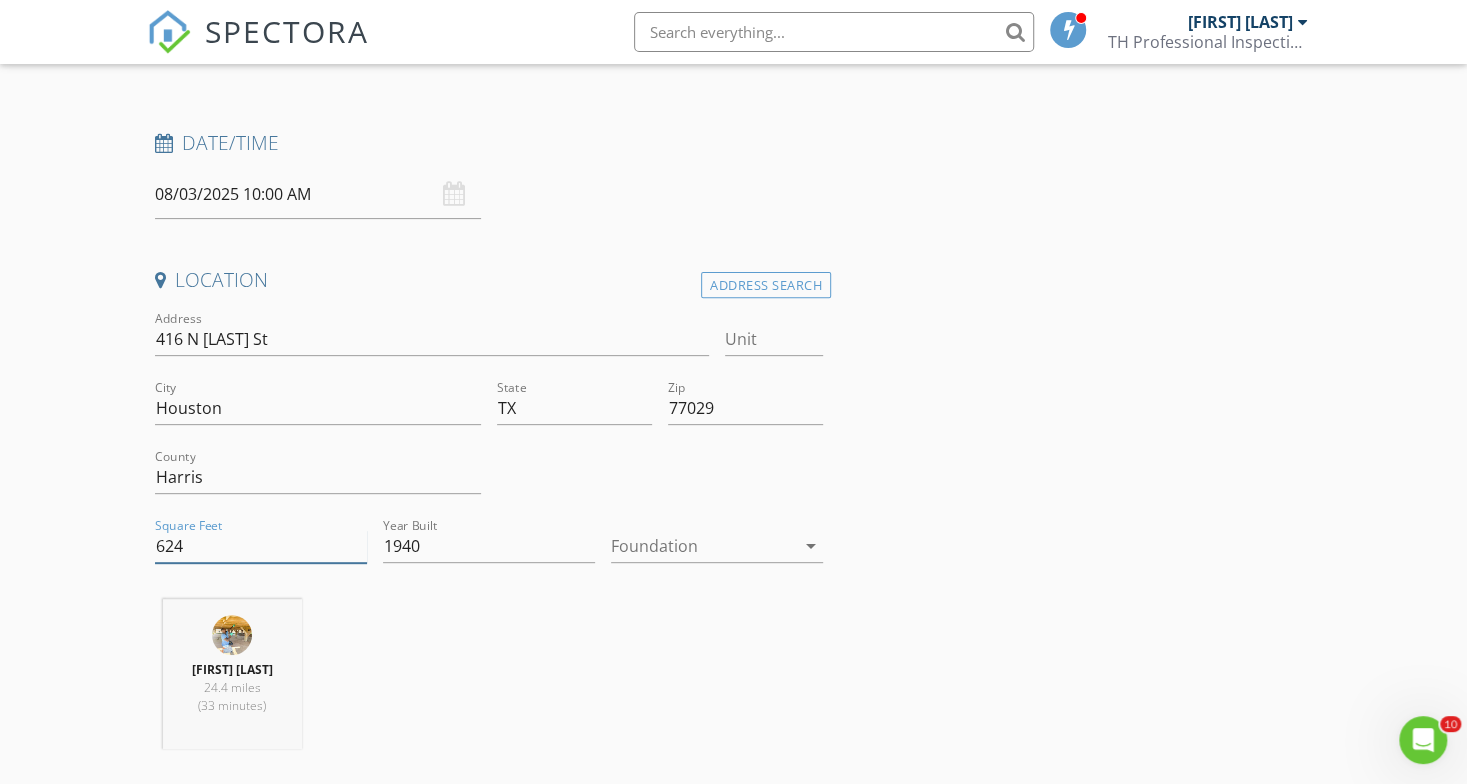 drag, startPoint x: 315, startPoint y: 548, endPoint x: 46, endPoint y: 580, distance: 270.89667 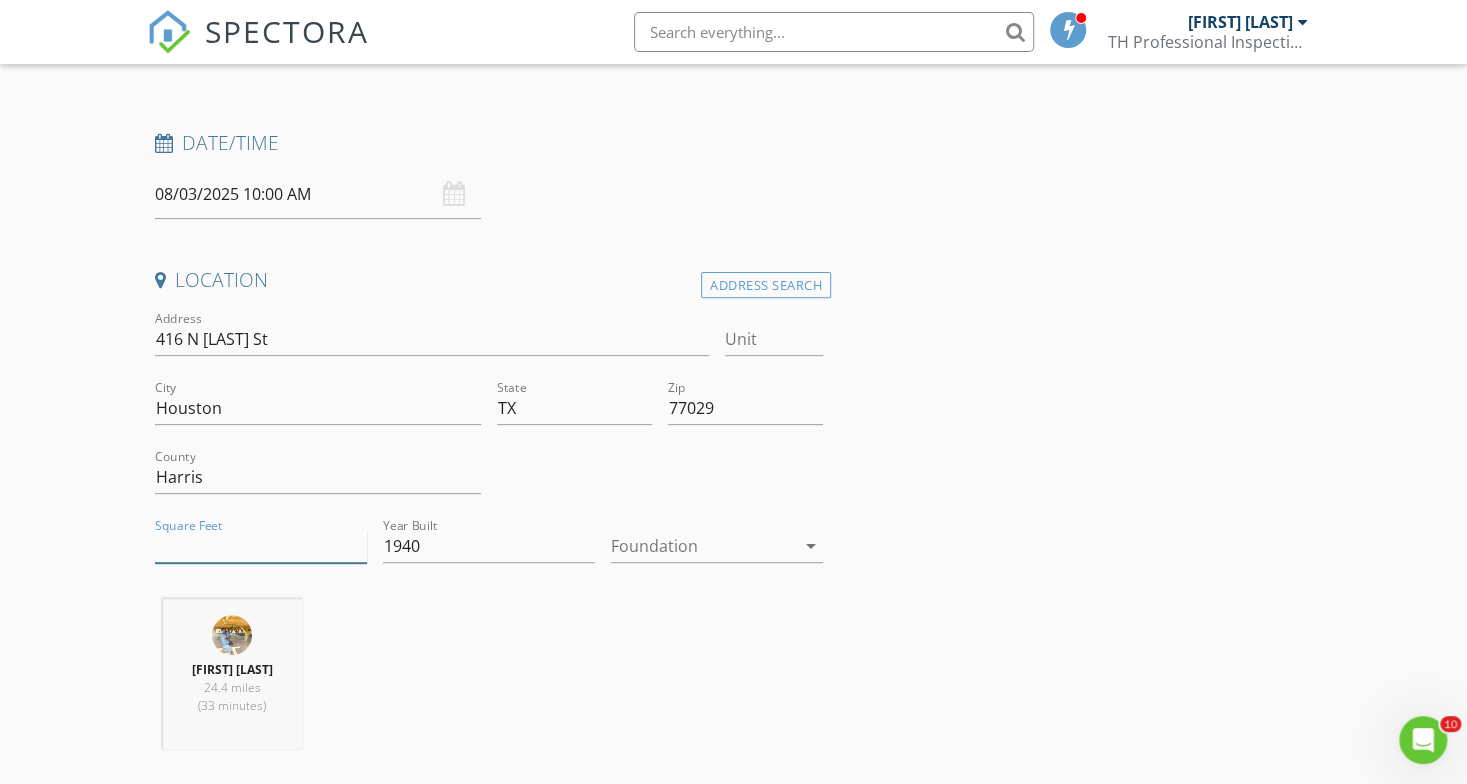type 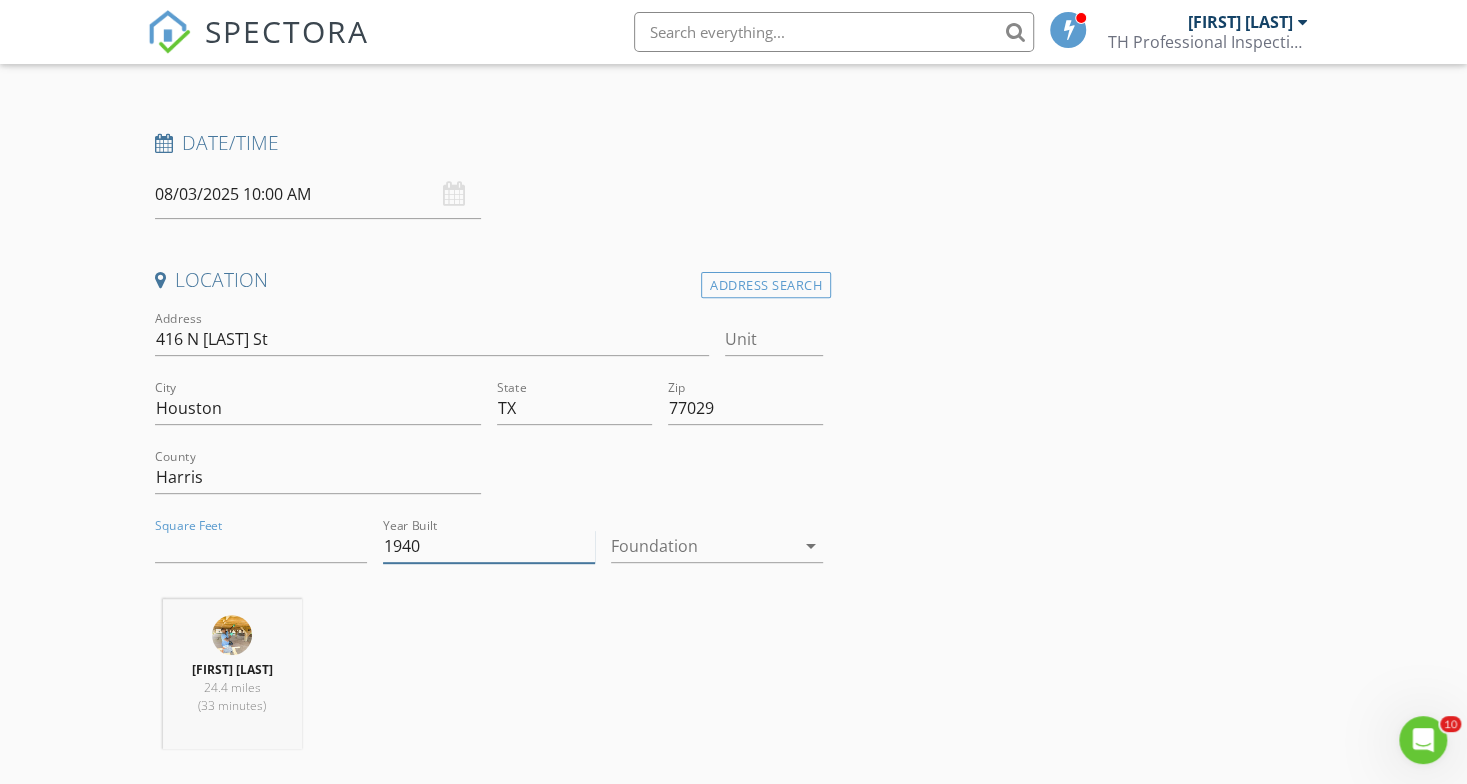 click on "Address 416 N Carolina St   Unit   City Houston   State TX   Zip 77029   County Harris     Square Feet   Year Built 1940   Foundation arrow_drop_down" at bounding box center [489, 445] 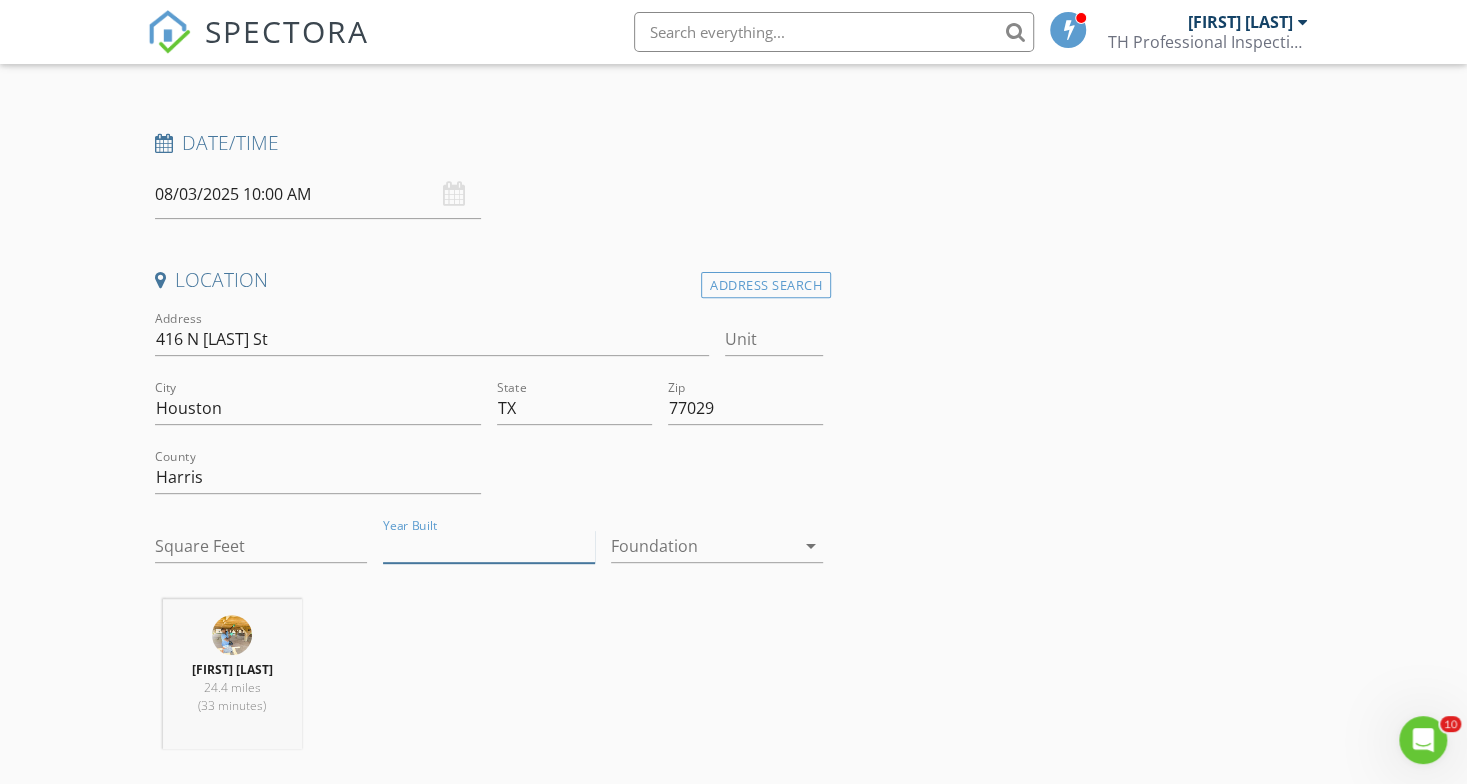 type 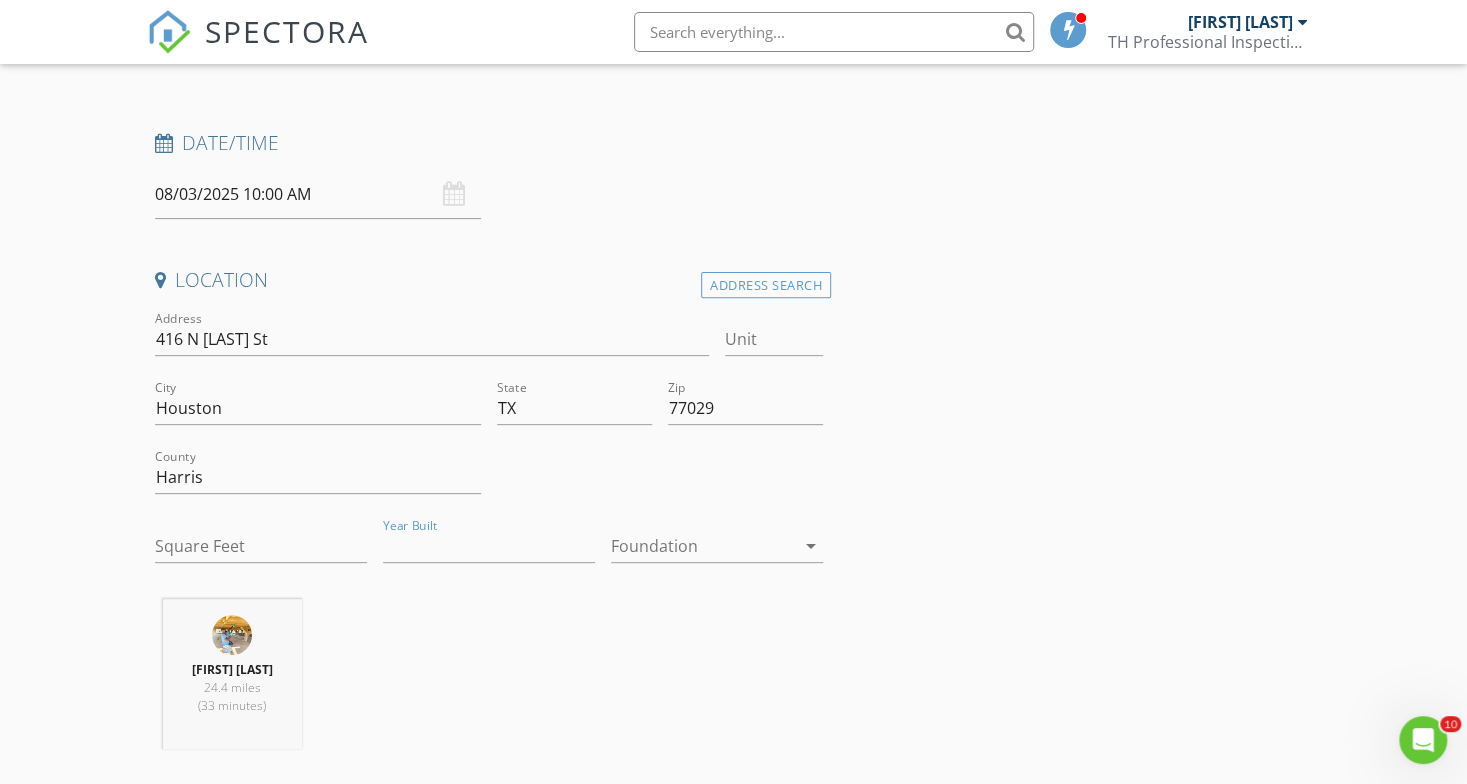 click on "INSPECTOR(S)
check_box   Taji Henley   PRIMARY   Taji Henley arrow_drop_down   check_box_outline_blank Taji Henley specifically requested
Date/Time
08/03/2025 10:00 AM
Location
Address Search       Address 416 N Carolina St   Unit   City Houston   State TX   Zip 77029   County Harris     Square Feet   Year Built   Foundation arrow_drop_down     Taji Henley     24.4 miles     (33 minutes)
client
check_box Enable Client CC email for this inspection   Client Search     check_box_outline_blank Client is a Company/Organization     First Name   Last Name   Email   CC Email   Phone           Notes   Private Notes
ADD ADDITIONAL client
SERVICES
check_box_outline_blank   Residential Home Inspection   check_box_outline_blank   Residential Inspection   arrow_drop_down        Charges" at bounding box center [734, 1611] 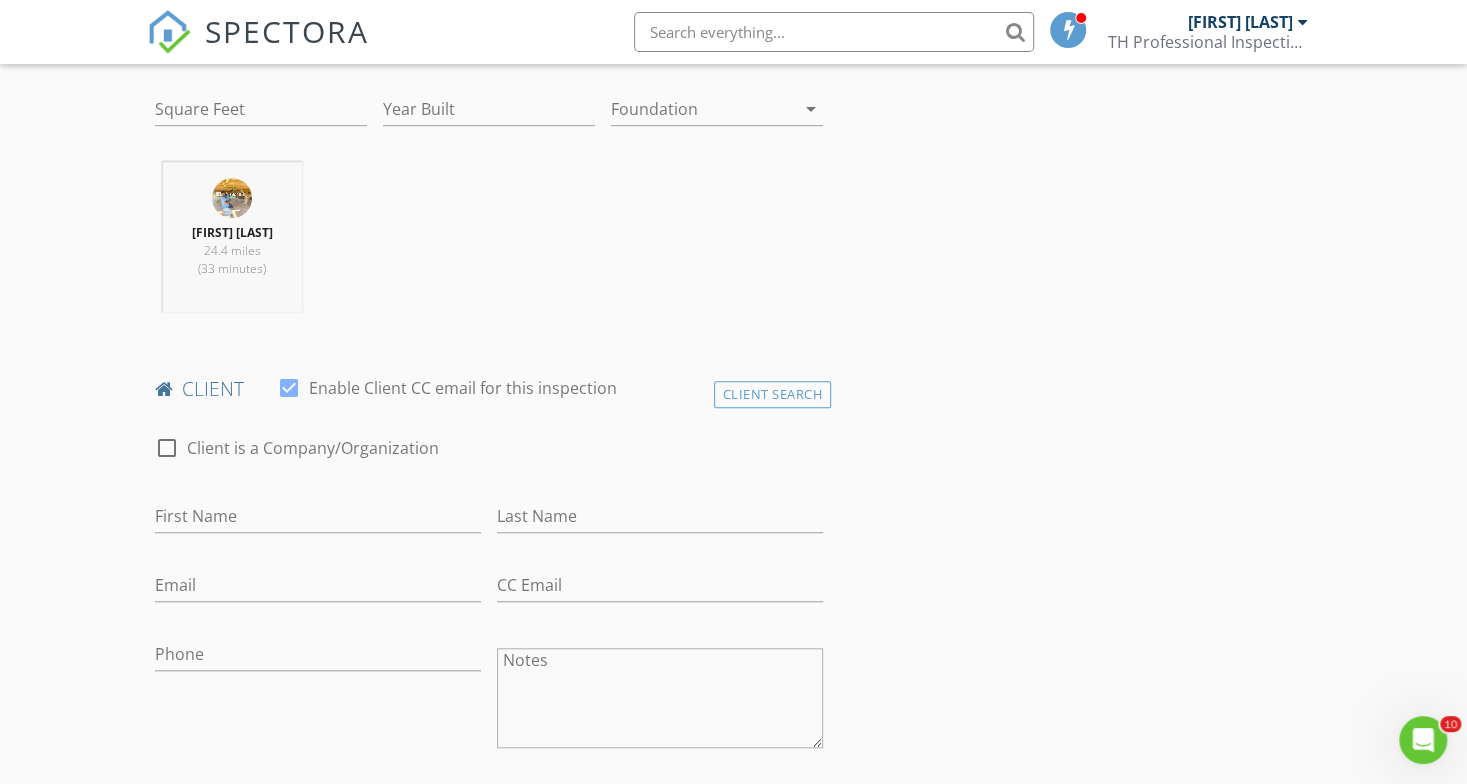 scroll, scrollTop: 710, scrollLeft: 0, axis: vertical 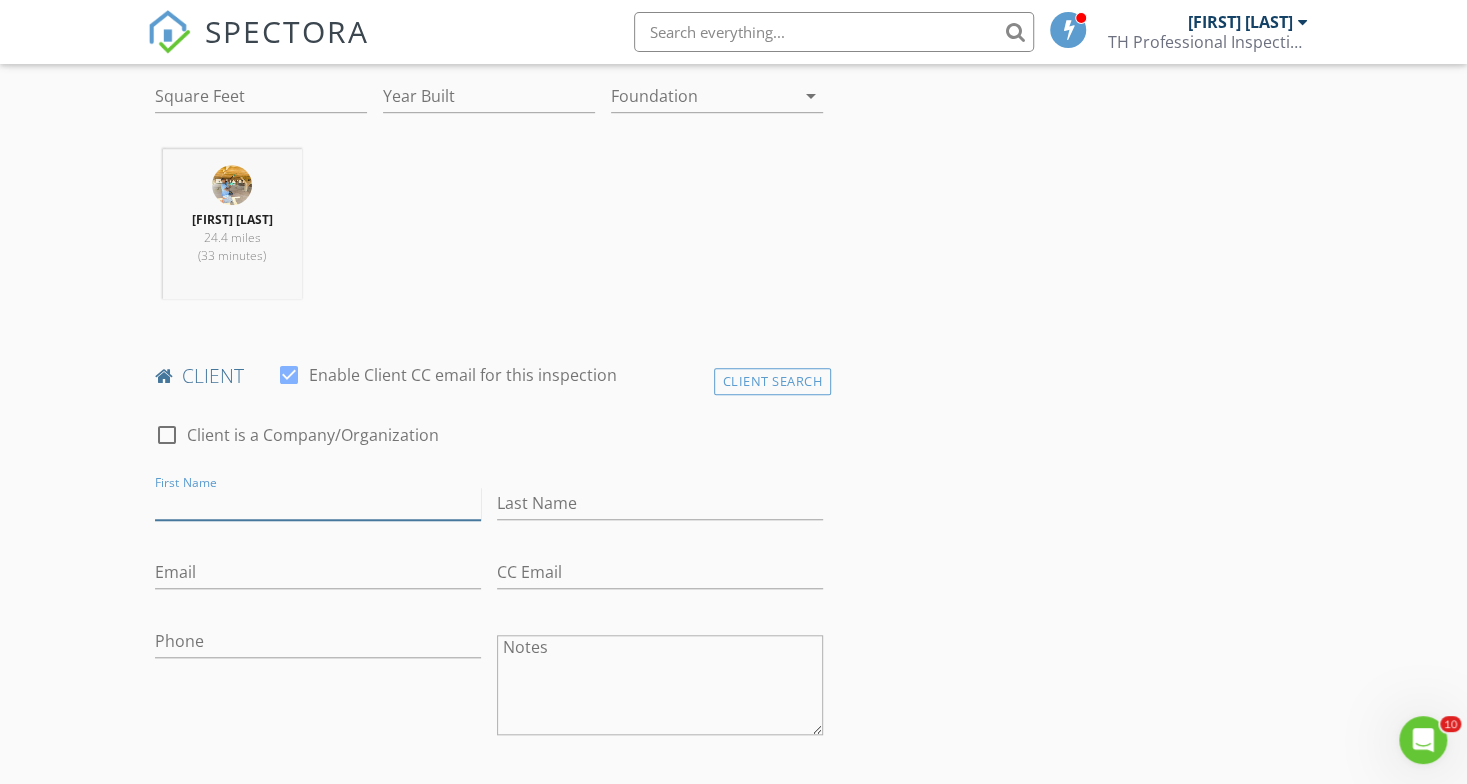 click on "First Name" at bounding box center [318, 503] 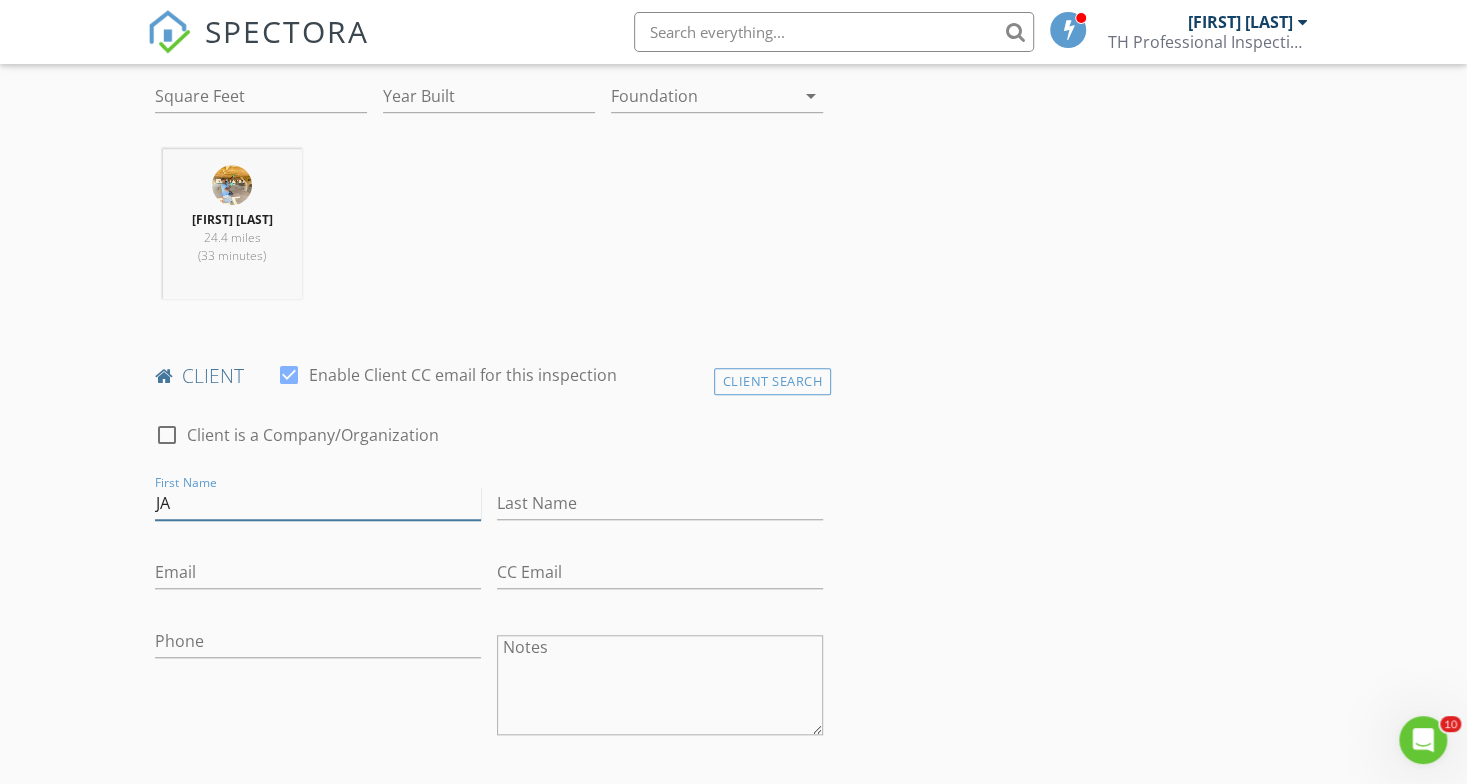 type on "J" 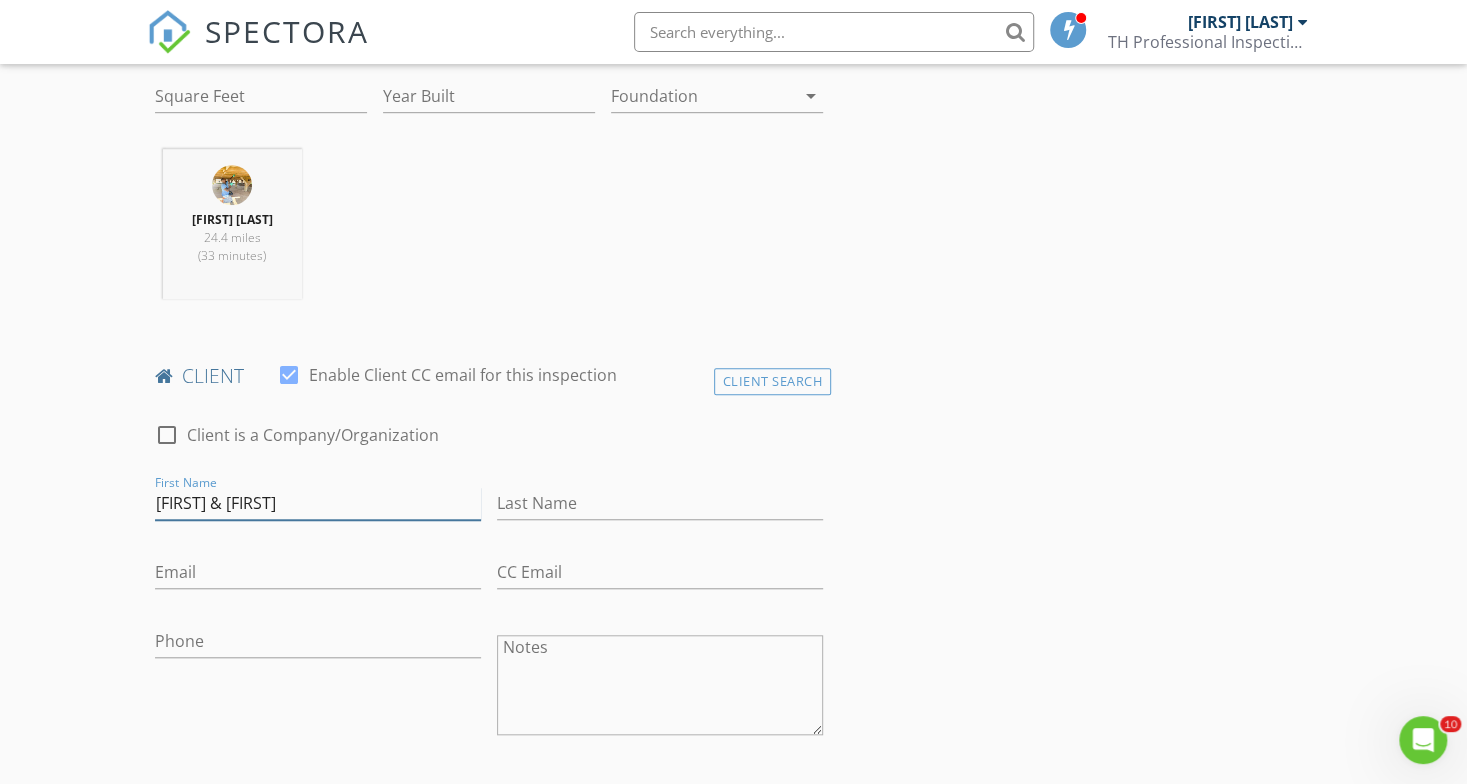 type on "[CLIENT_NAME]" 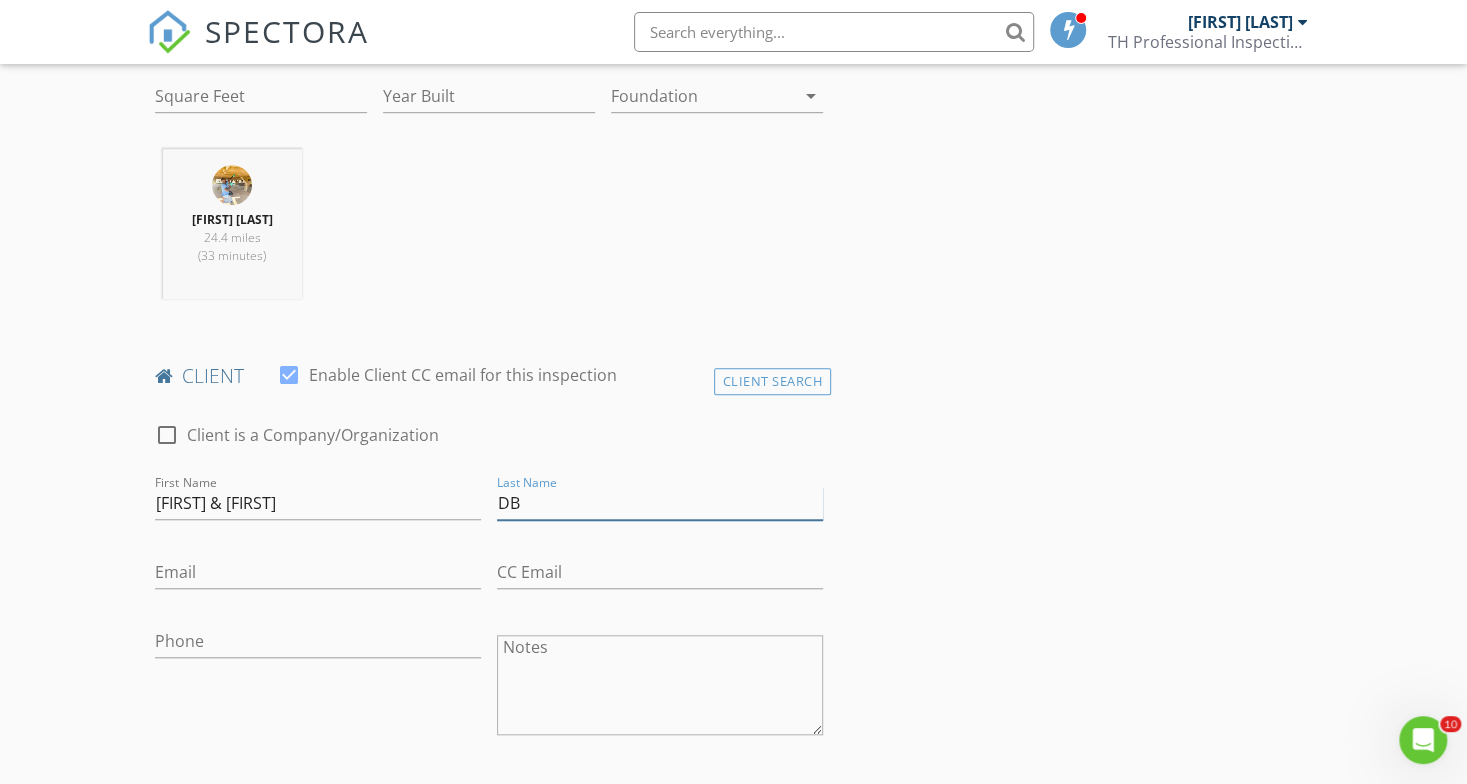 type on "DB" 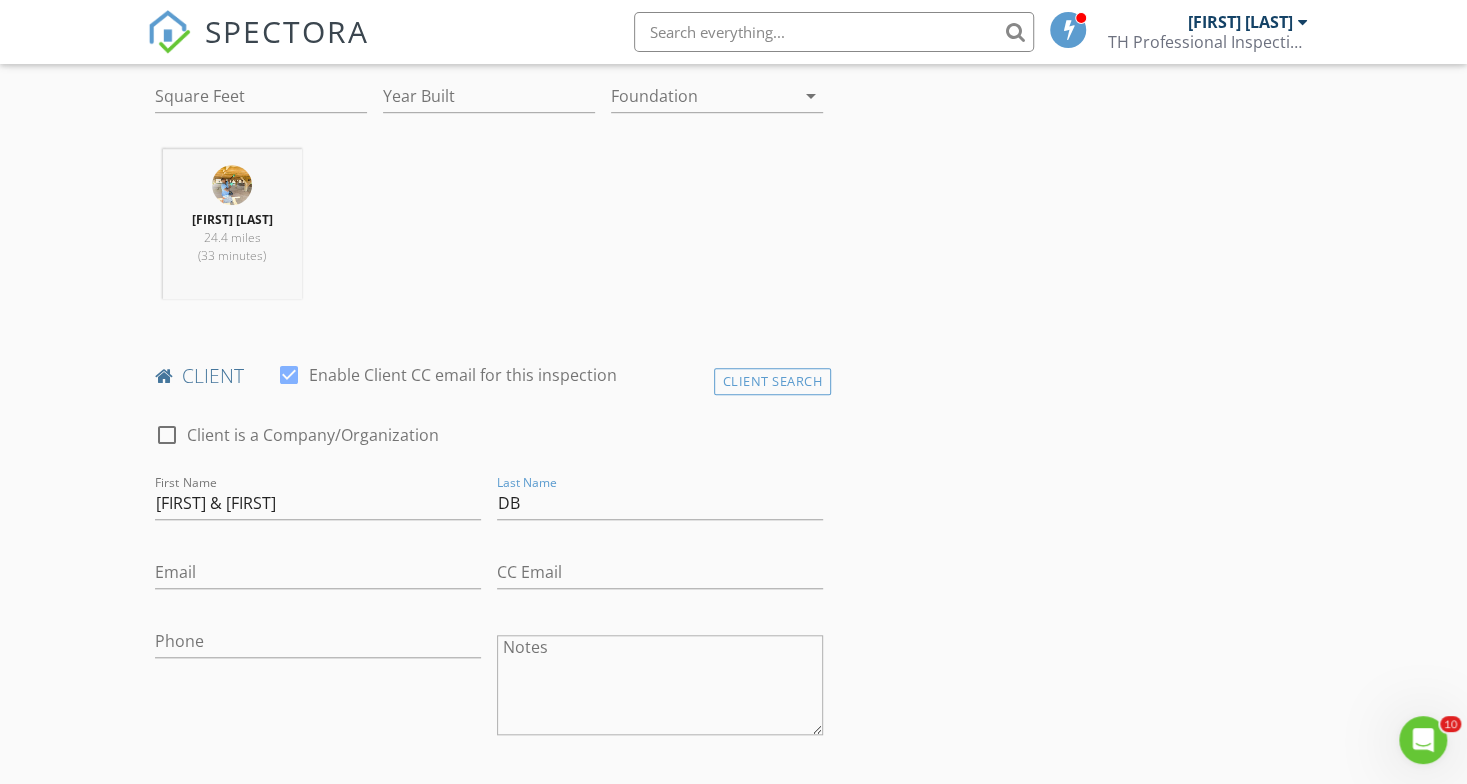 click on "Email" at bounding box center [318, 576] 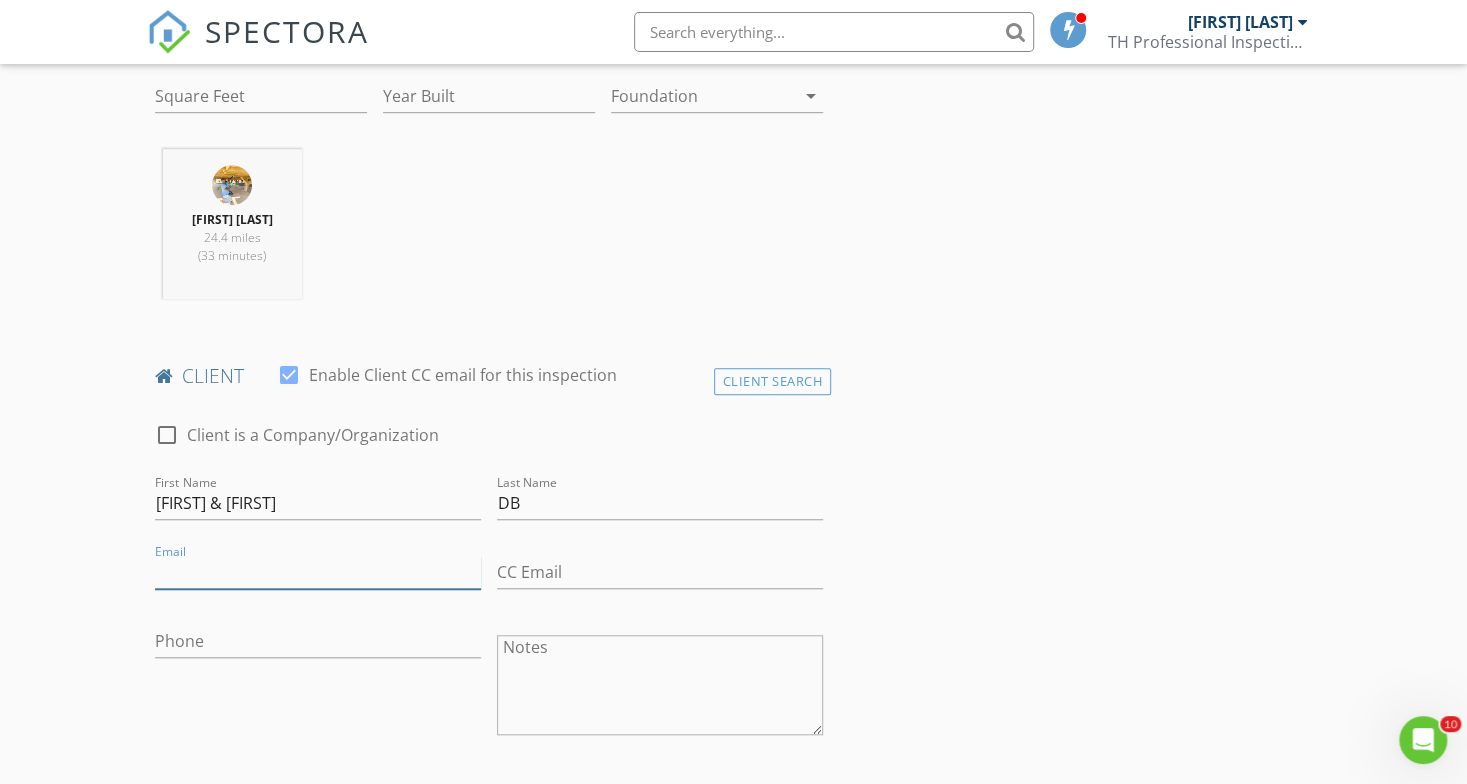 click on "Email" at bounding box center [318, 572] 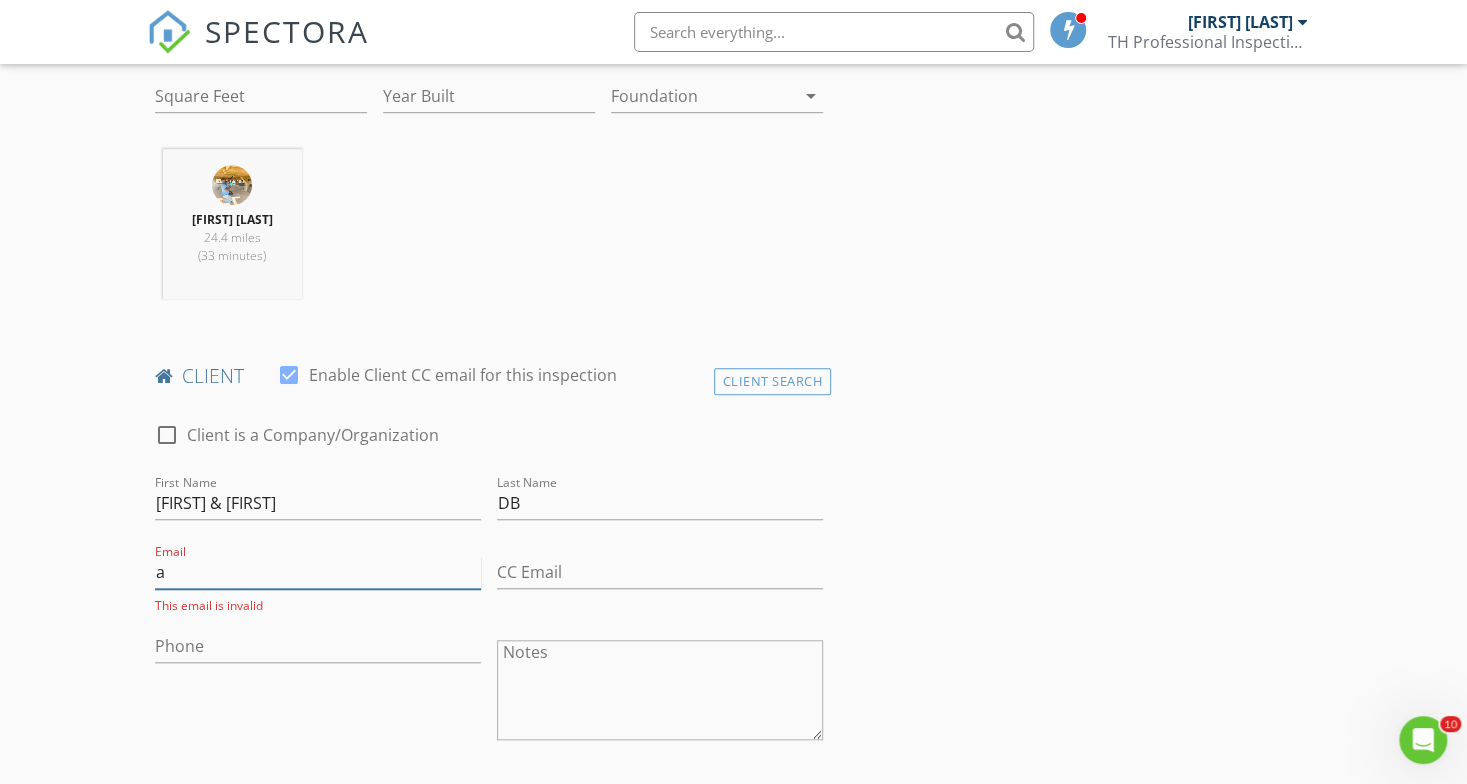 click on "a" at bounding box center [318, 572] 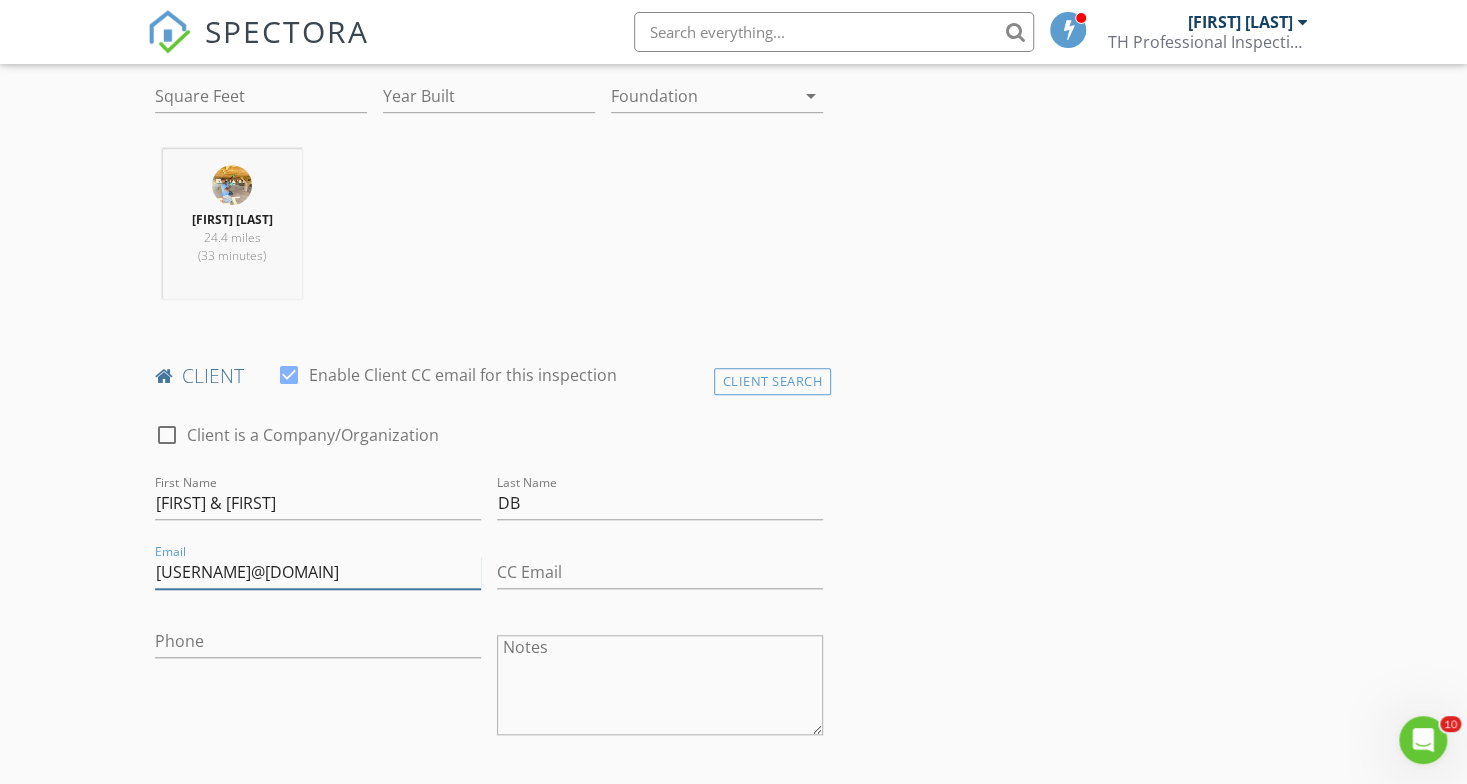 type on "amidadlani@[EXAMPLE.COM]" 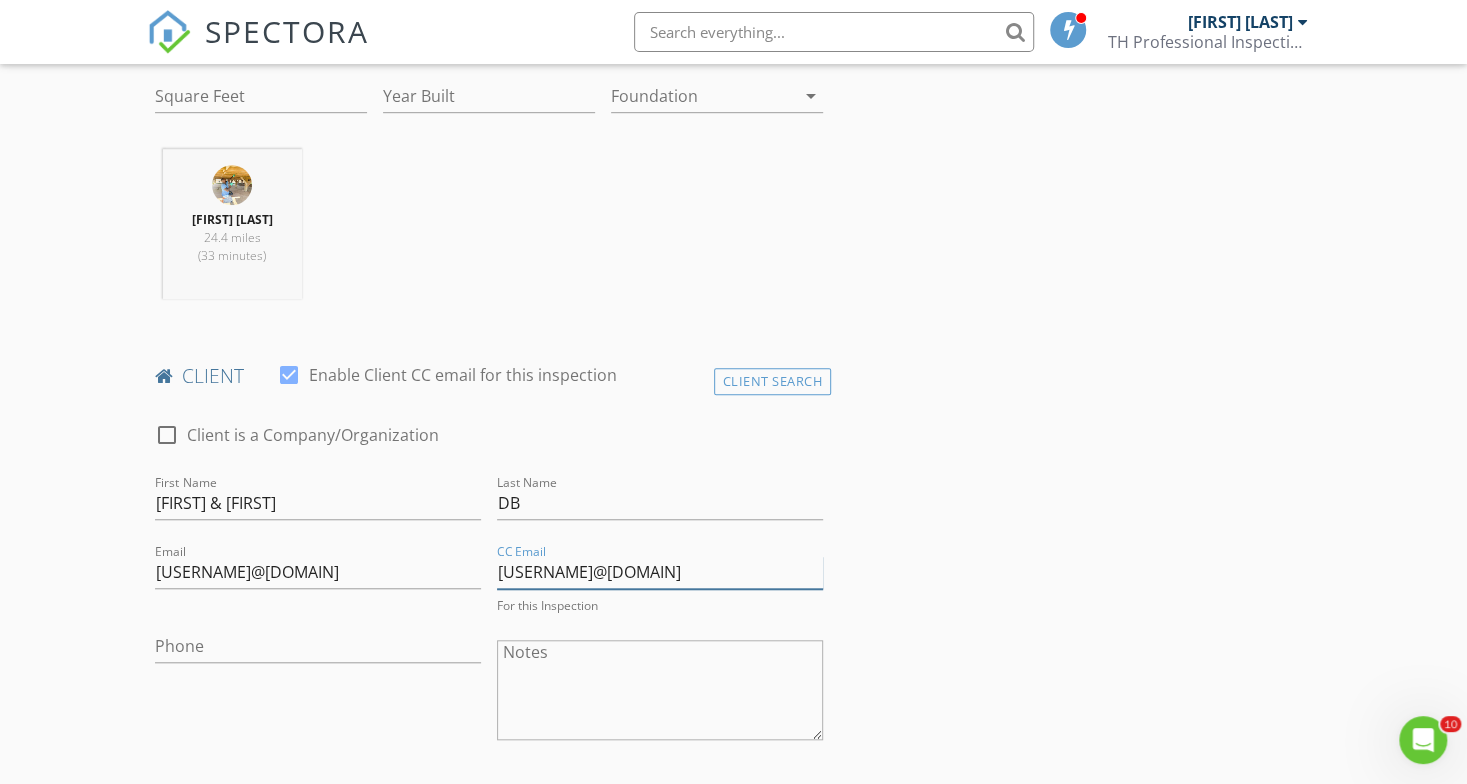 type on "jdadlani@[EXAMPLE.COM]" 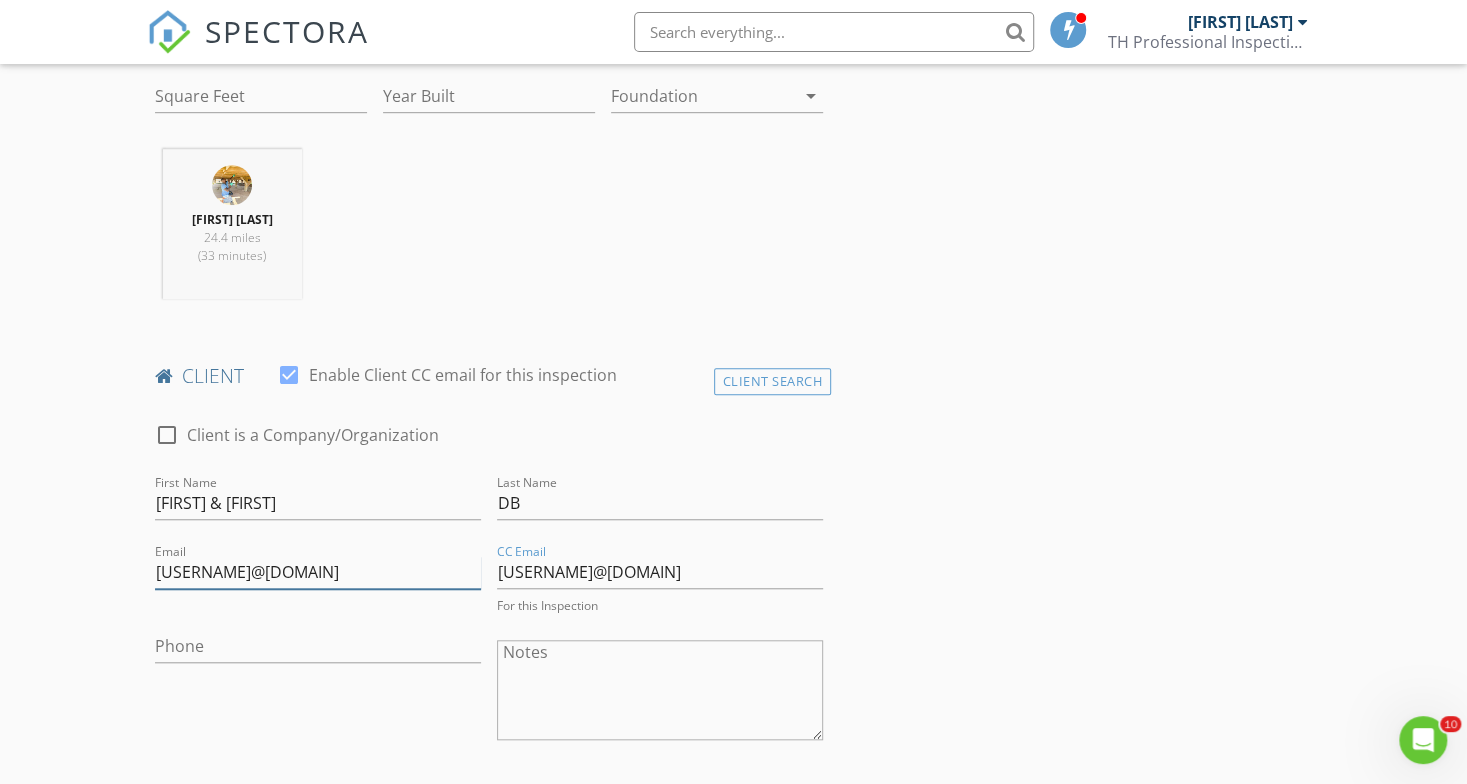 drag, startPoint x: 216, startPoint y: 568, endPoint x: 233, endPoint y: 389, distance: 179.80545 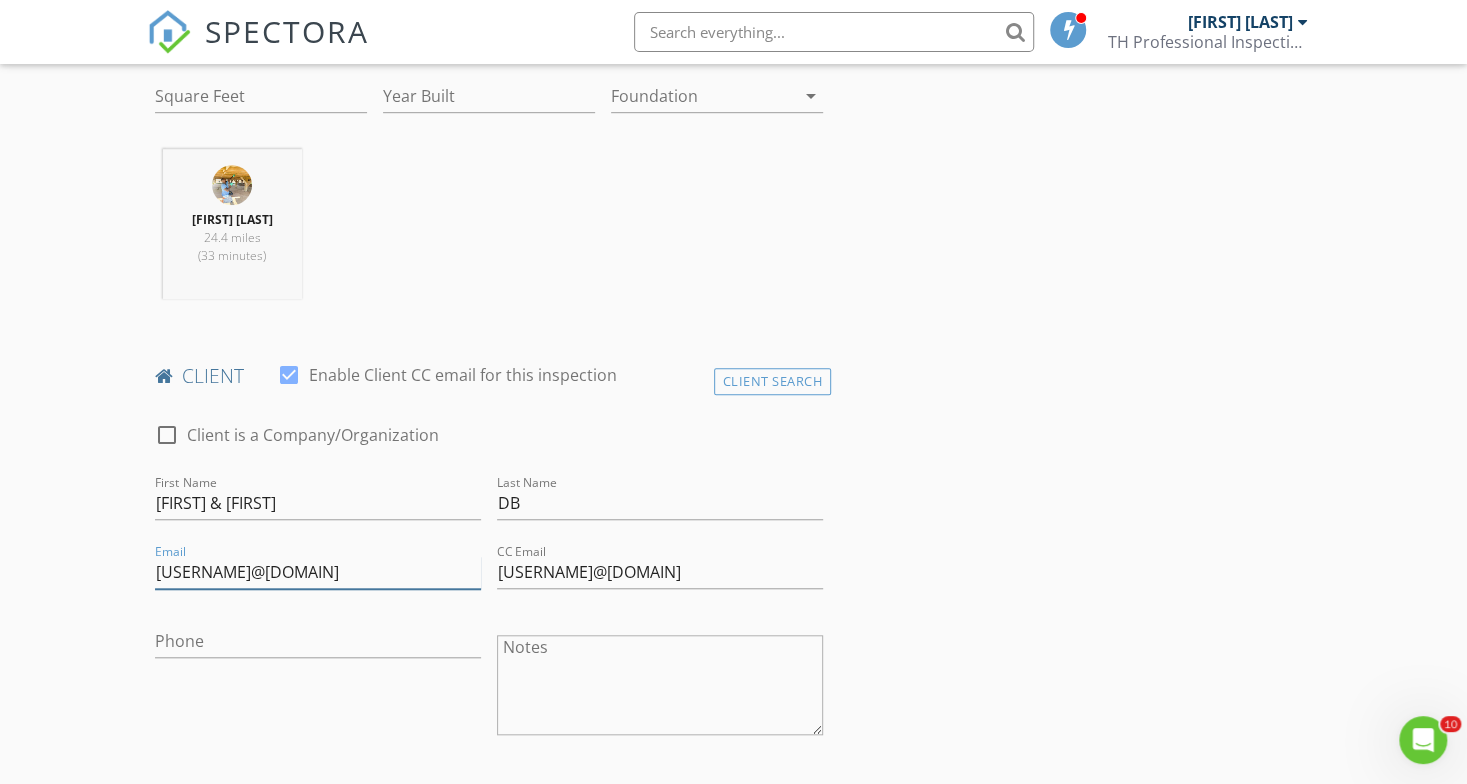 scroll, scrollTop: 741, scrollLeft: 0, axis: vertical 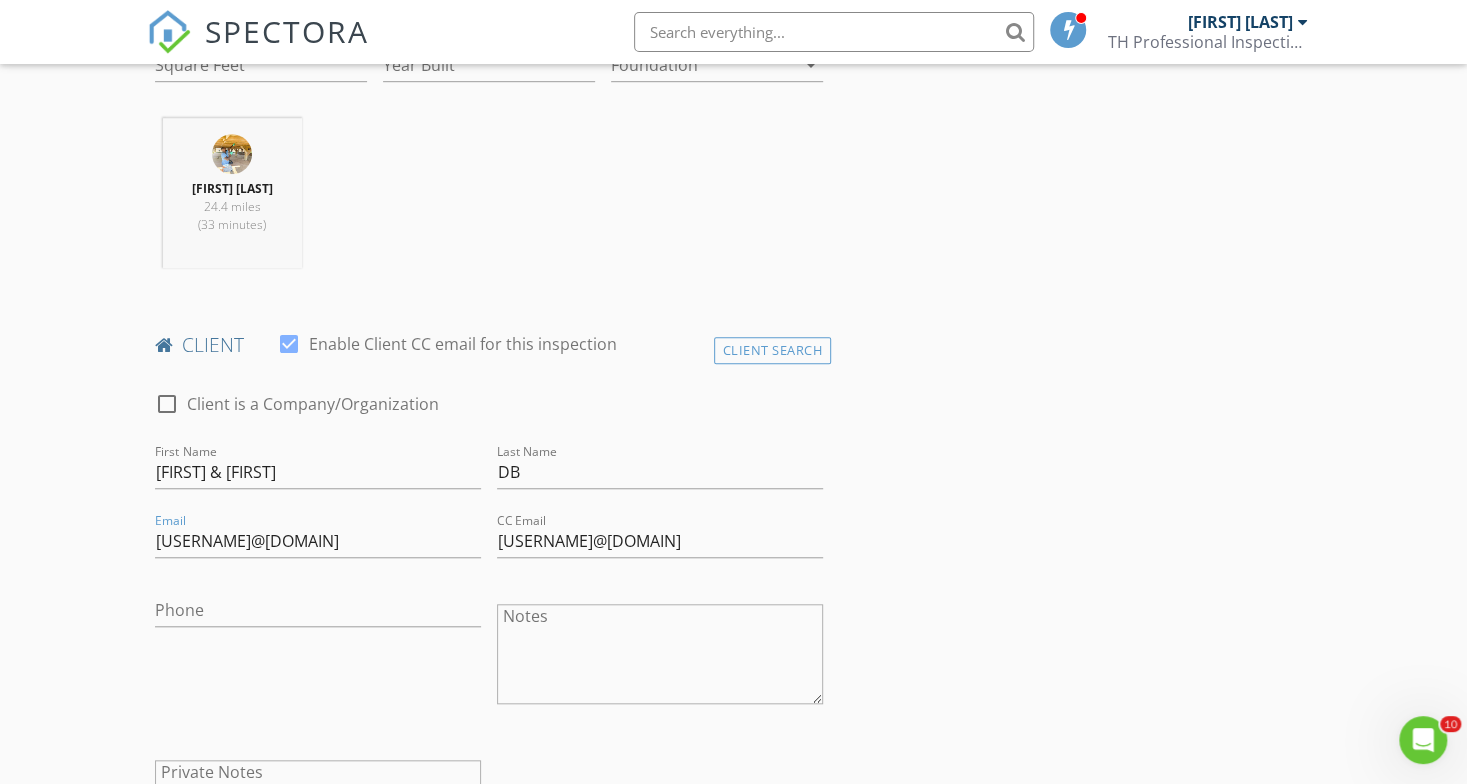 click on "INSPECTOR(S)
check_box   Taji Henley   PRIMARY   Taji Henley arrow_drop_down   check_box_outline_blank Taji Henley specifically requested
Date/Time
08/03/2025 10:00 AM
Location
Address Search       Address 416 N Carolina St   Unit   City Houston   State TX   Zip 77029   County Harris     Square Feet   Year Built   Foundation arrow_drop_down     Taji Henley     24.4 miles     (33 minutes)
client
check_box Enable Client CC email for this inspection   Client Search     check_box_outline_blank Client is a Company/Organization     First Name Ami & Jai   Last Name DB   Email amidadlani@gmail.com   CC Email jdadlani@gmail.com   Phone           Notes   Private Notes
ADD ADDITIONAL client
SERVICES
check_box_outline_blank   Residential Home Inspection   check_box_outline_blank" at bounding box center (734, 1130) 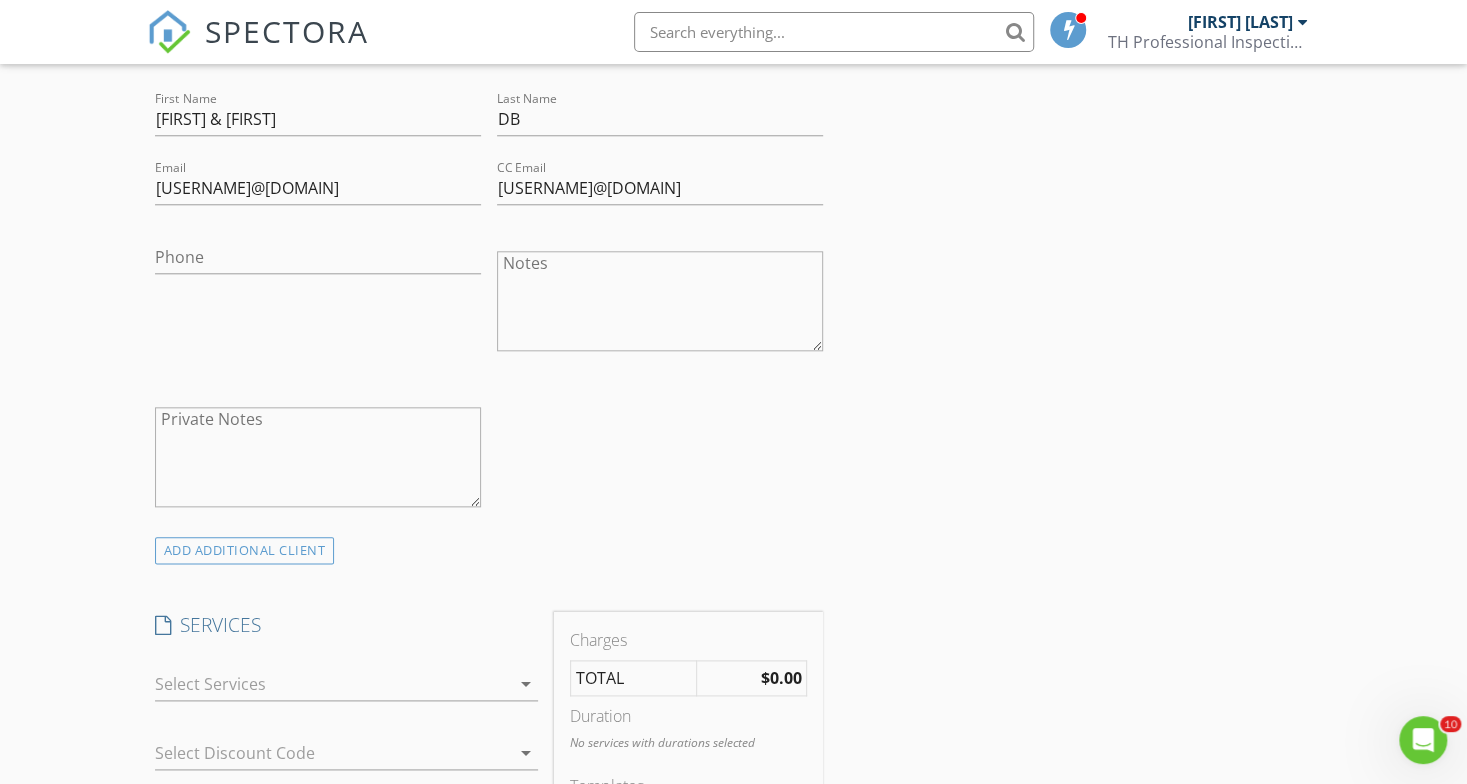 scroll, scrollTop: 1103, scrollLeft: 0, axis: vertical 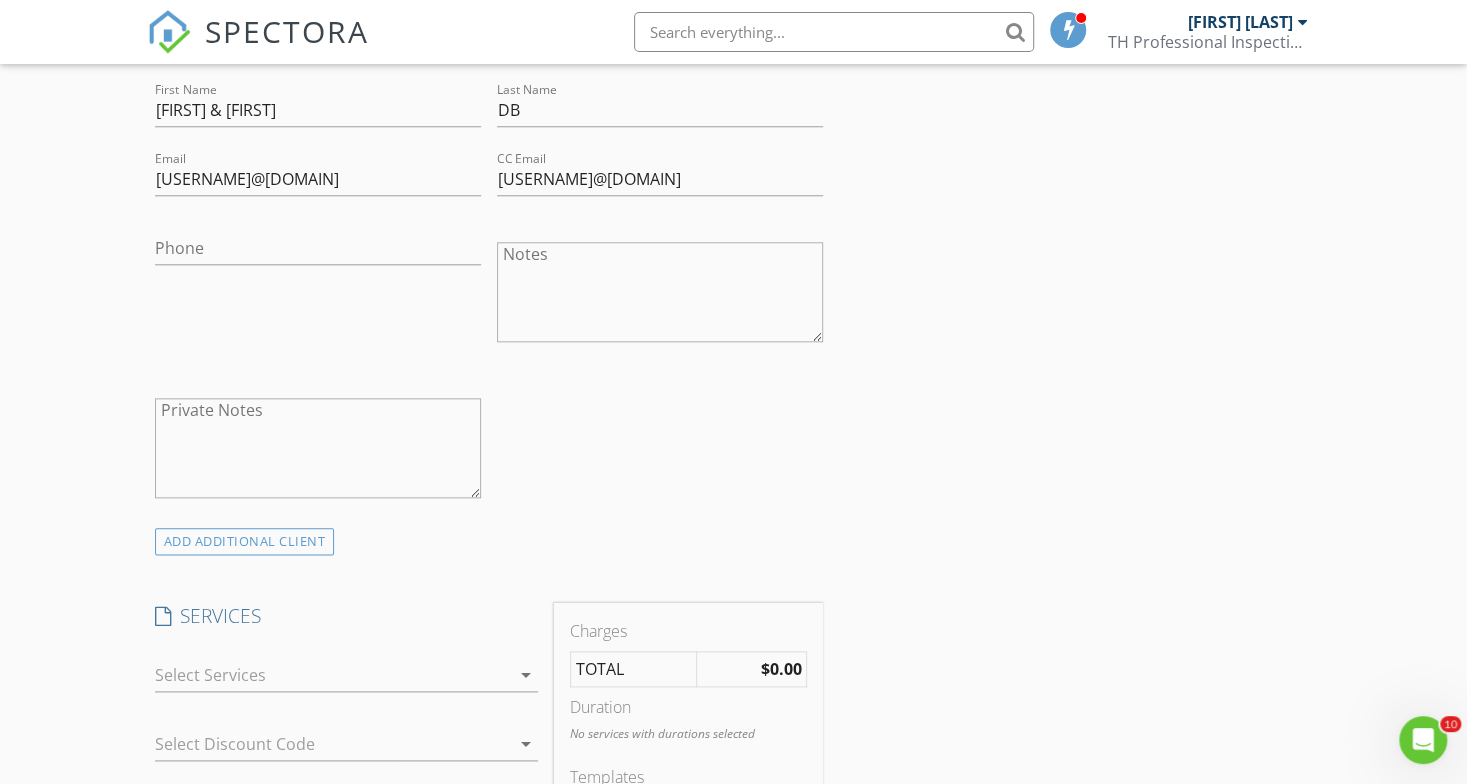 click at bounding box center (332, 675) 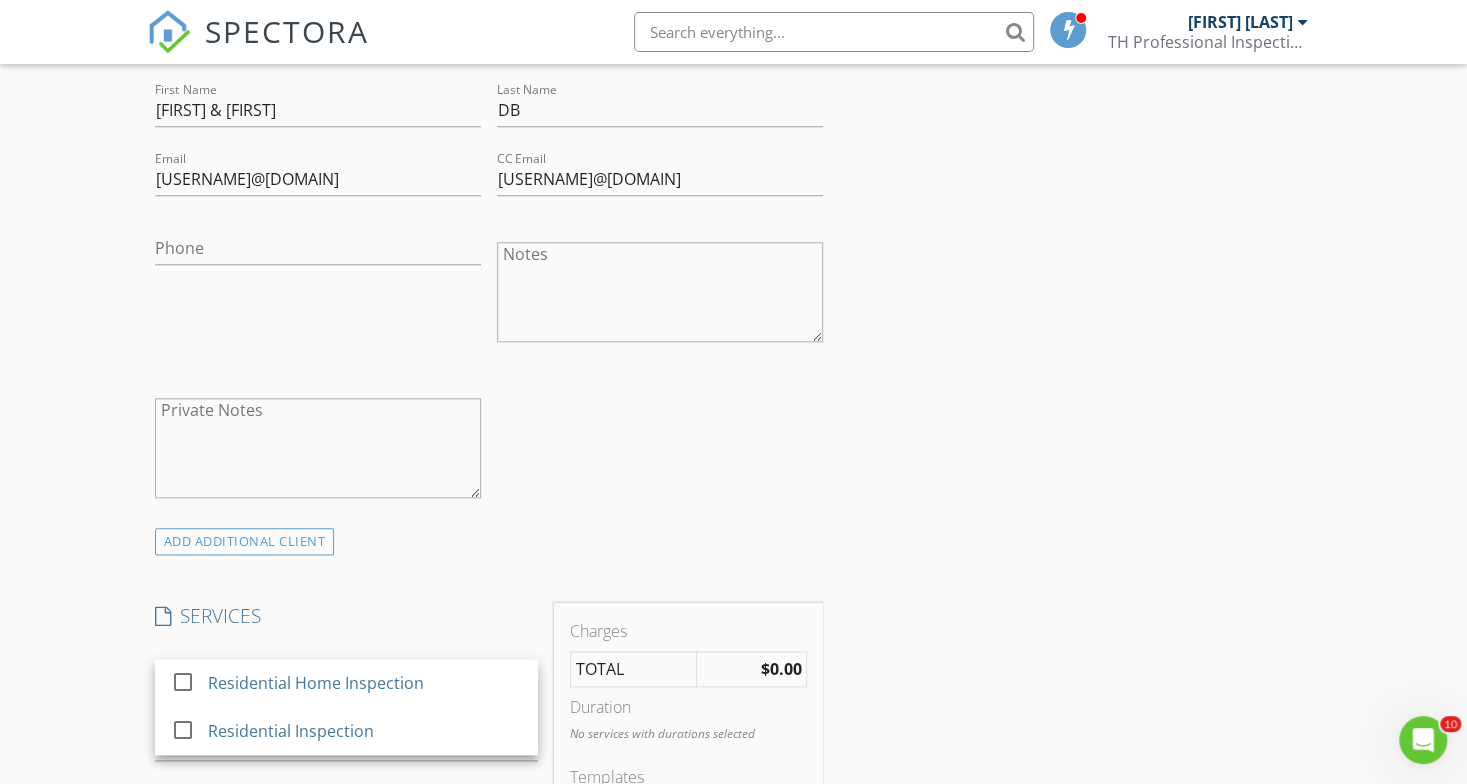 click on "check_box_outline_blank   Residential Home Inspection" at bounding box center [346, 683] 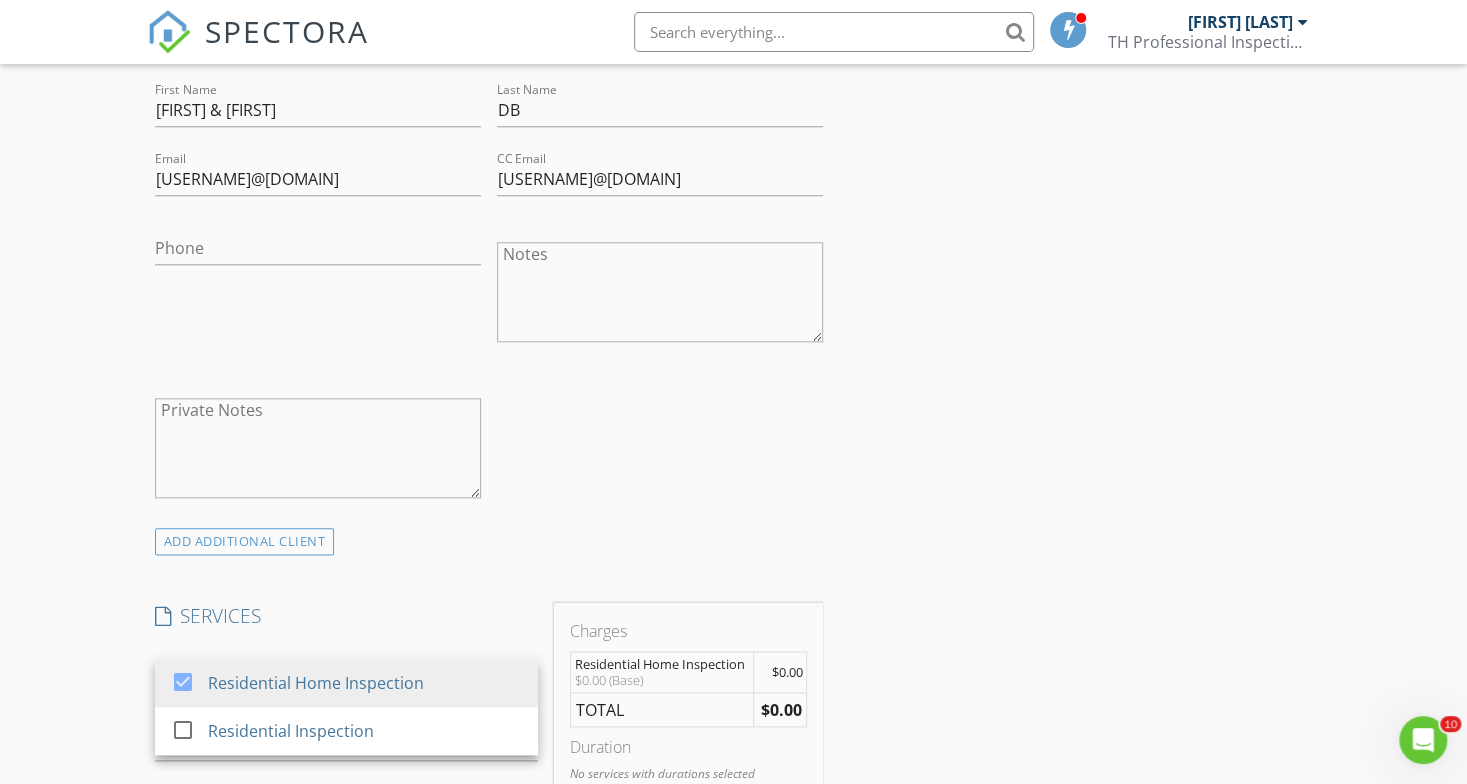 click on "check_box_outline_blank Client is a Company/Organization     First Name Ami & Jai   Last Name DB   Email amidadlani@gmail.com   CC Email jdadlani@gmail.com   Phone           Notes   Private Notes" at bounding box center [489, 269] 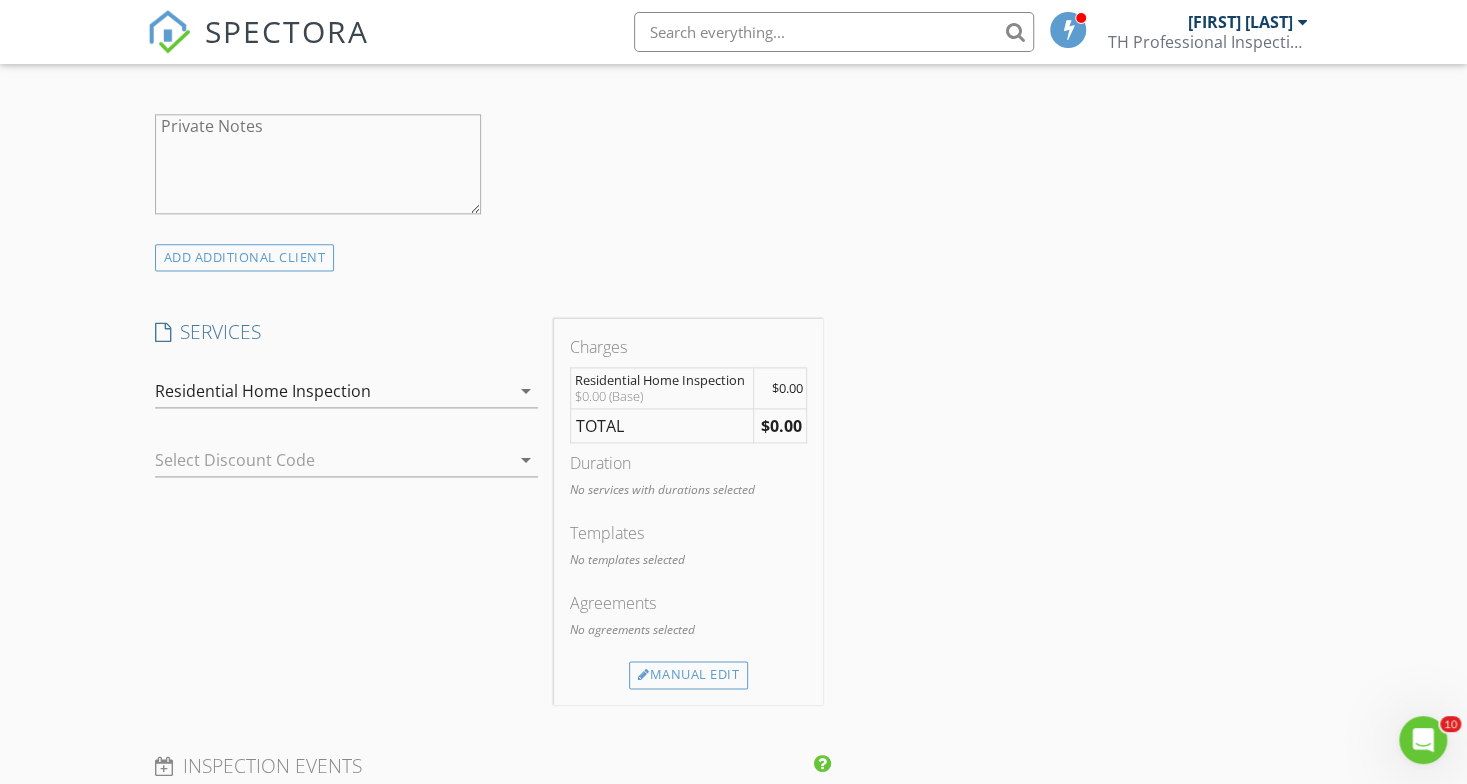 scroll, scrollTop: 1399, scrollLeft: 0, axis: vertical 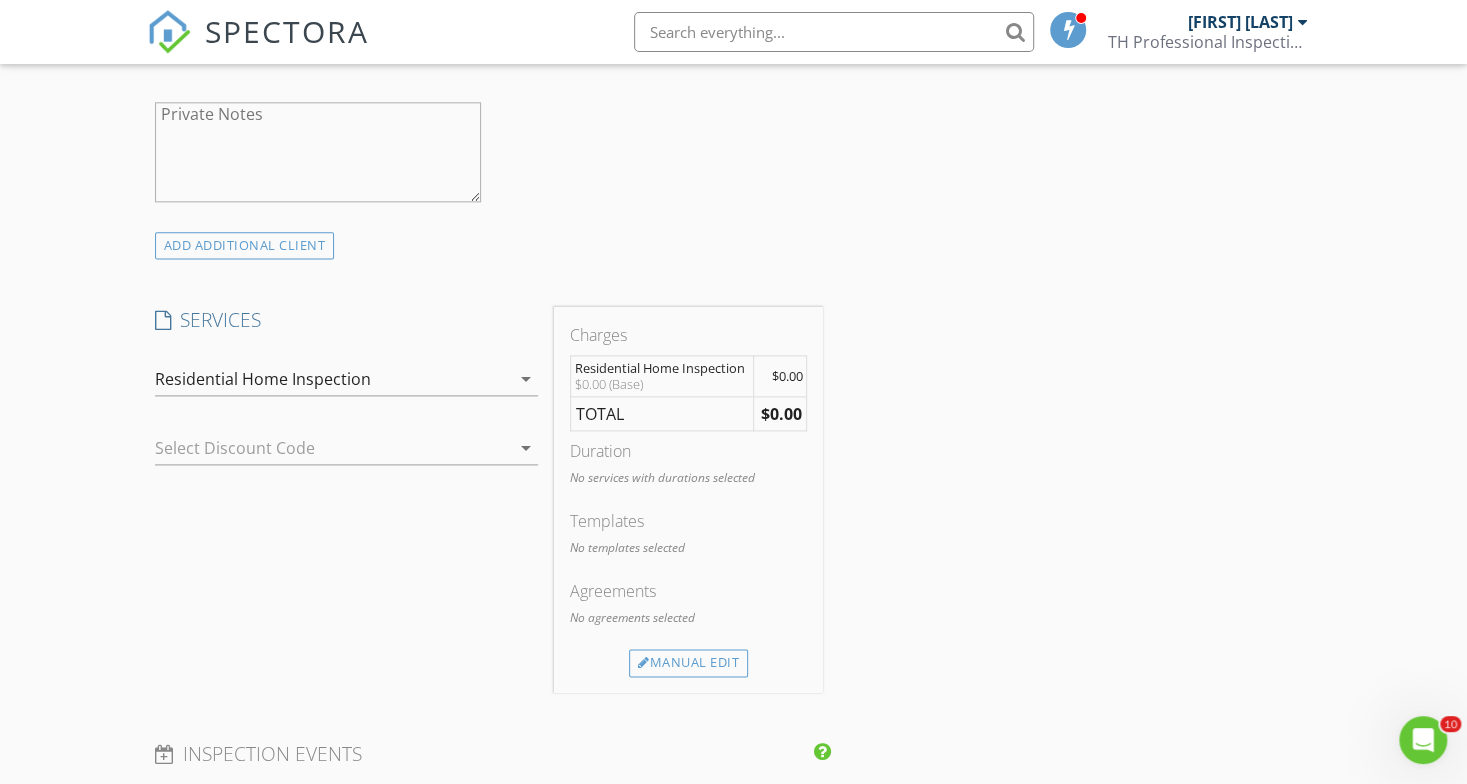 click on "Manual Edit" at bounding box center (688, 663) 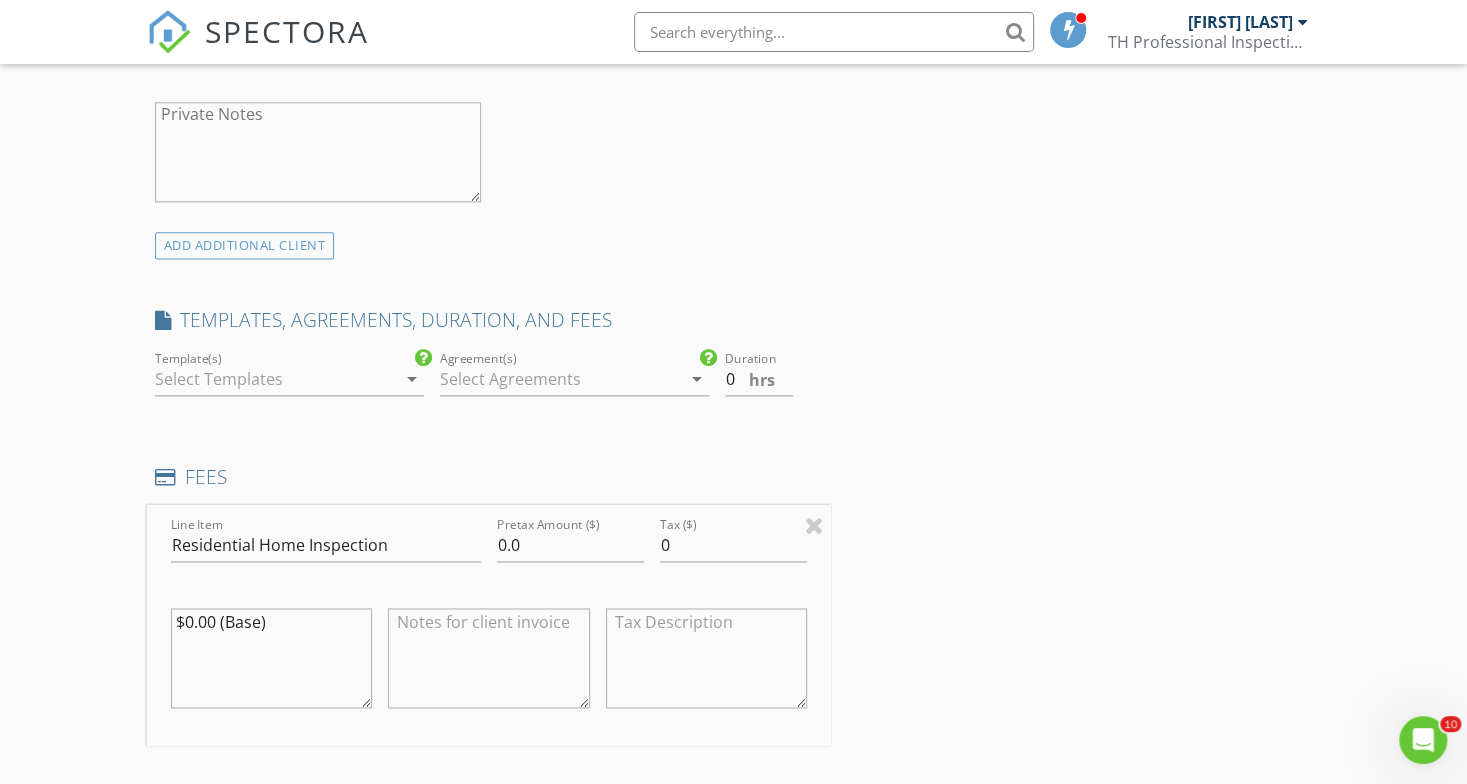 click on "Template(s) arrow_drop_down" at bounding box center [289, 383] 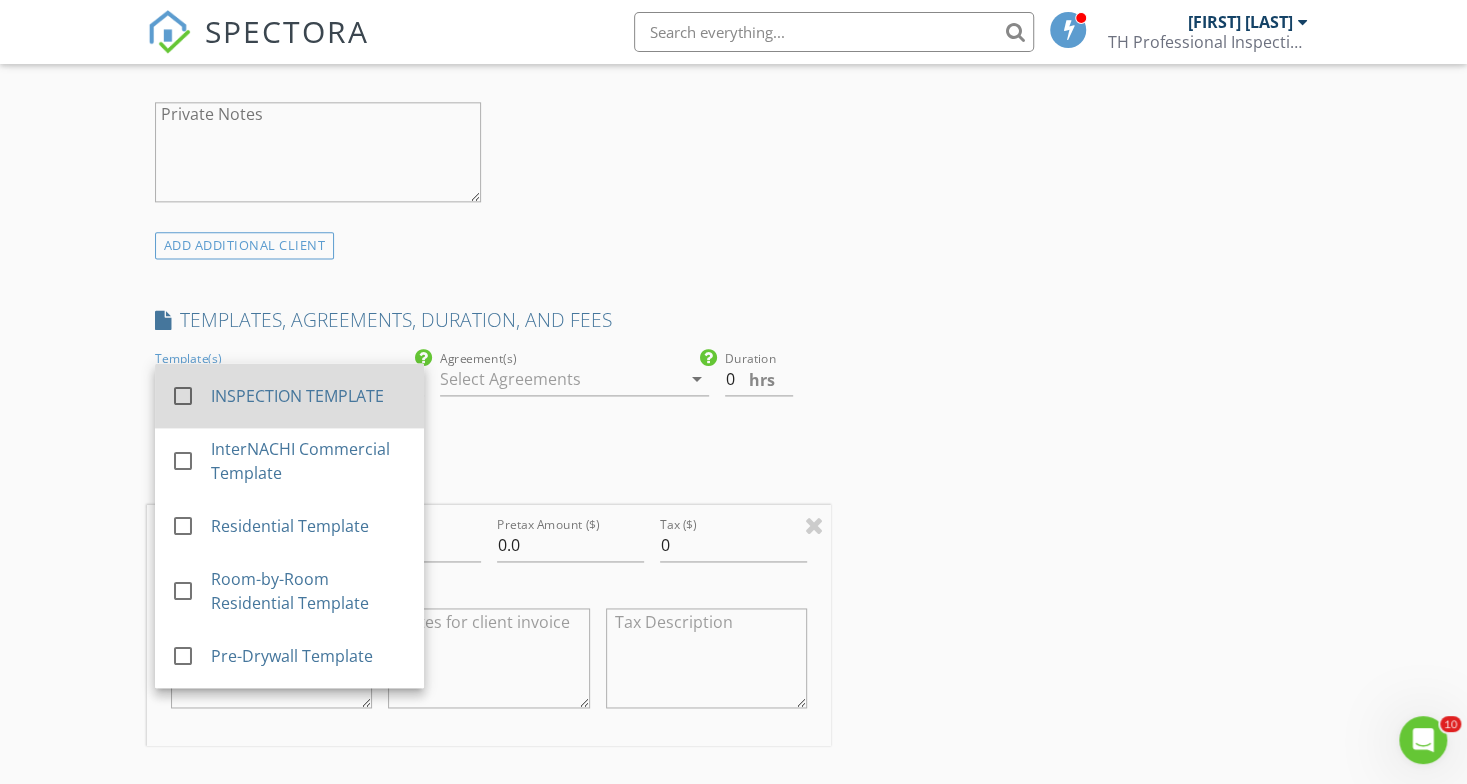 click on "check_box_outline_blank   INSPECTION TEMPLATE" at bounding box center [289, 395] 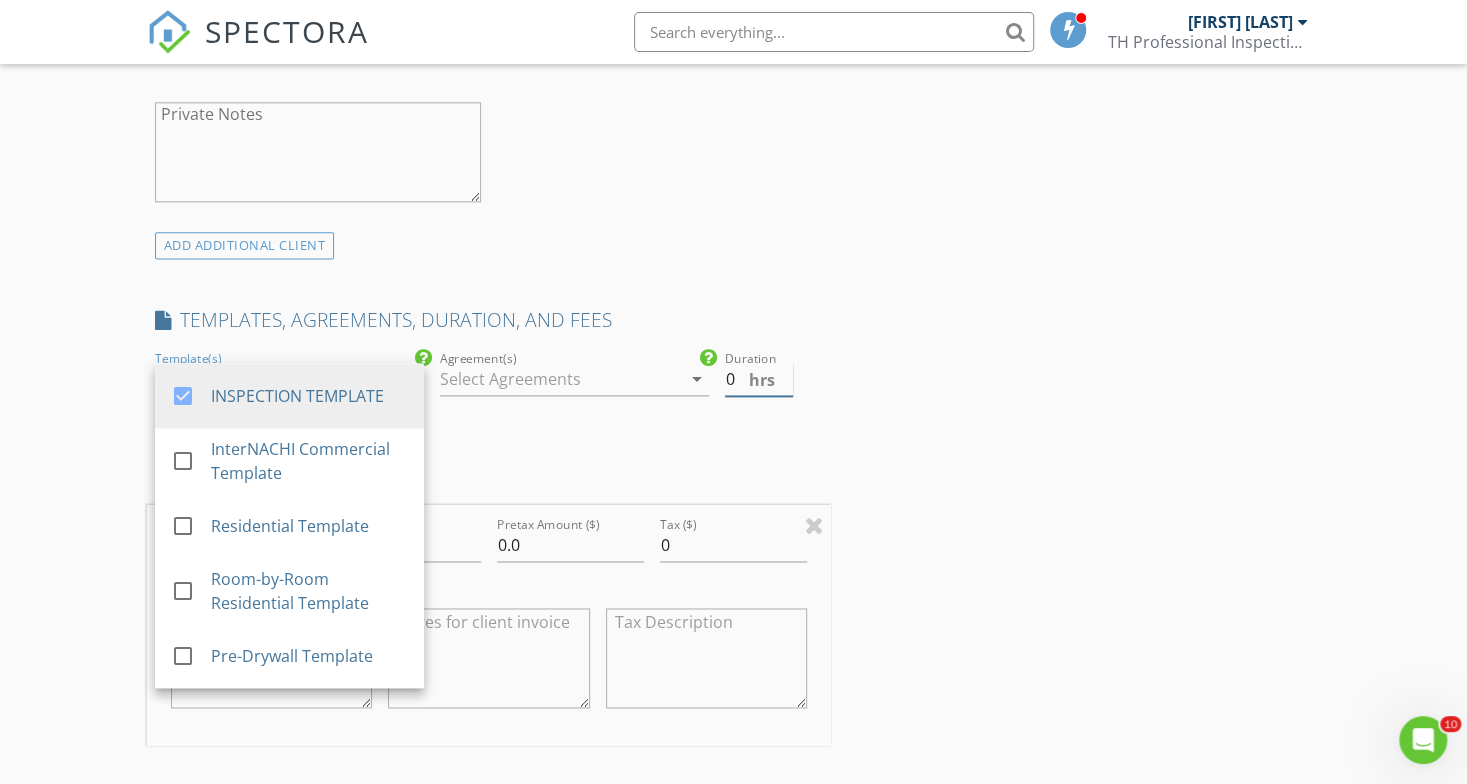 click on "0" at bounding box center [759, 379] 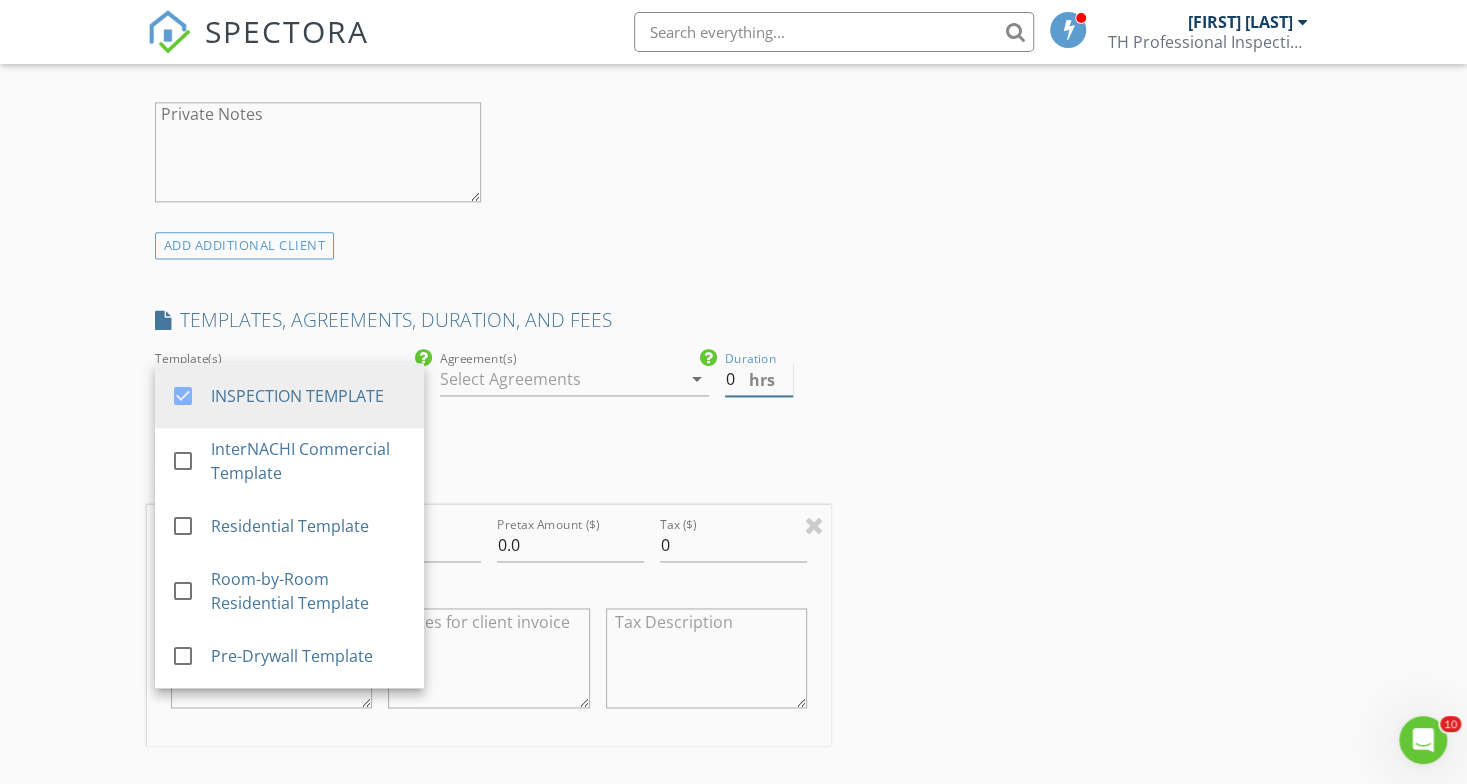 click on "0" at bounding box center (759, 379) 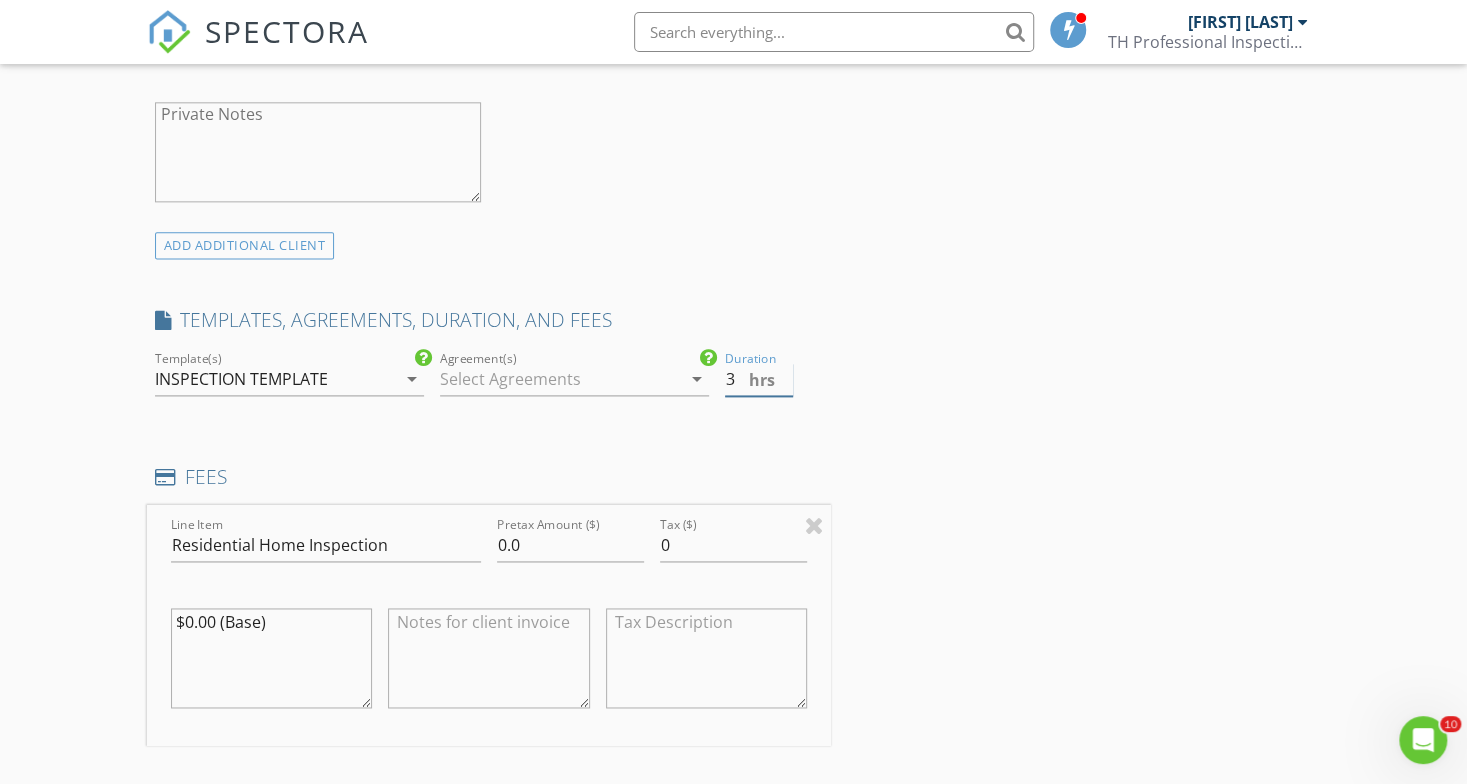 type on "3" 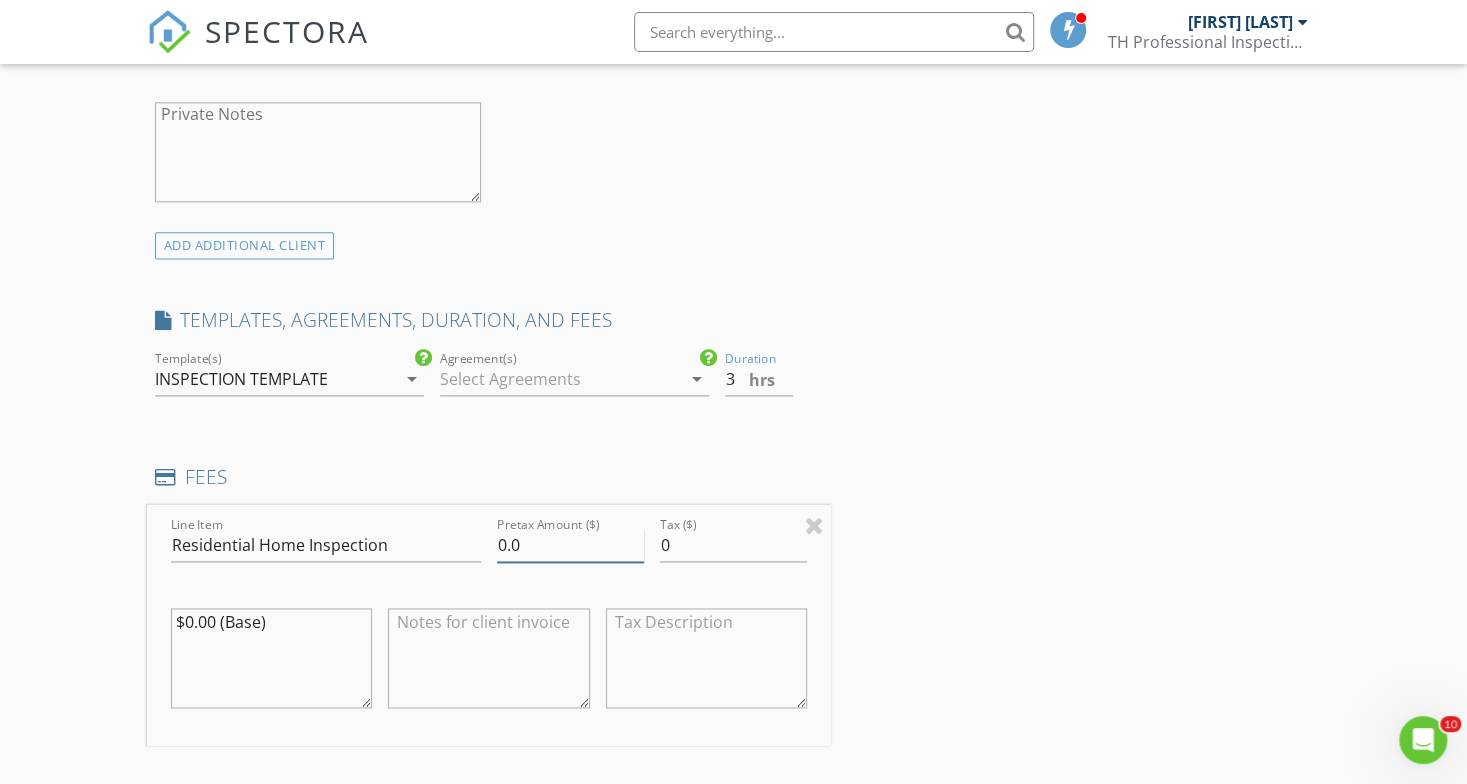 drag, startPoint x: 557, startPoint y: 544, endPoint x: 406, endPoint y: 531, distance: 151.55856 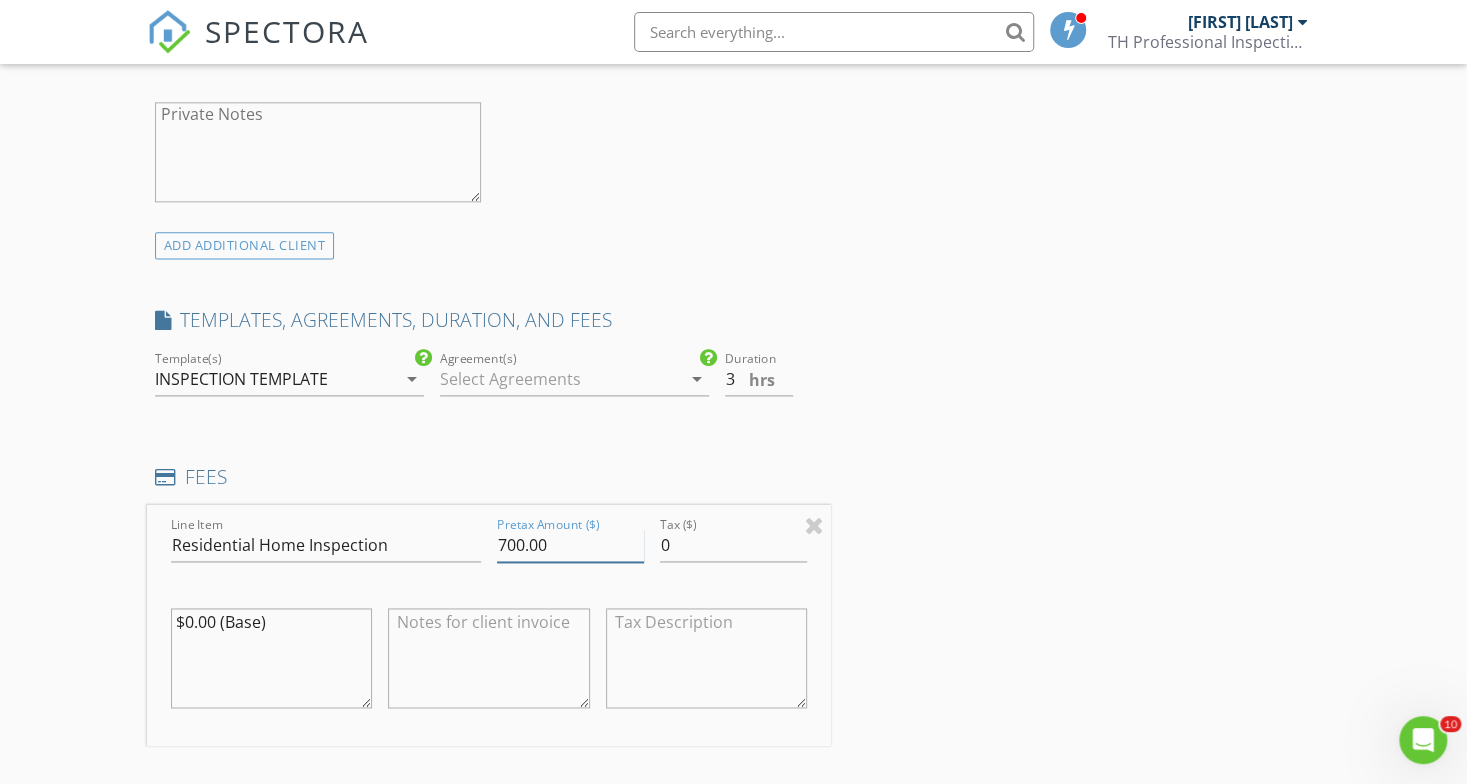 type on "700.00" 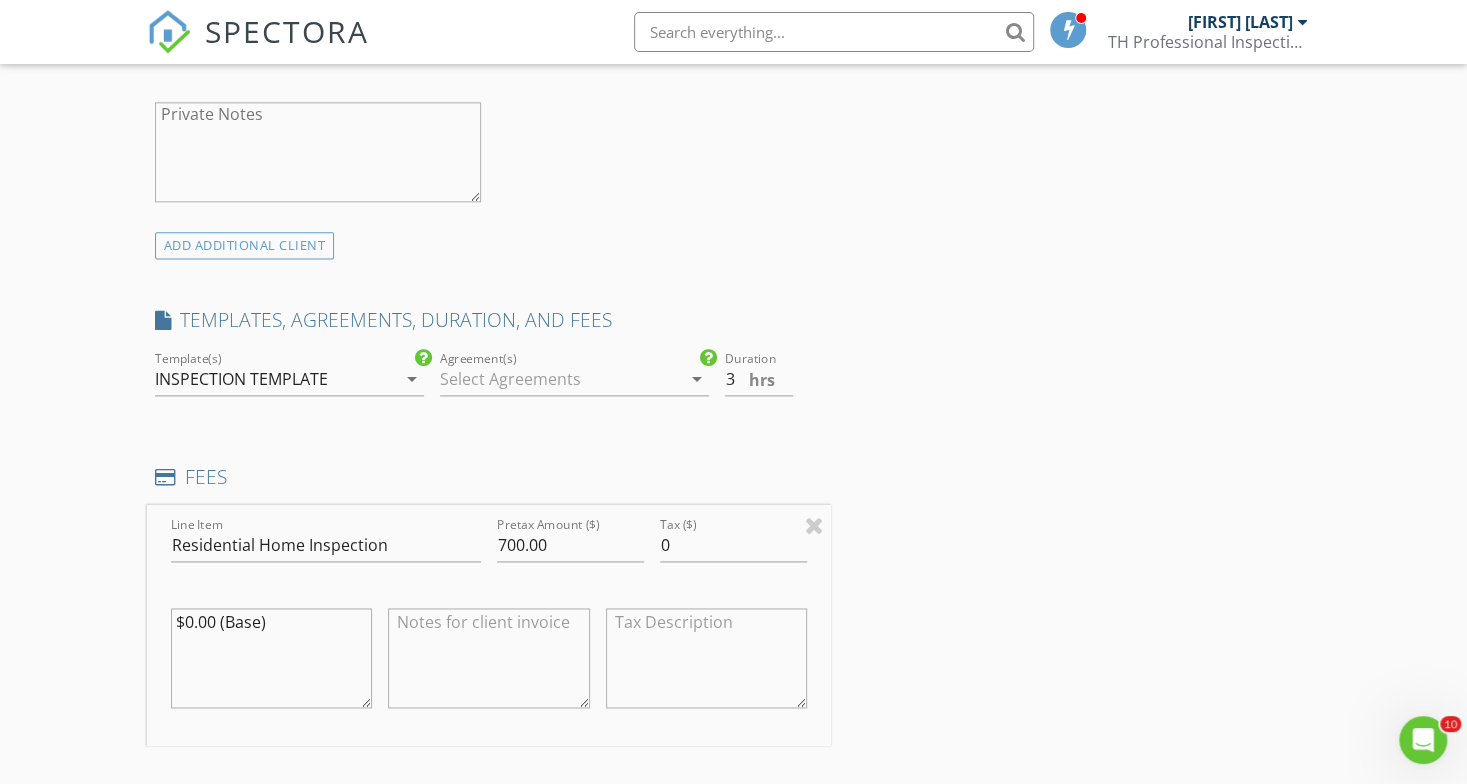 drag, startPoint x: 352, startPoint y: 617, endPoint x: 188, endPoint y: 623, distance: 164.10973 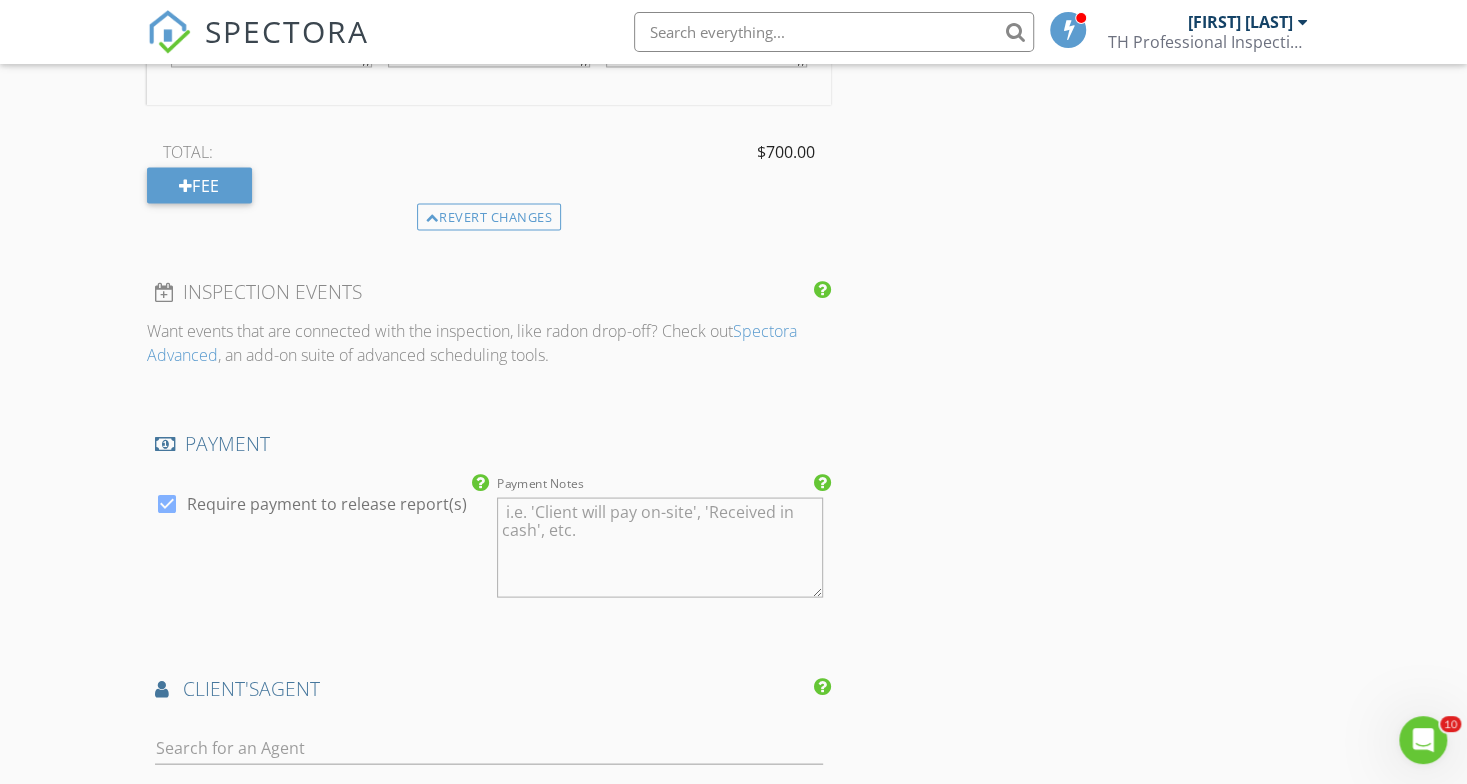 scroll, scrollTop: 2049, scrollLeft: 0, axis: vertical 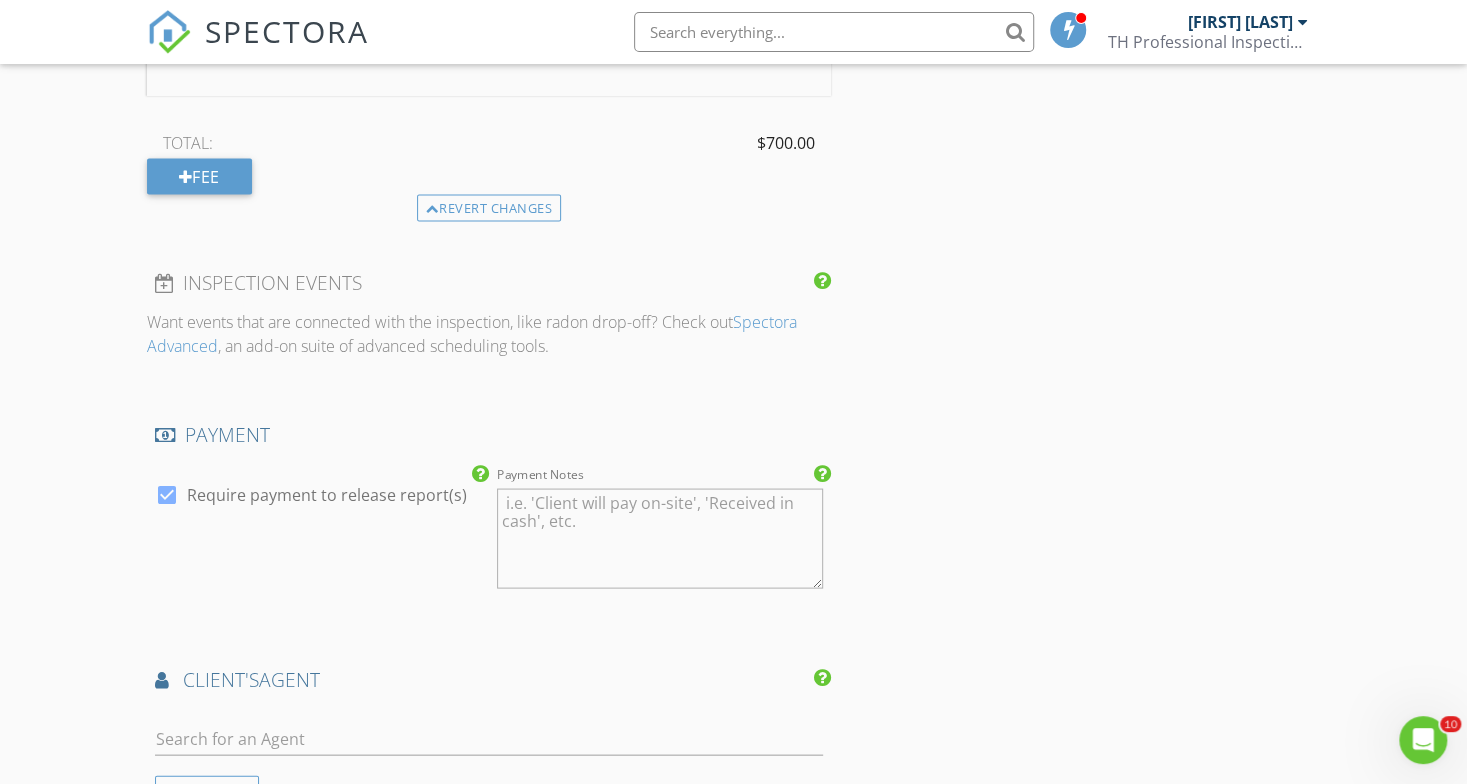type on "$700.00" 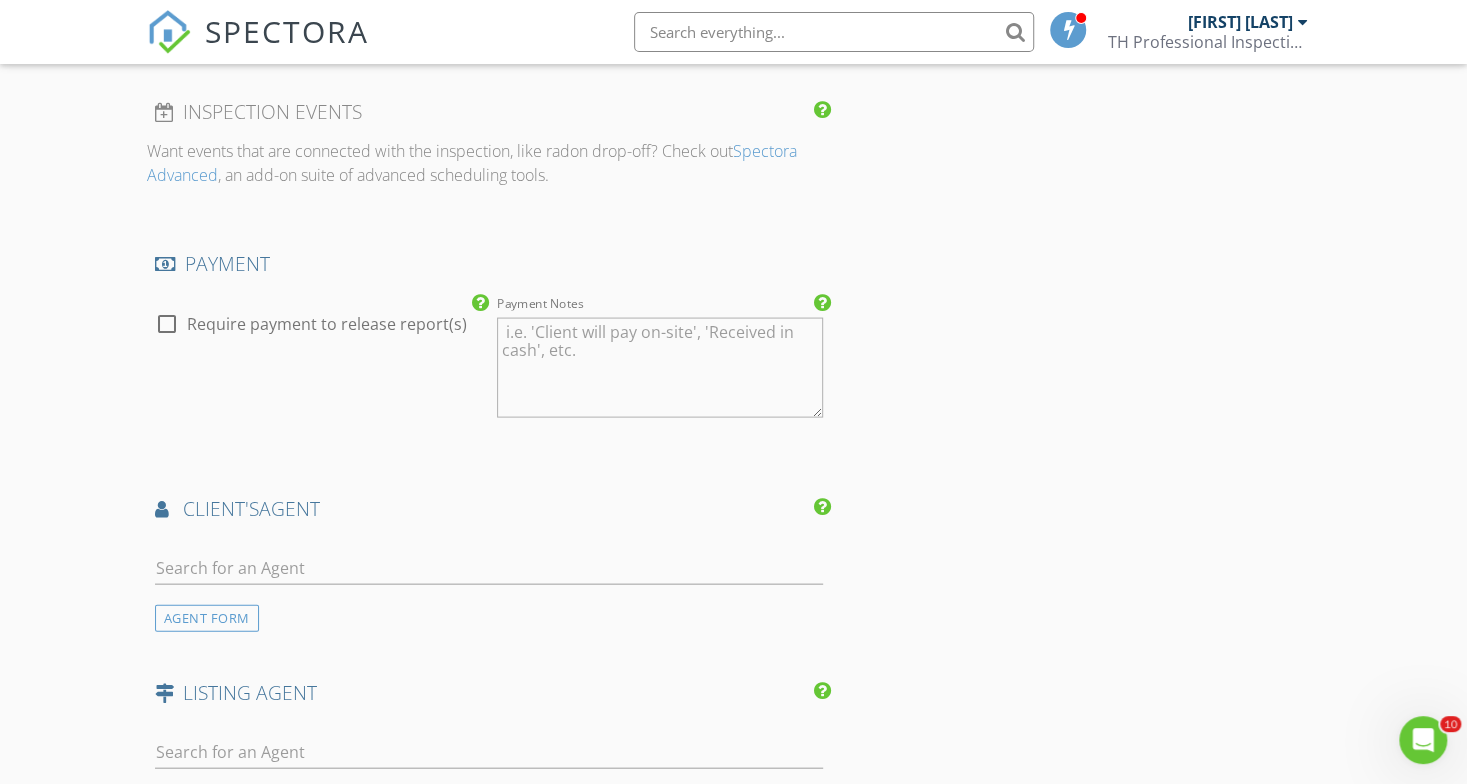 scroll, scrollTop: 2223, scrollLeft: 0, axis: vertical 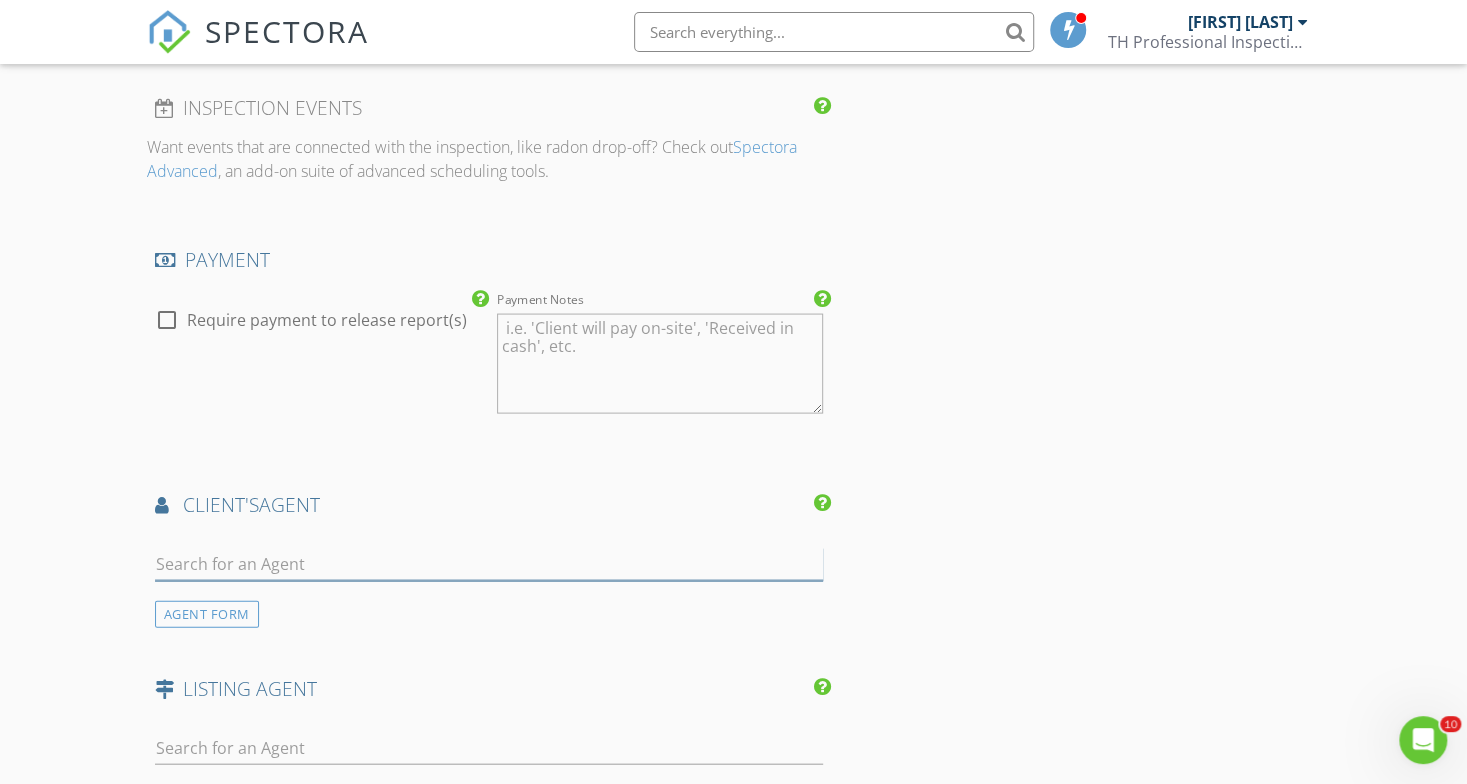click at bounding box center [489, 564] 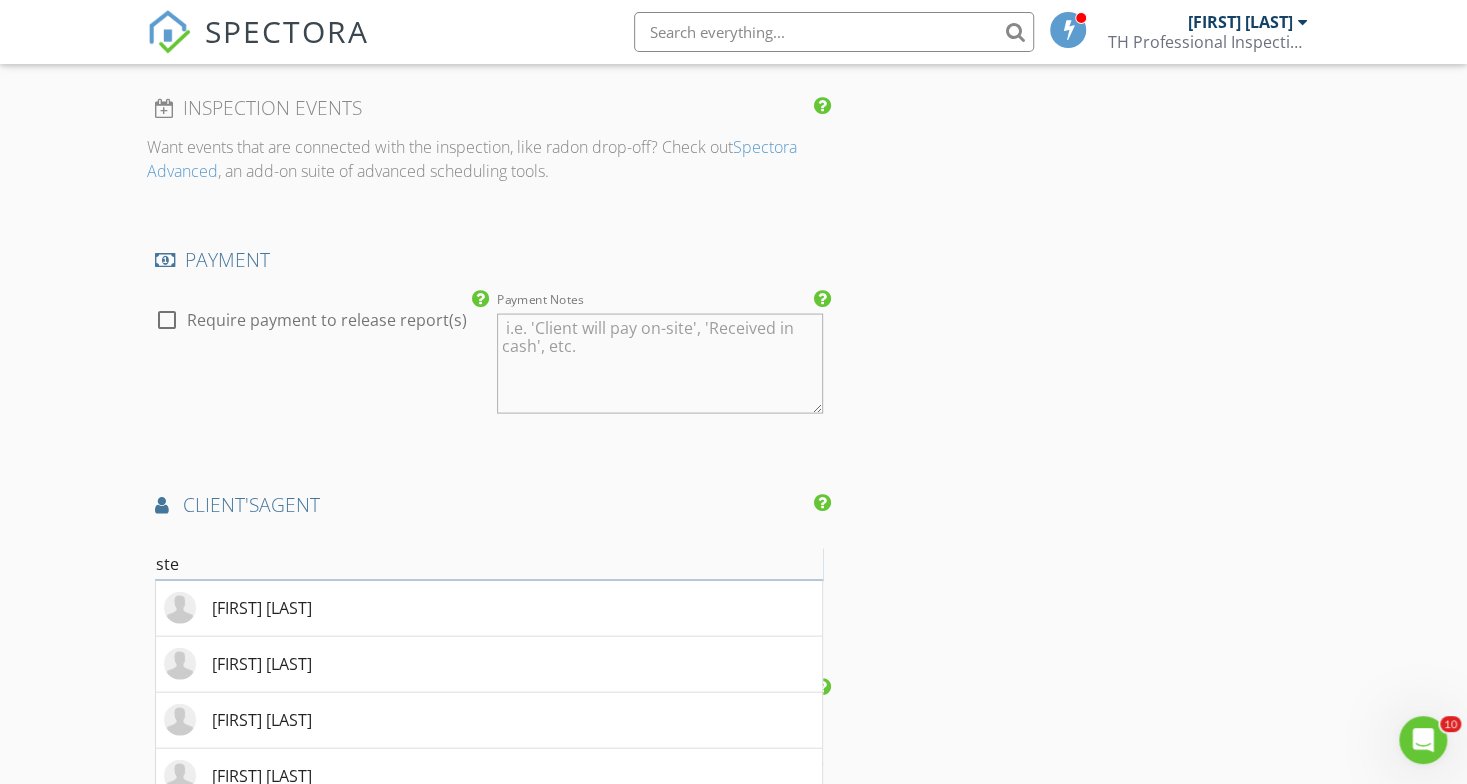 type on "stella" 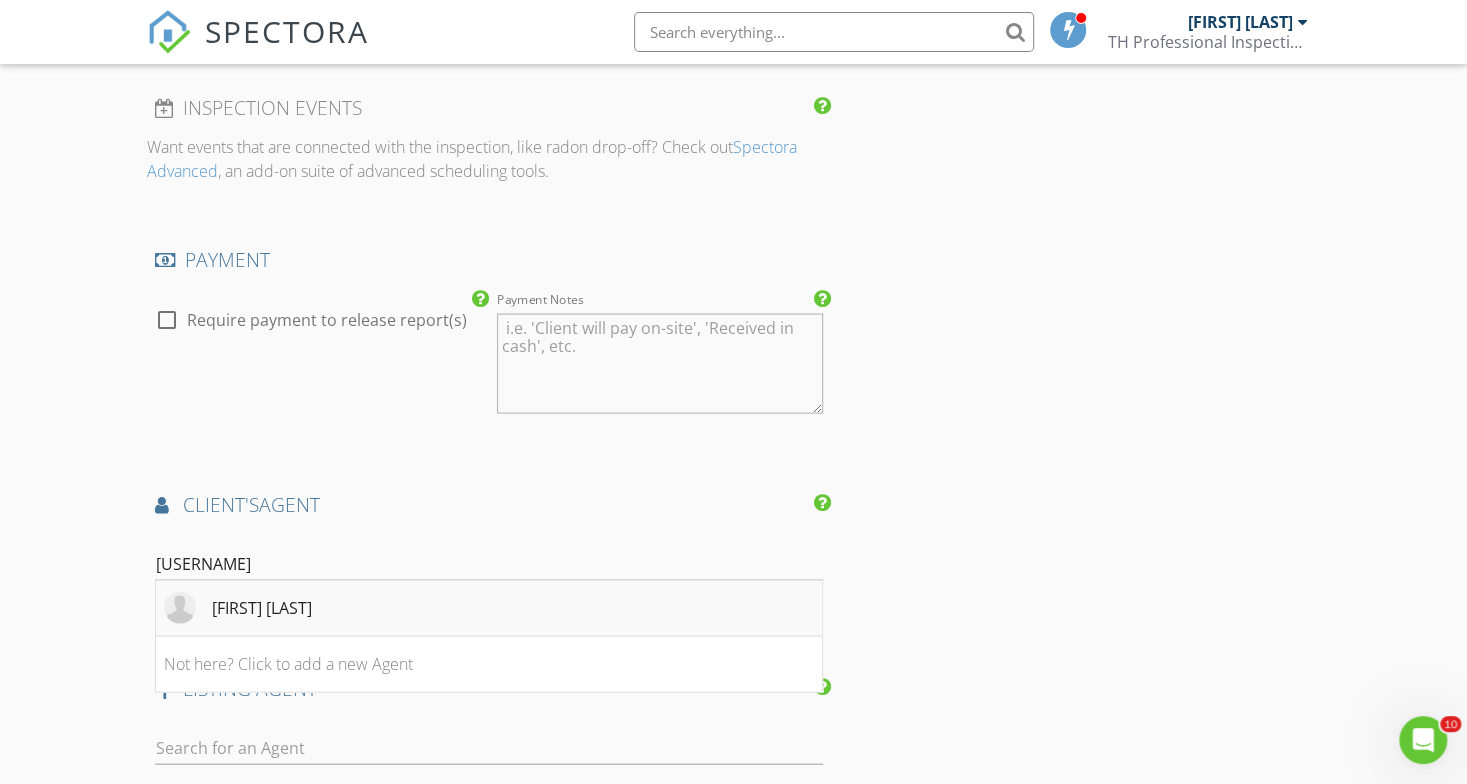 click on "Stella Soto" at bounding box center [489, 609] 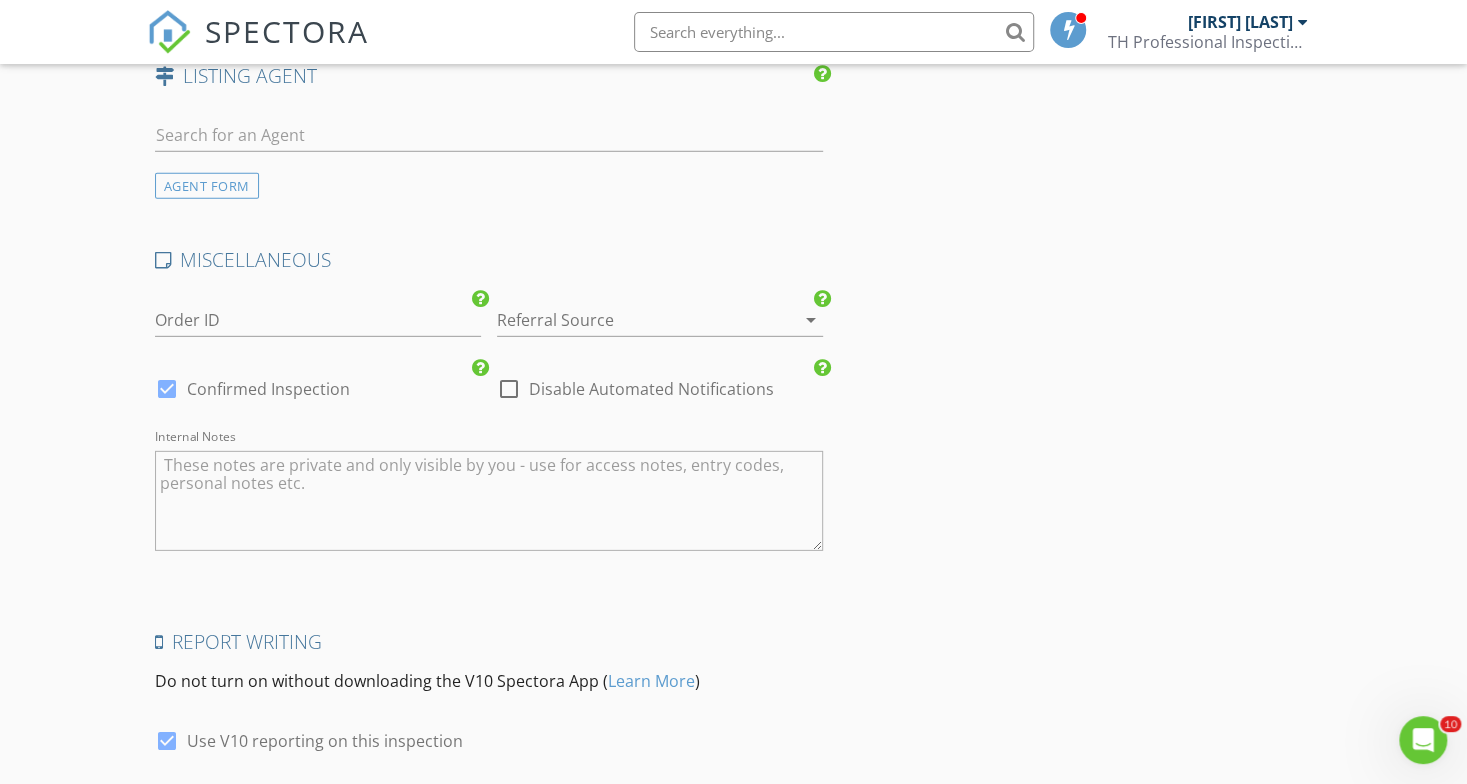 scroll, scrollTop: 3441, scrollLeft: 0, axis: vertical 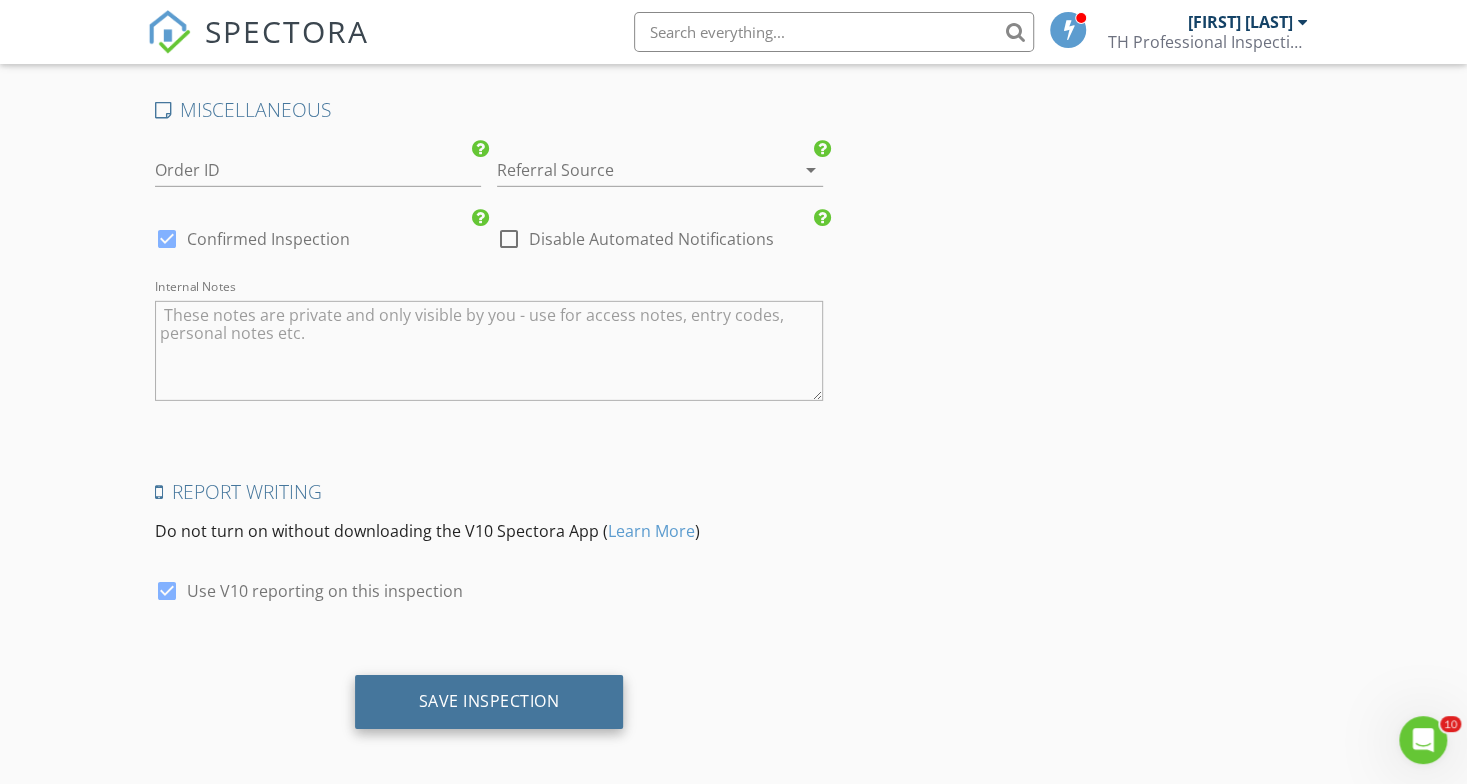 click on "Save Inspection" at bounding box center (489, 702) 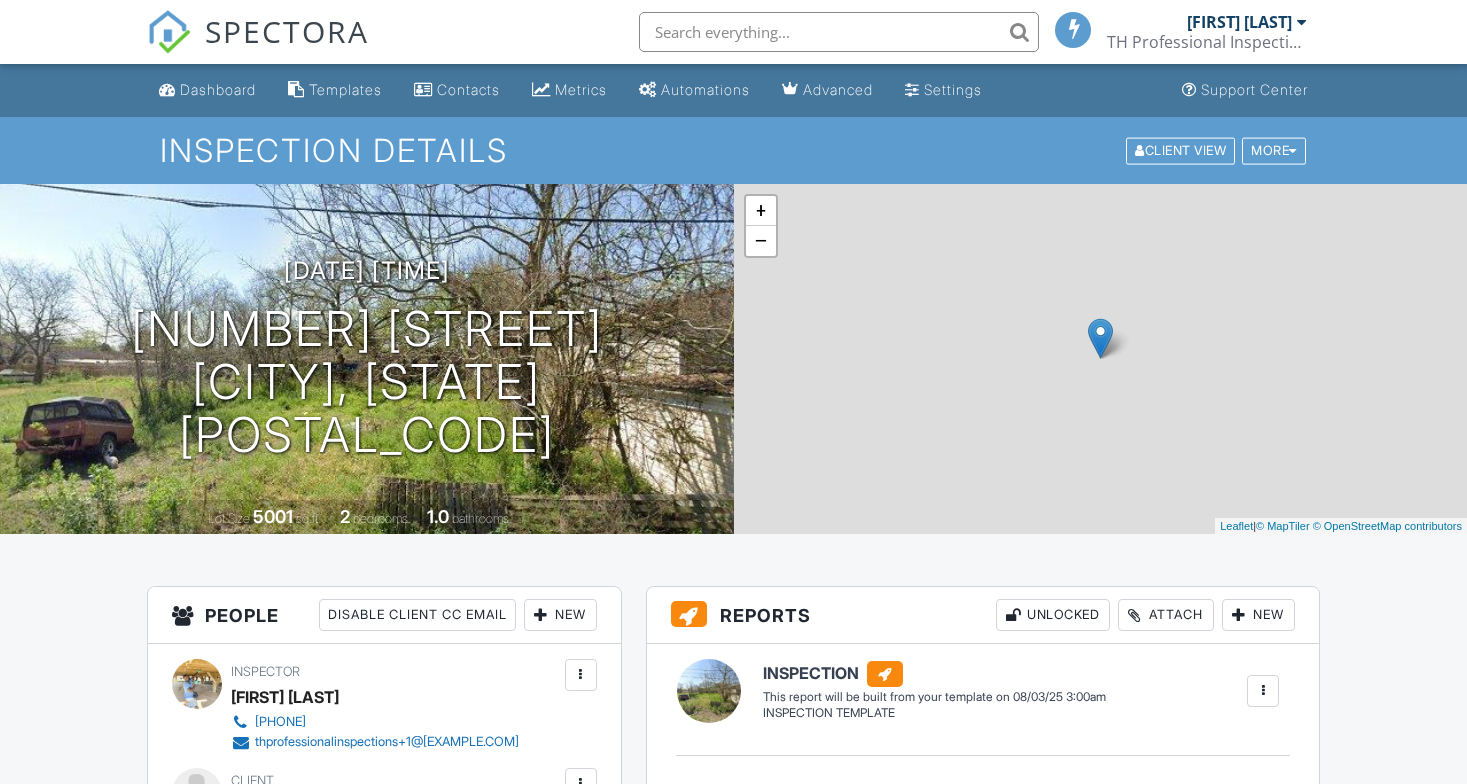 scroll, scrollTop: 0, scrollLeft: 0, axis: both 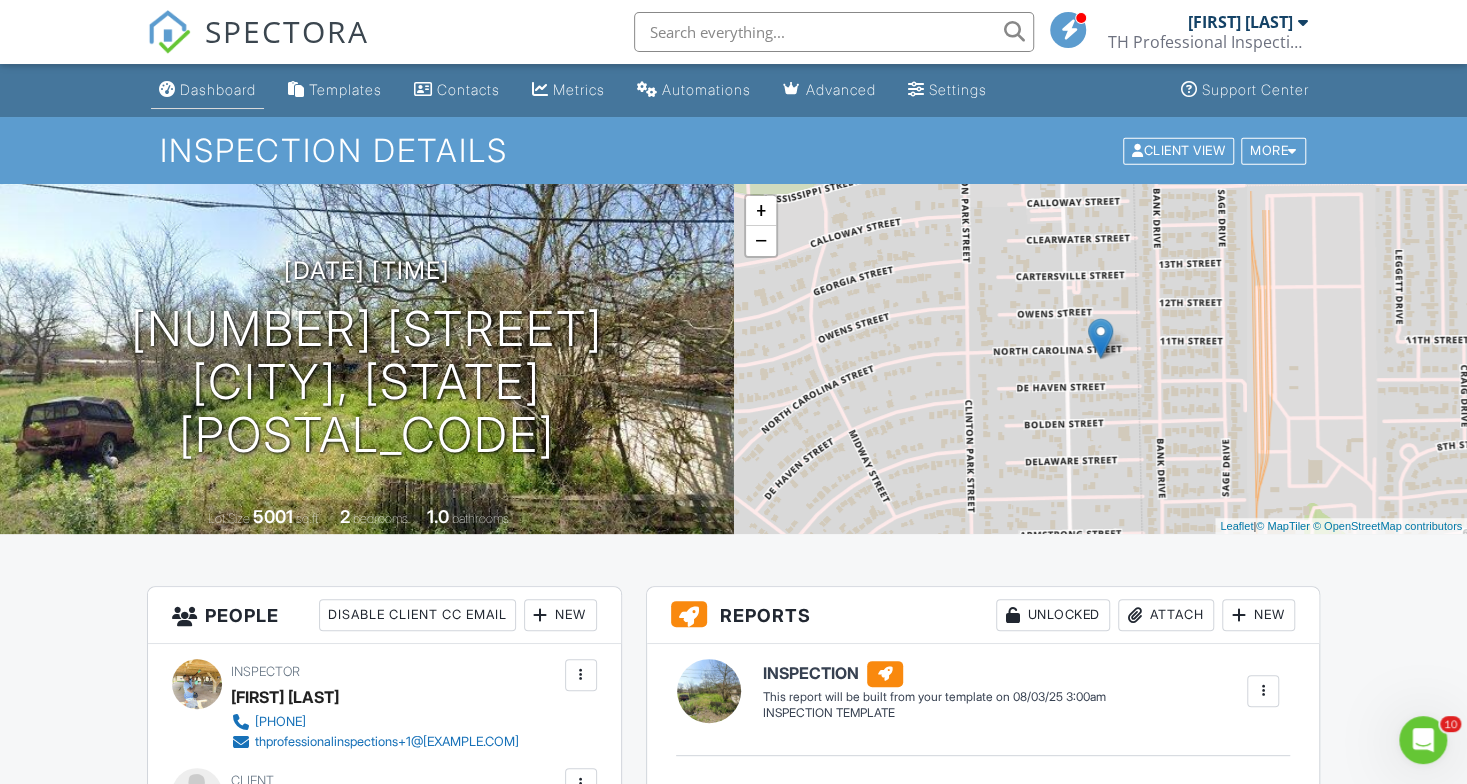 click on "Dashboard" at bounding box center (218, 89) 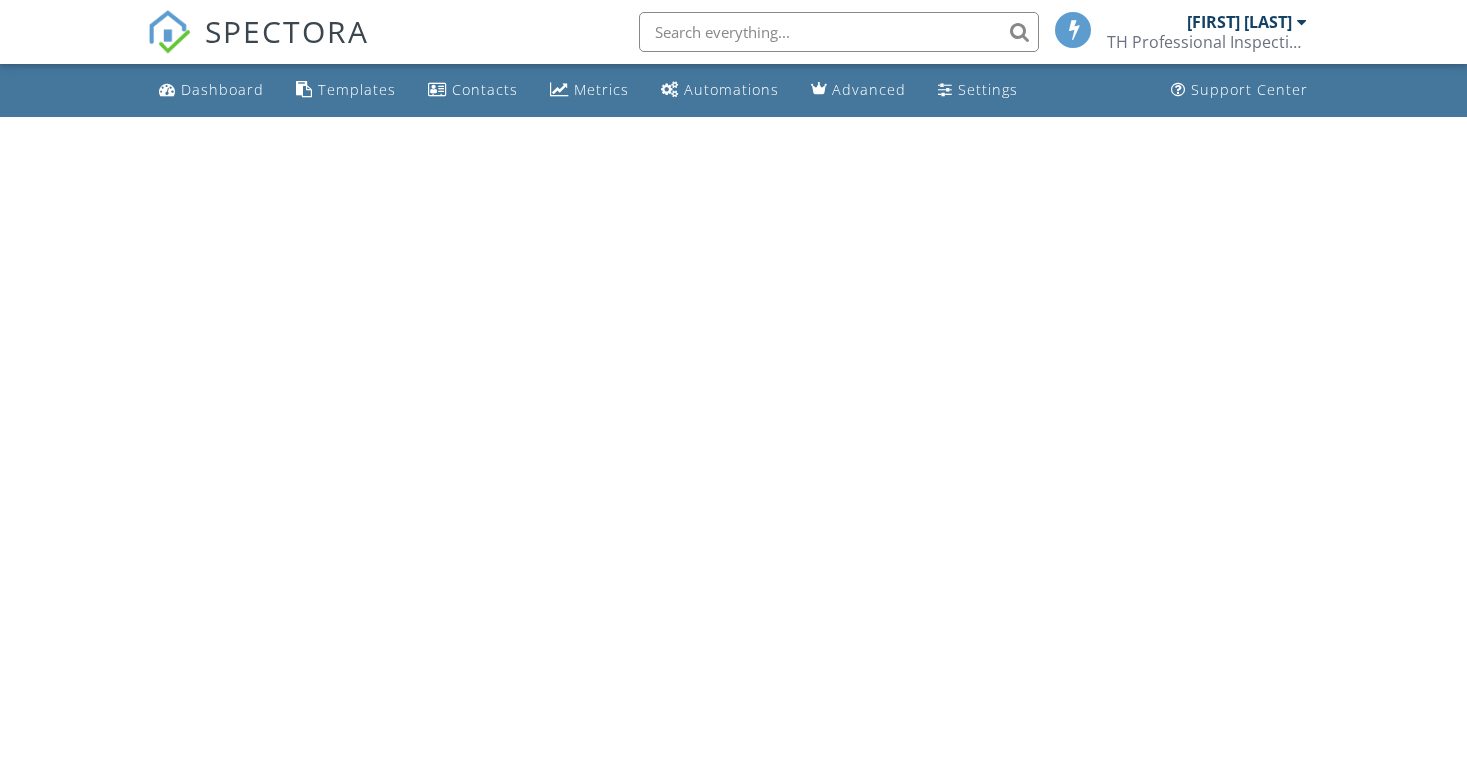 scroll, scrollTop: 0, scrollLeft: 0, axis: both 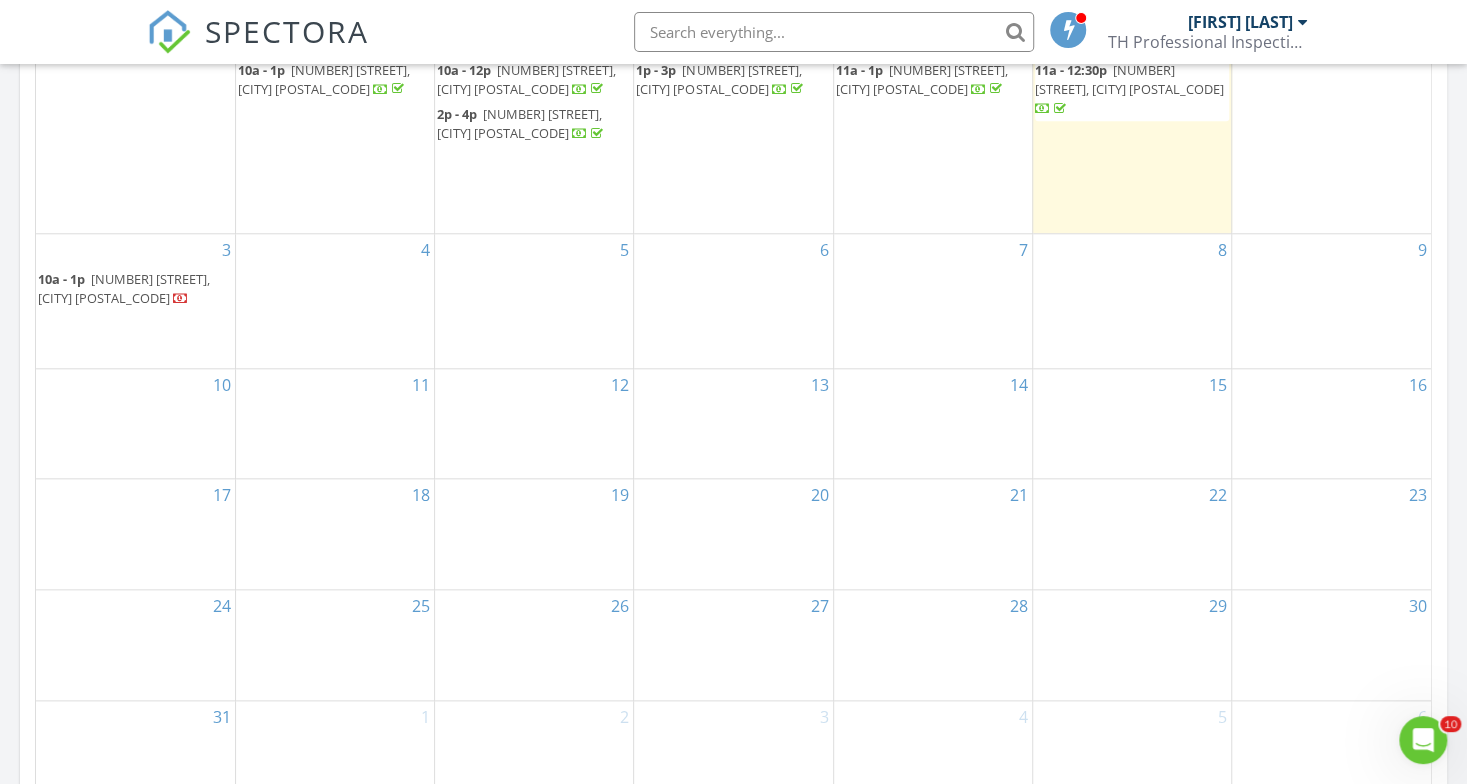 click on "416 N Carolina St, Houston 77029" at bounding box center [124, 288] 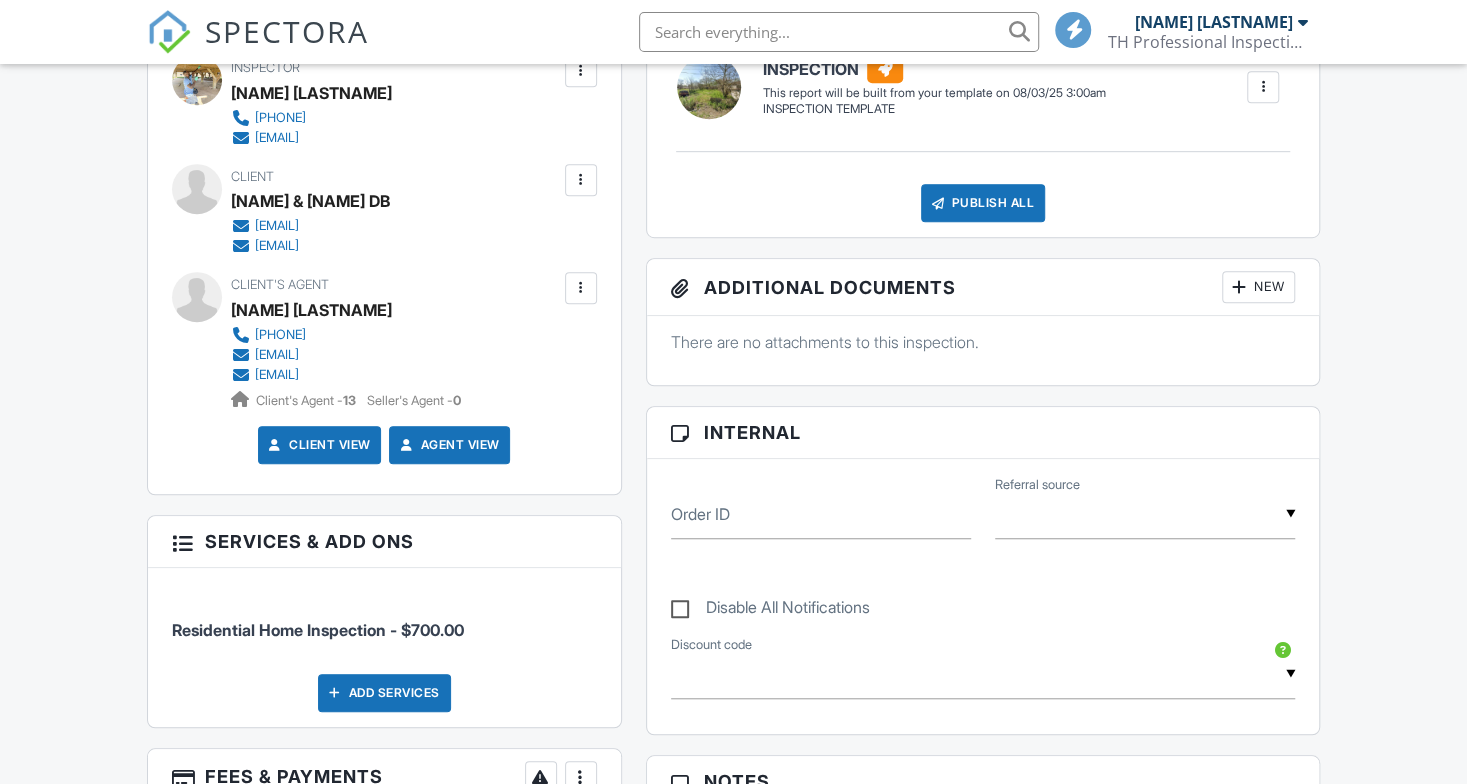 scroll, scrollTop: 802, scrollLeft: 0, axis: vertical 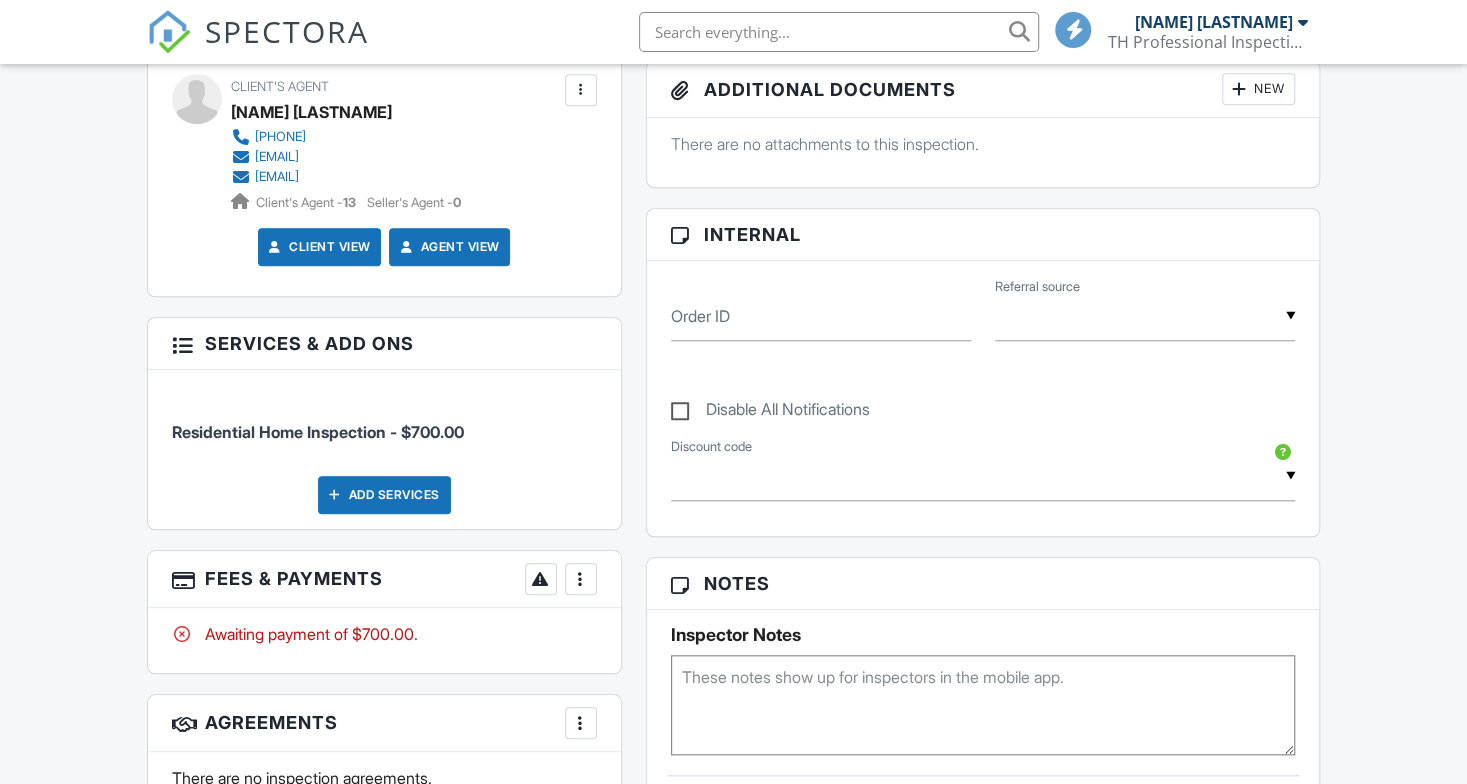 click at bounding box center [581, 579] 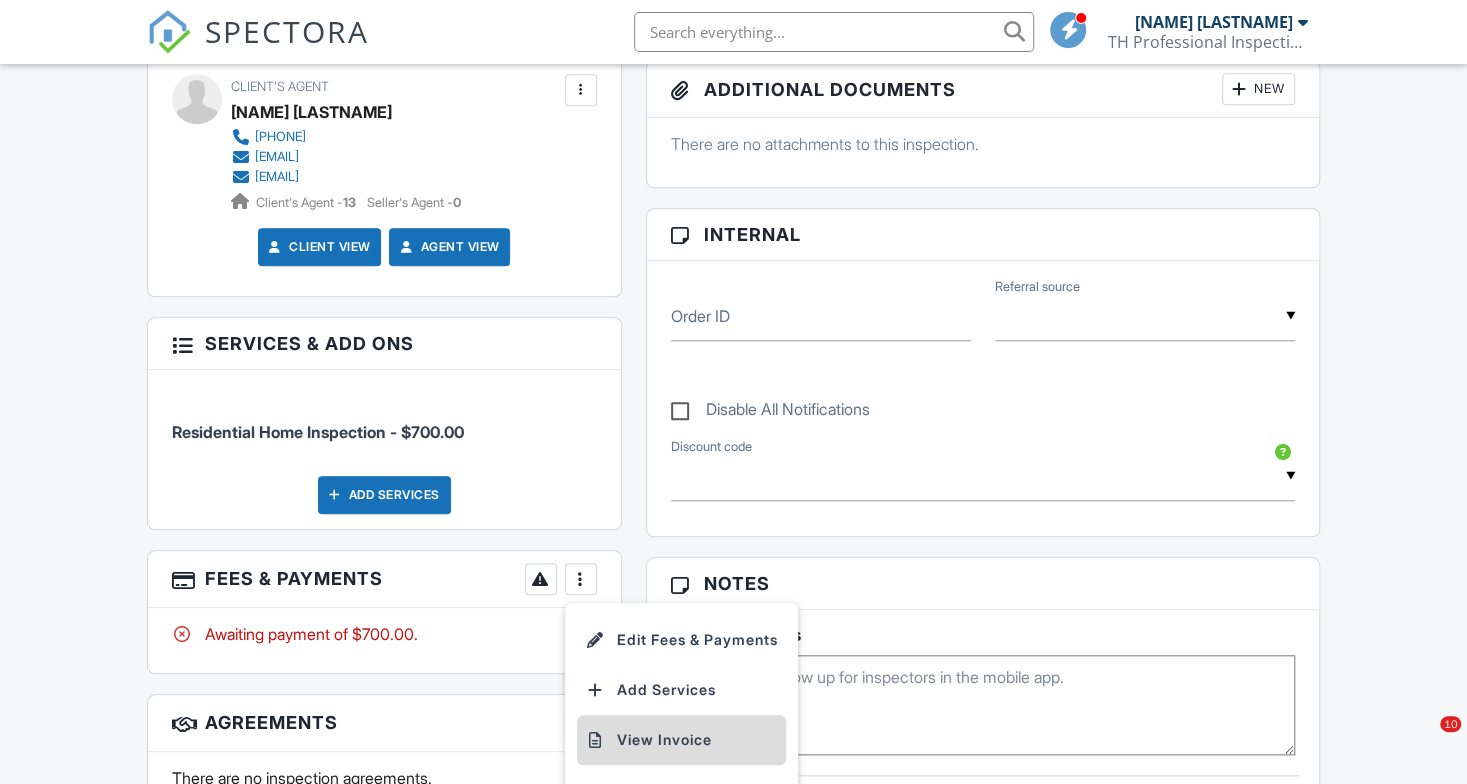 scroll, scrollTop: 876, scrollLeft: 0, axis: vertical 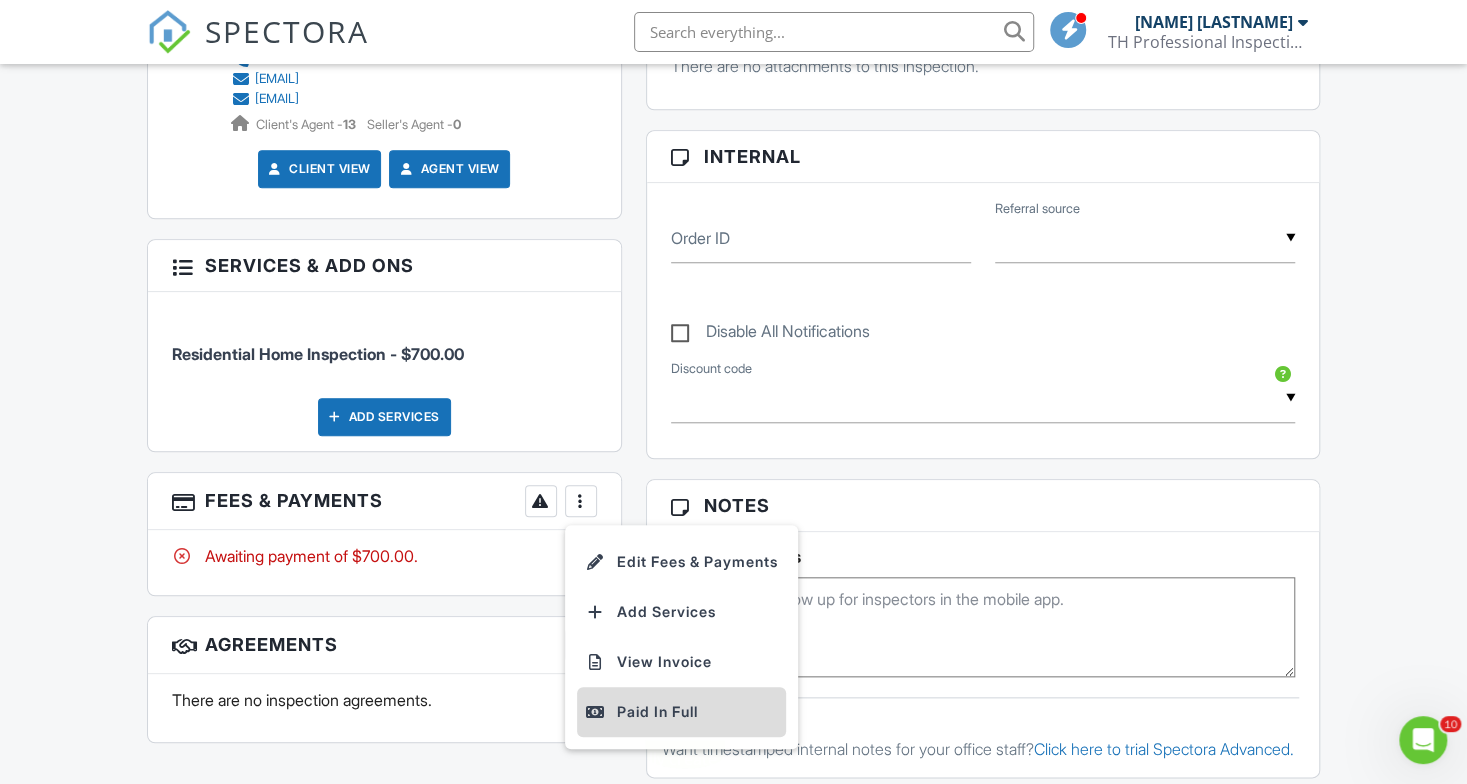 click on "Paid In Full" at bounding box center (681, 712) 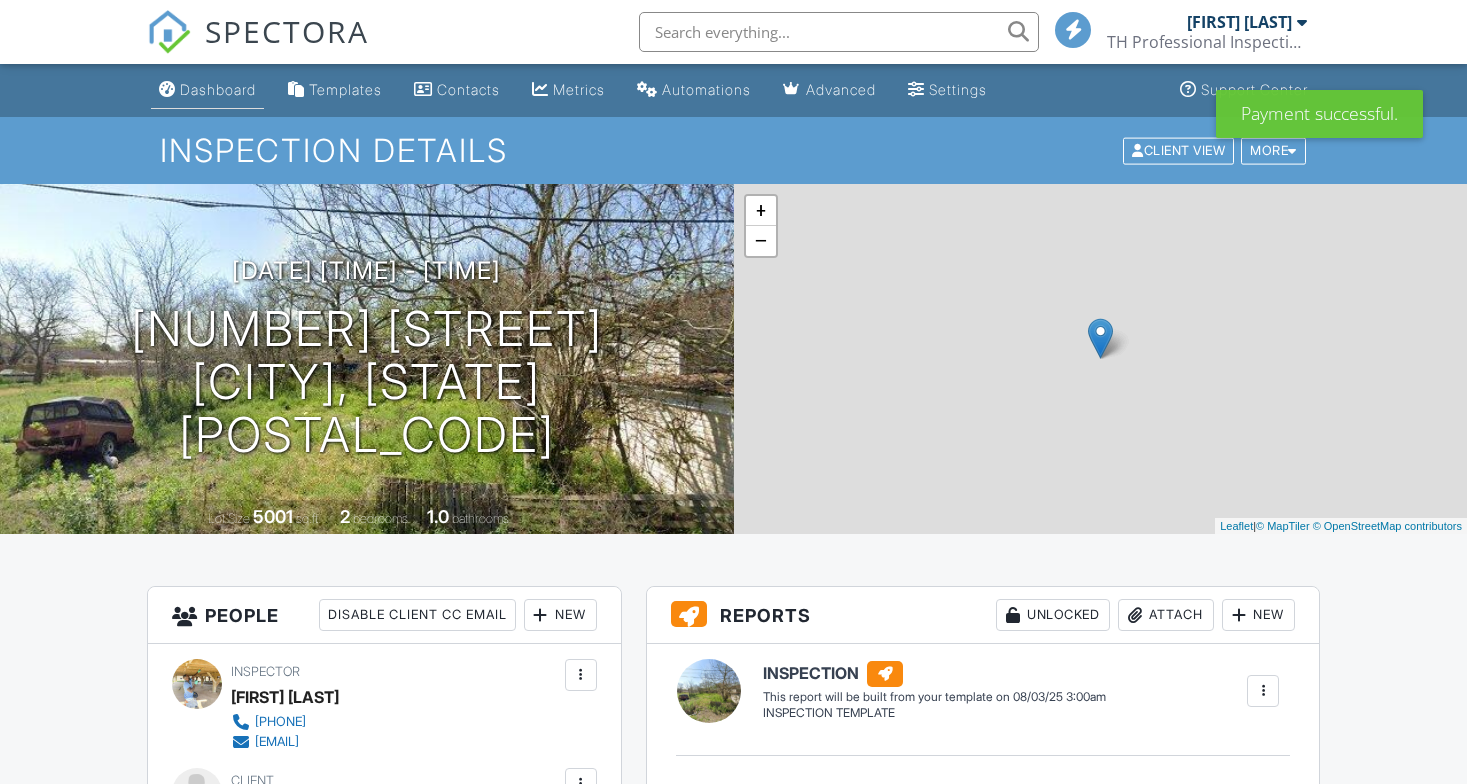 scroll, scrollTop: 0, scrollLeft: 0, axis: both 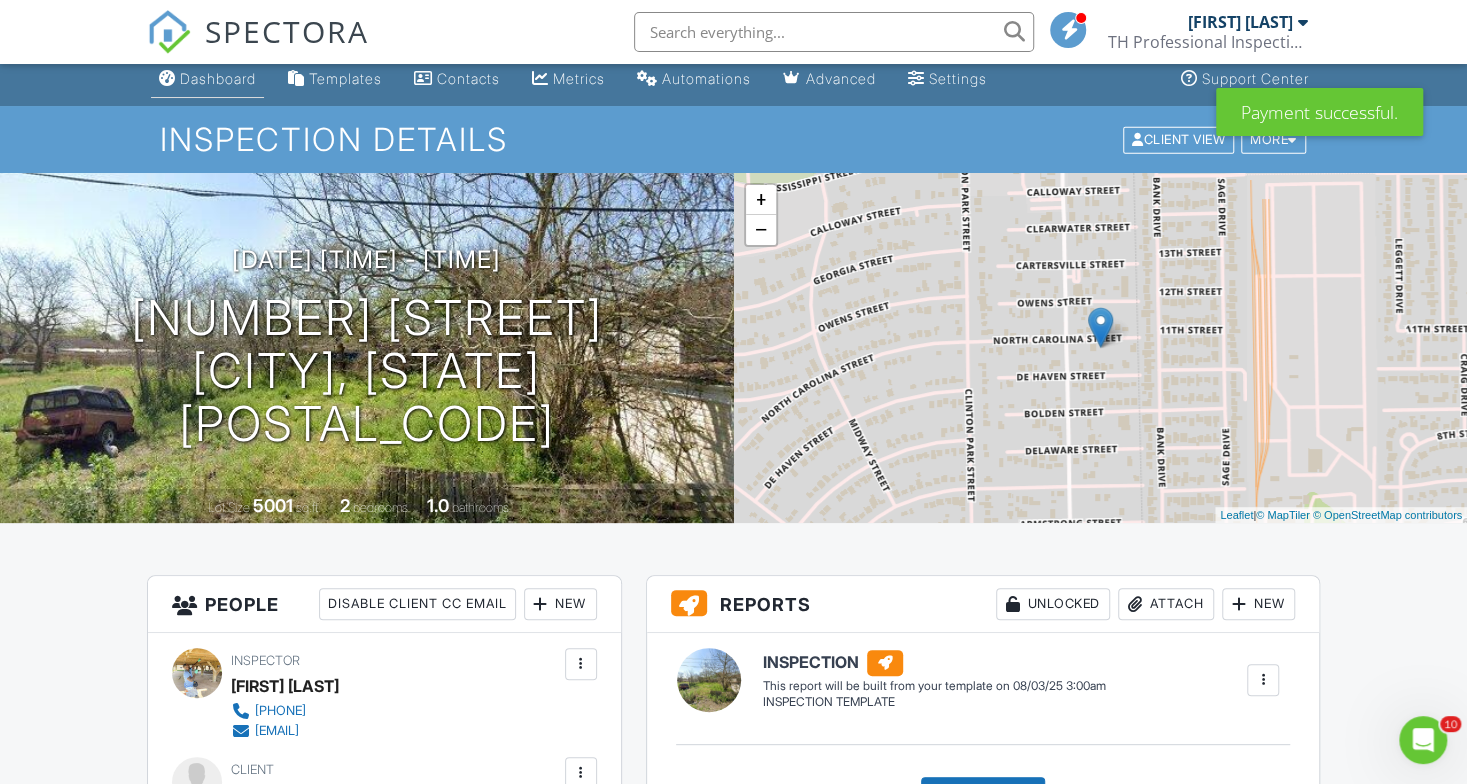 click on "Dashboard" at bounding box center [218, 78] 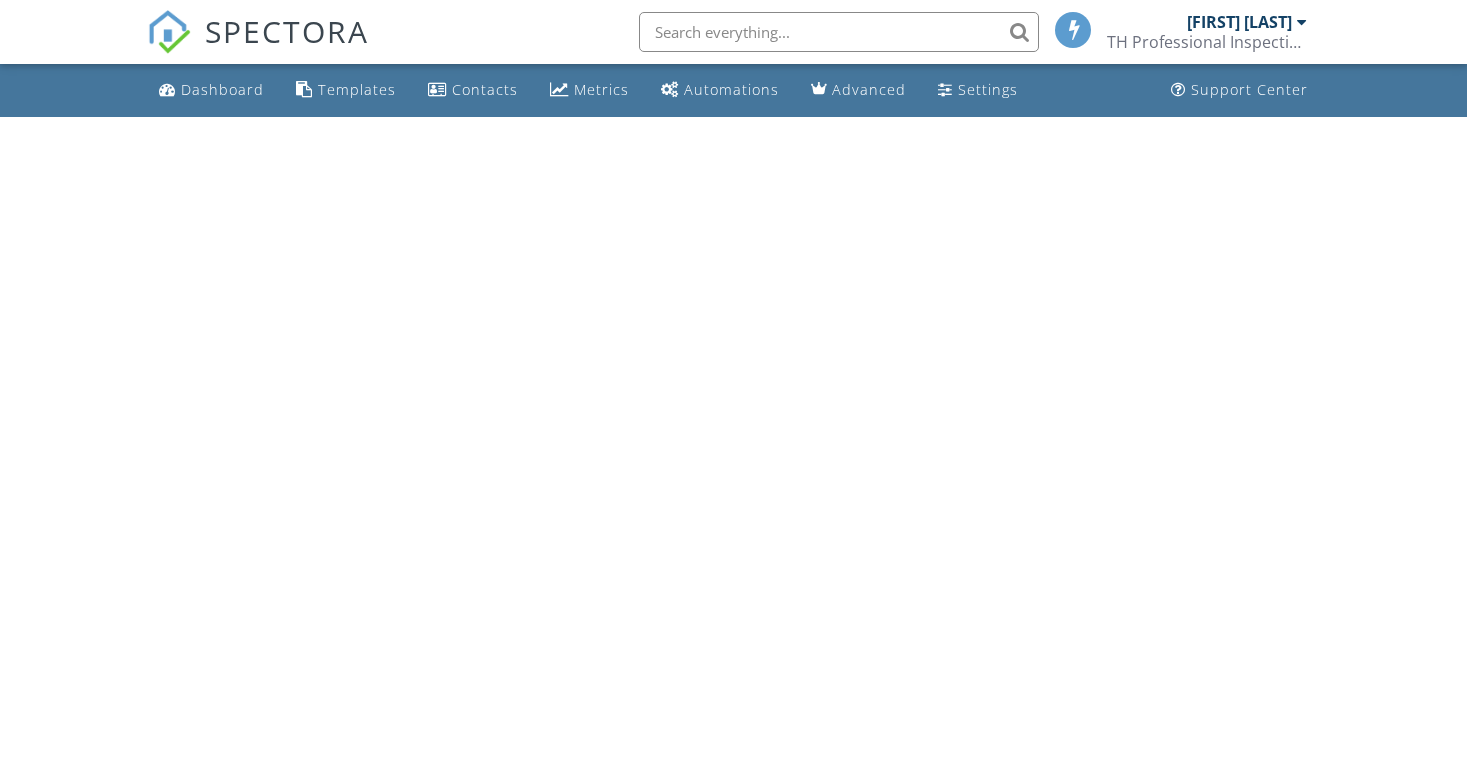 scroll, scrollTop: 0, scrollLeft: 0, axis: both 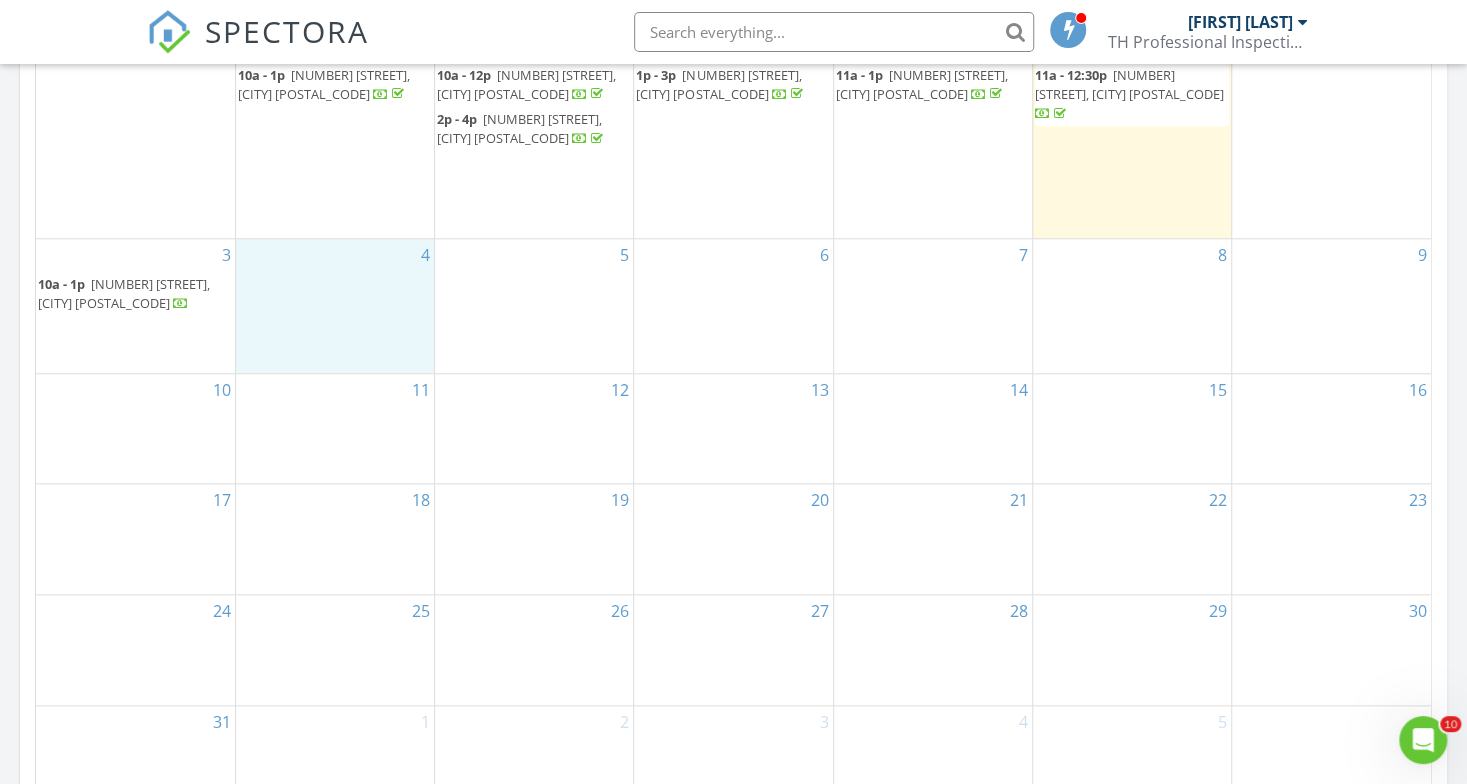click on "4" at bounding box center [335, 306] 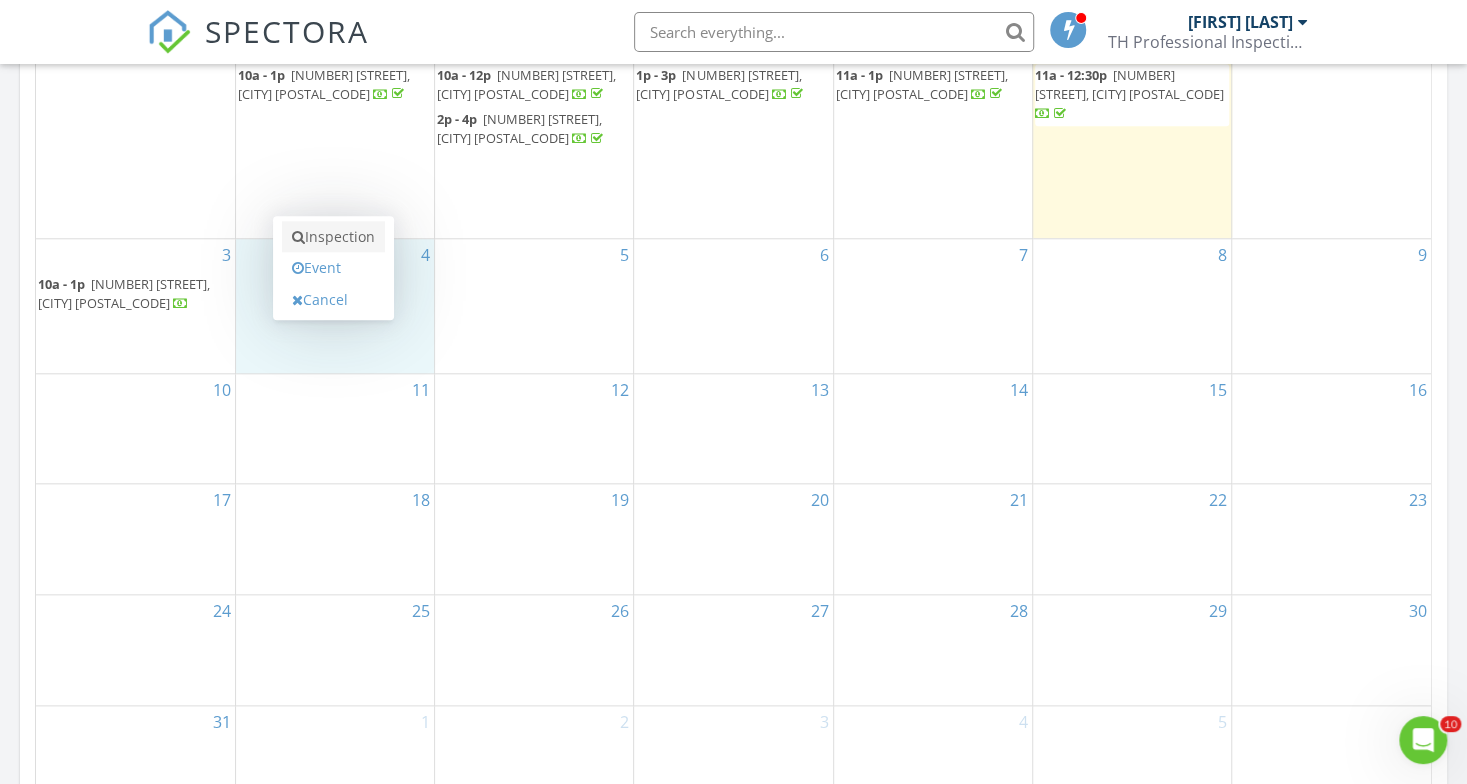 click on "Inspection" at bounding box center (333, 237) 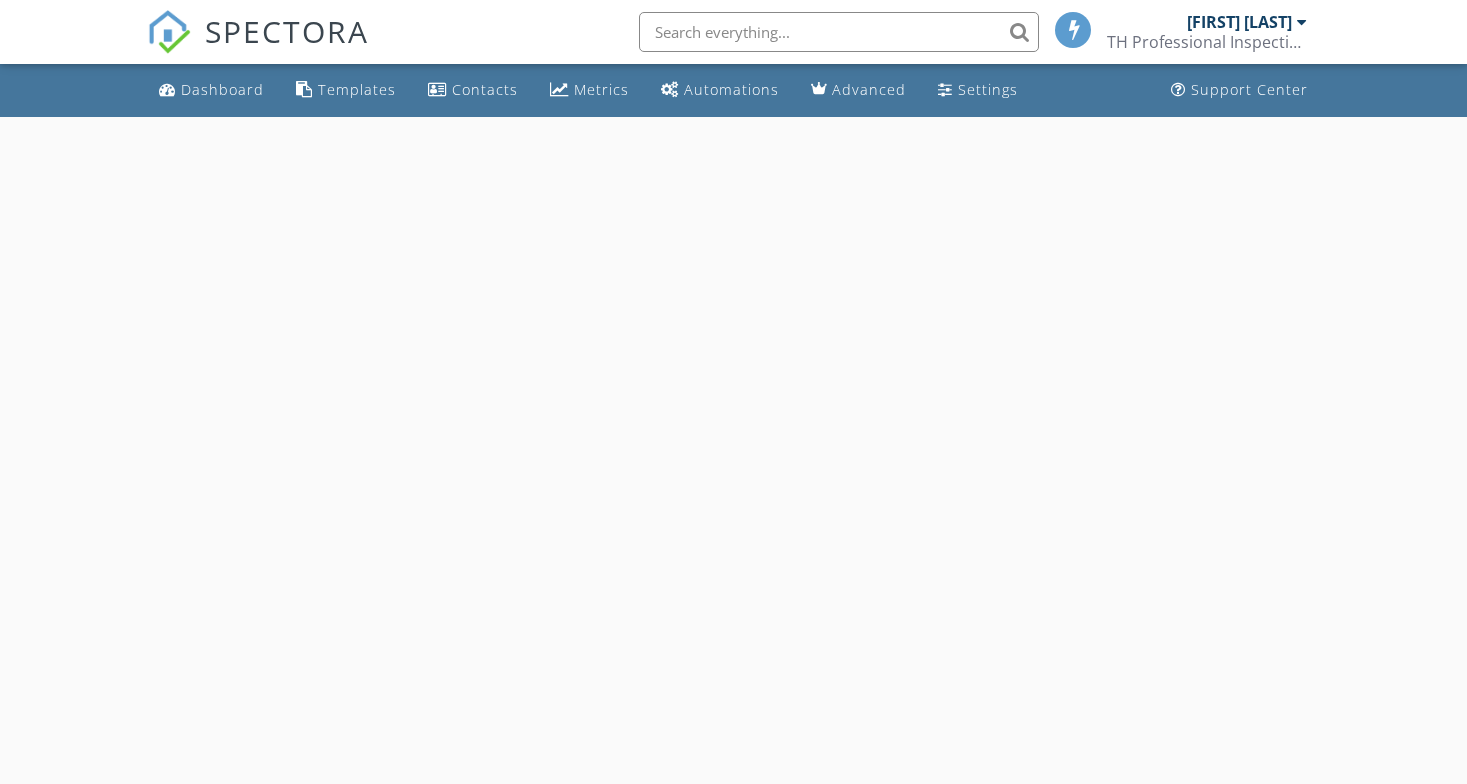 scroll, scrollTop: 0, scrollLeft: 0, axis: both 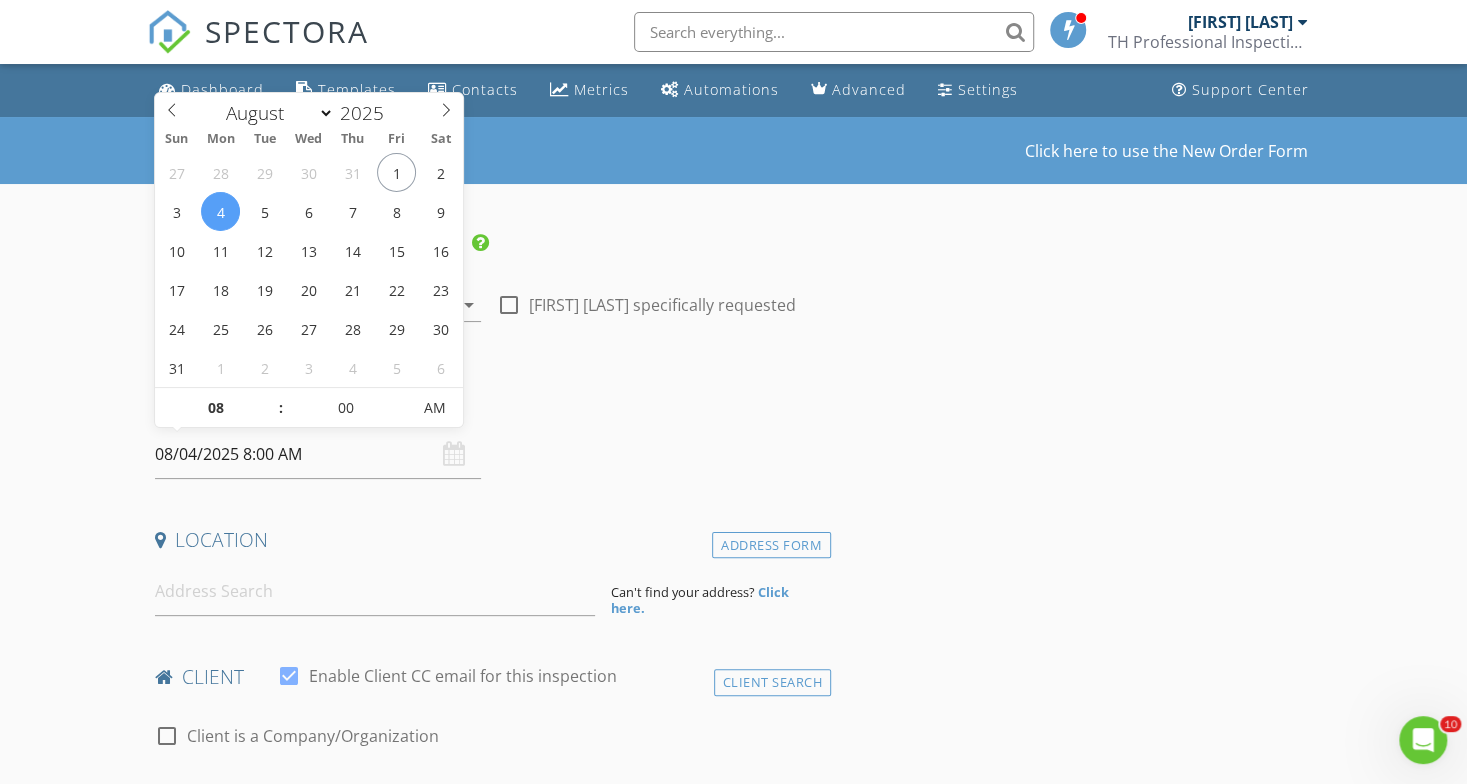 click on "08/04/2025 8:00 AM" at bounding box center [318, 454] 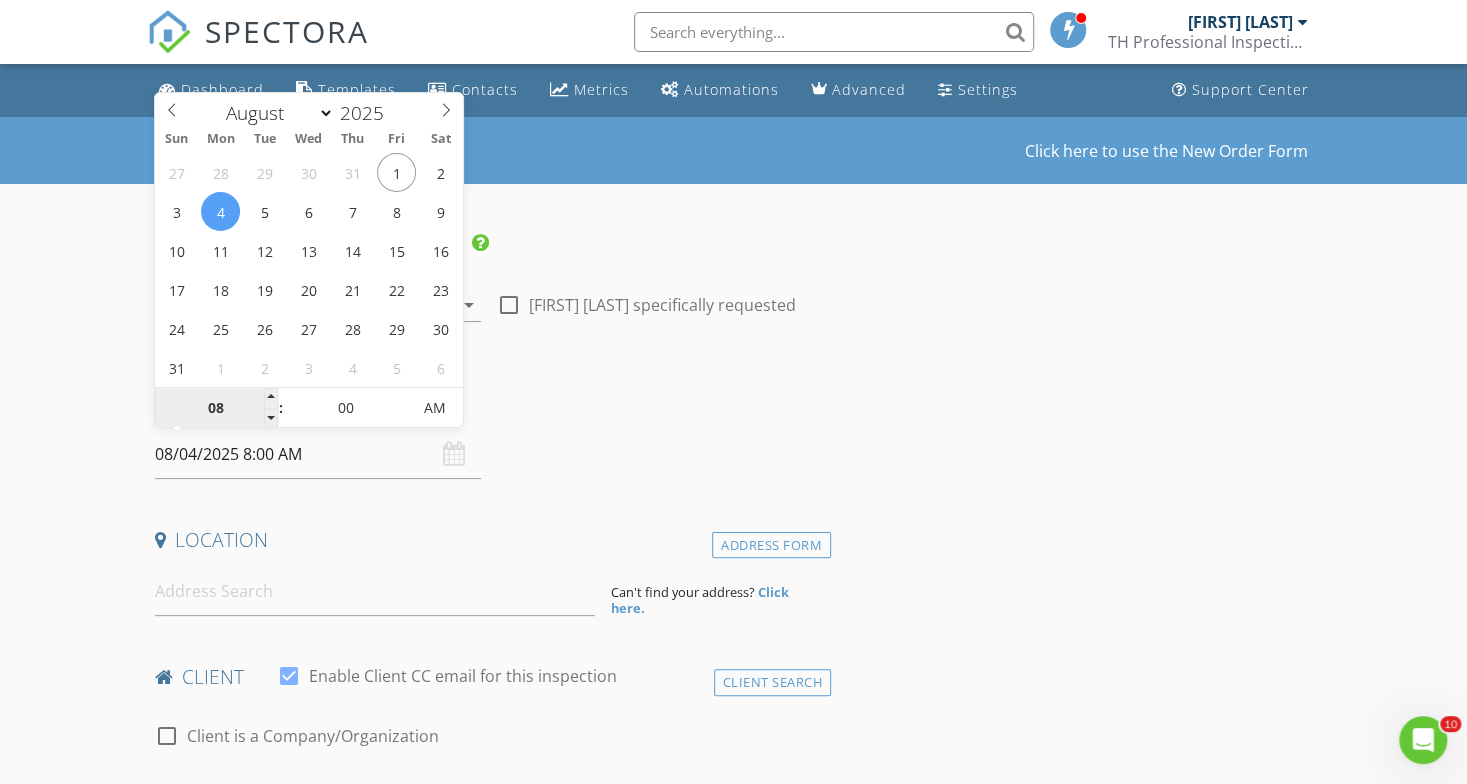 click on "08" at bounding box center (216, 409) 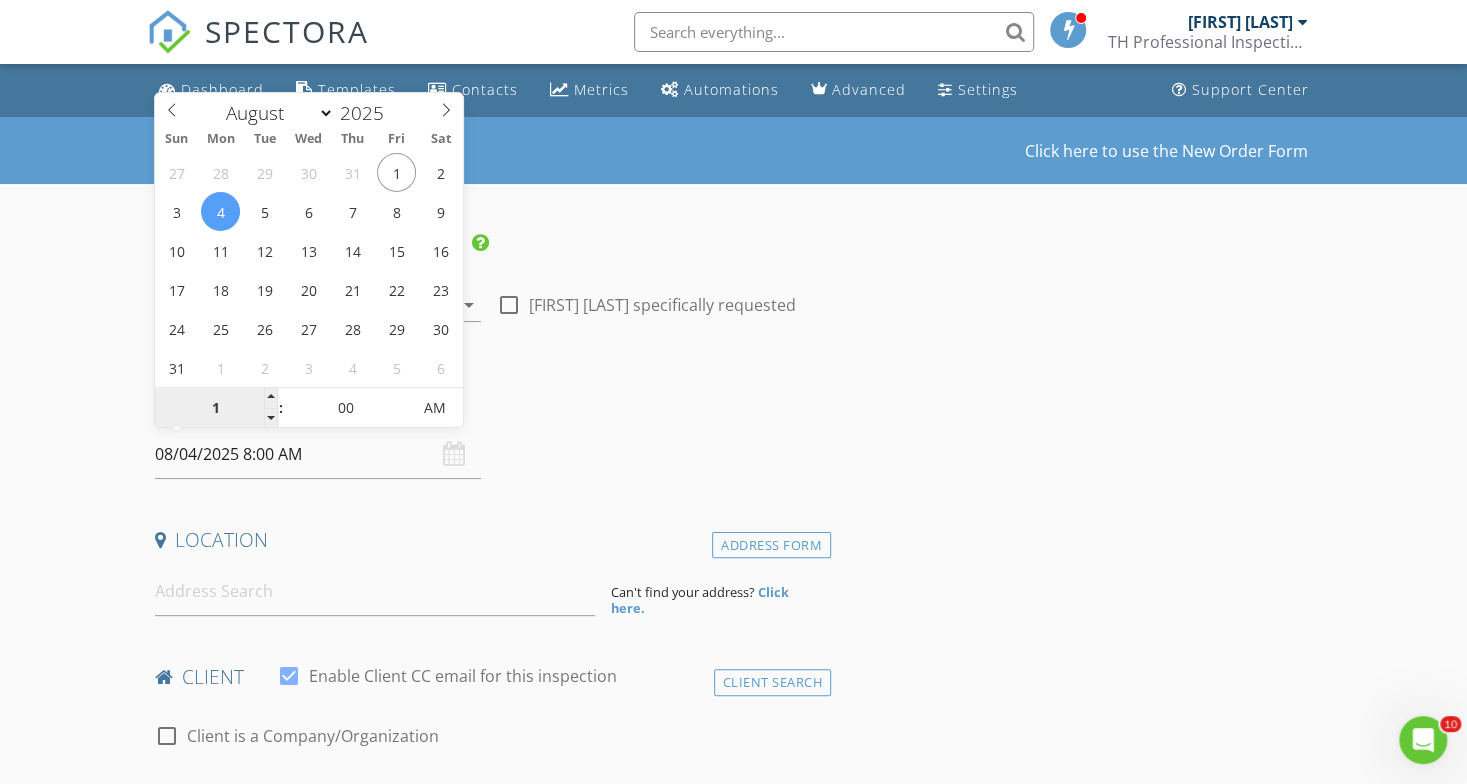 type on "11" 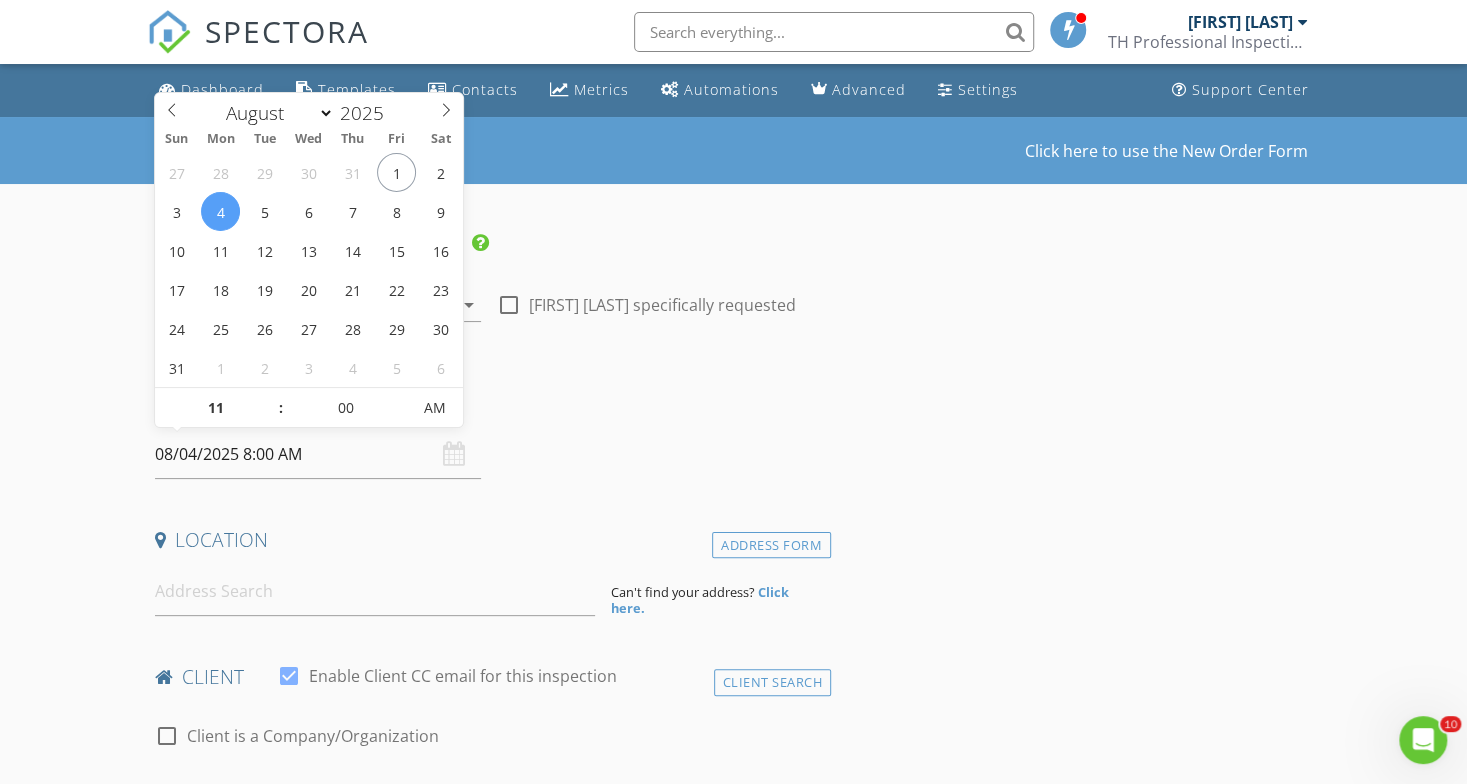 type on "08/04/2025 11:00 AM" 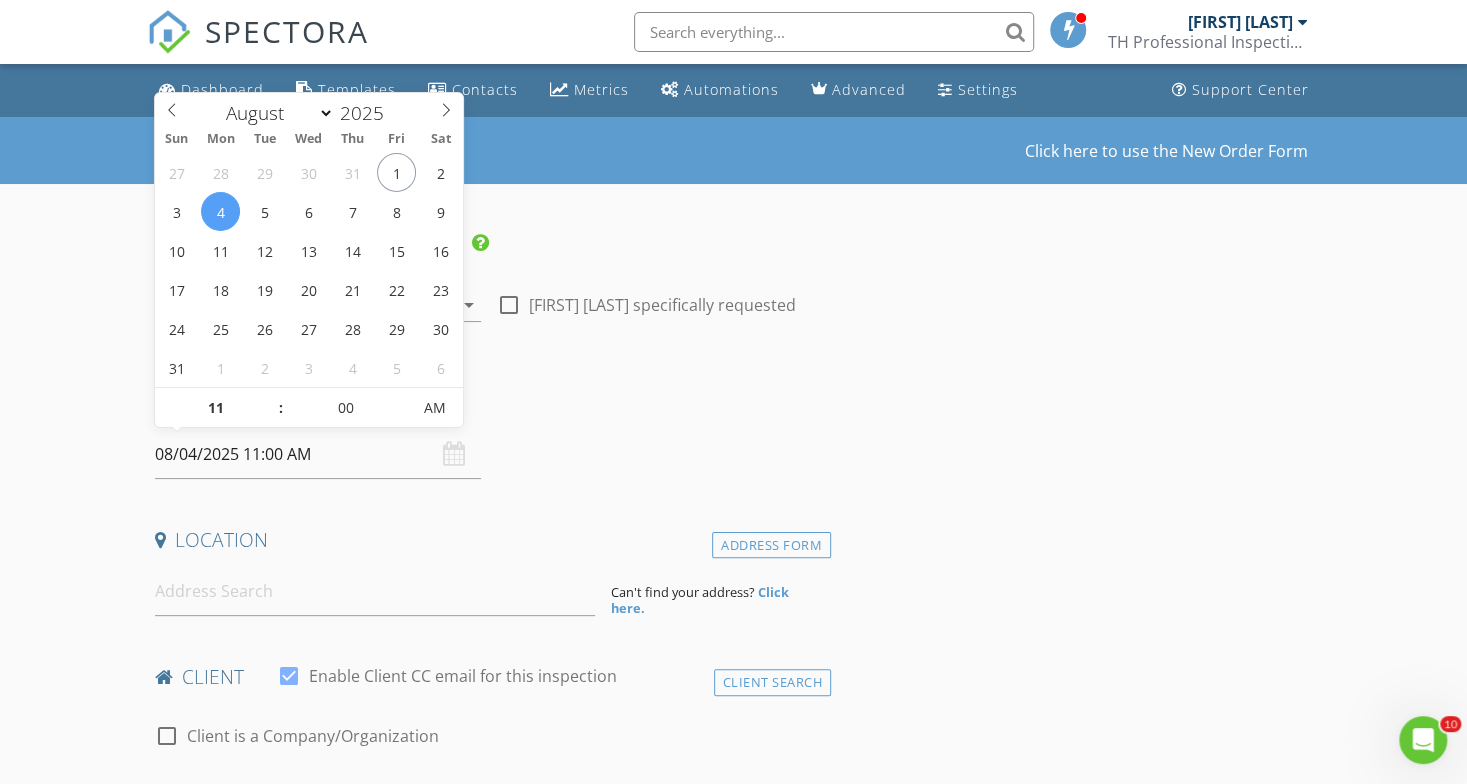 click on "Date/Time
[DATE] [TIME]" at bounding box center (489, 434) 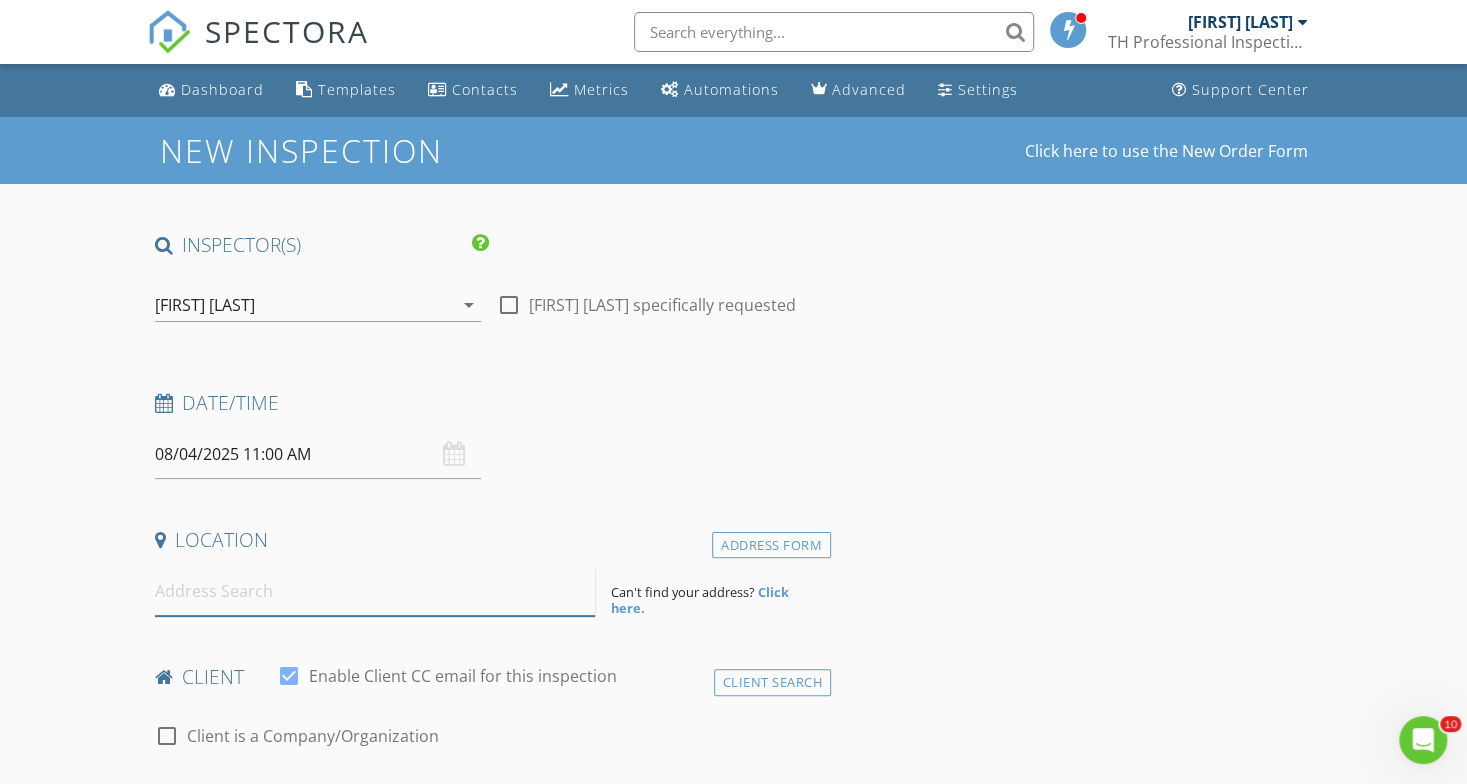 click at bounding box center [375, 591] 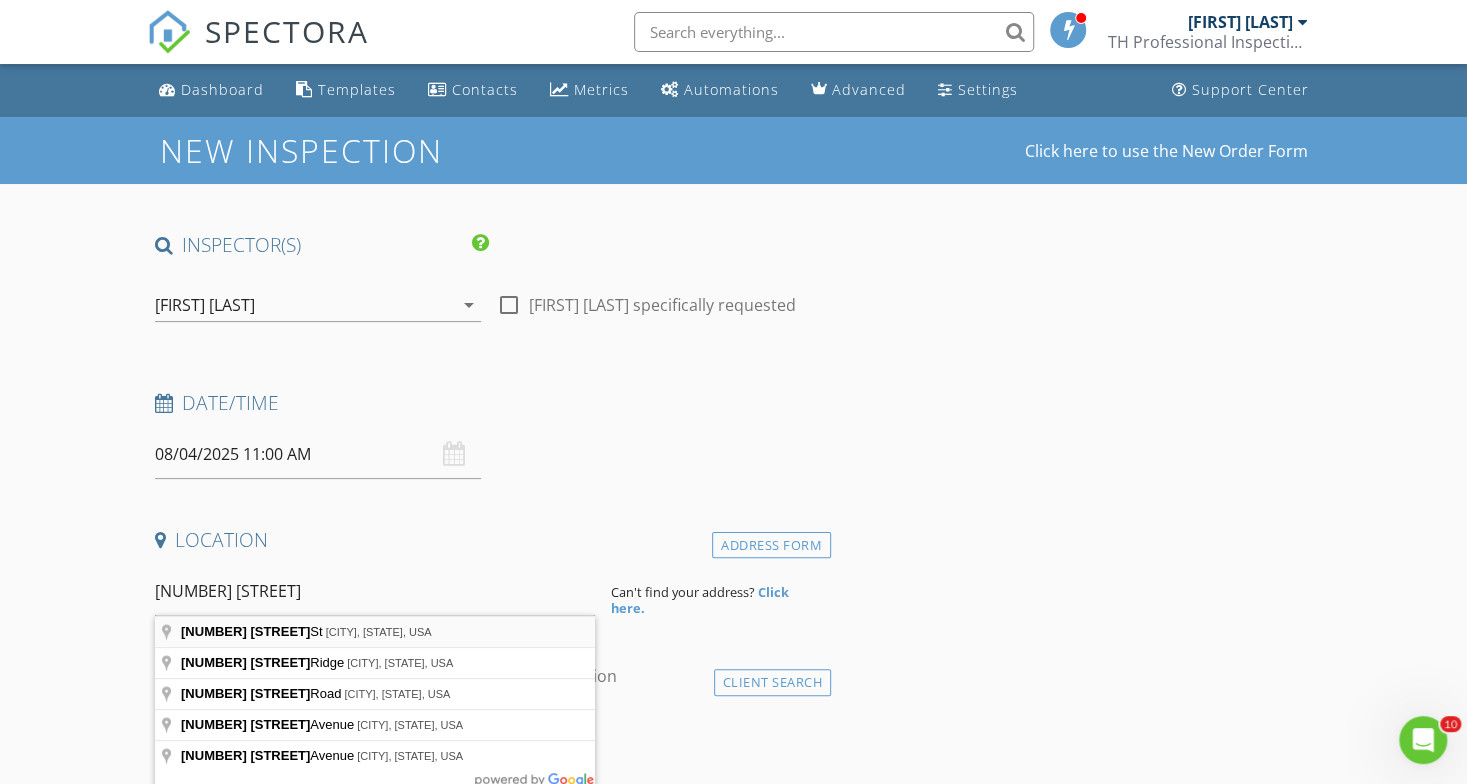 type on "[NUMBER] [STREET], [CITY], [STATE], USA" 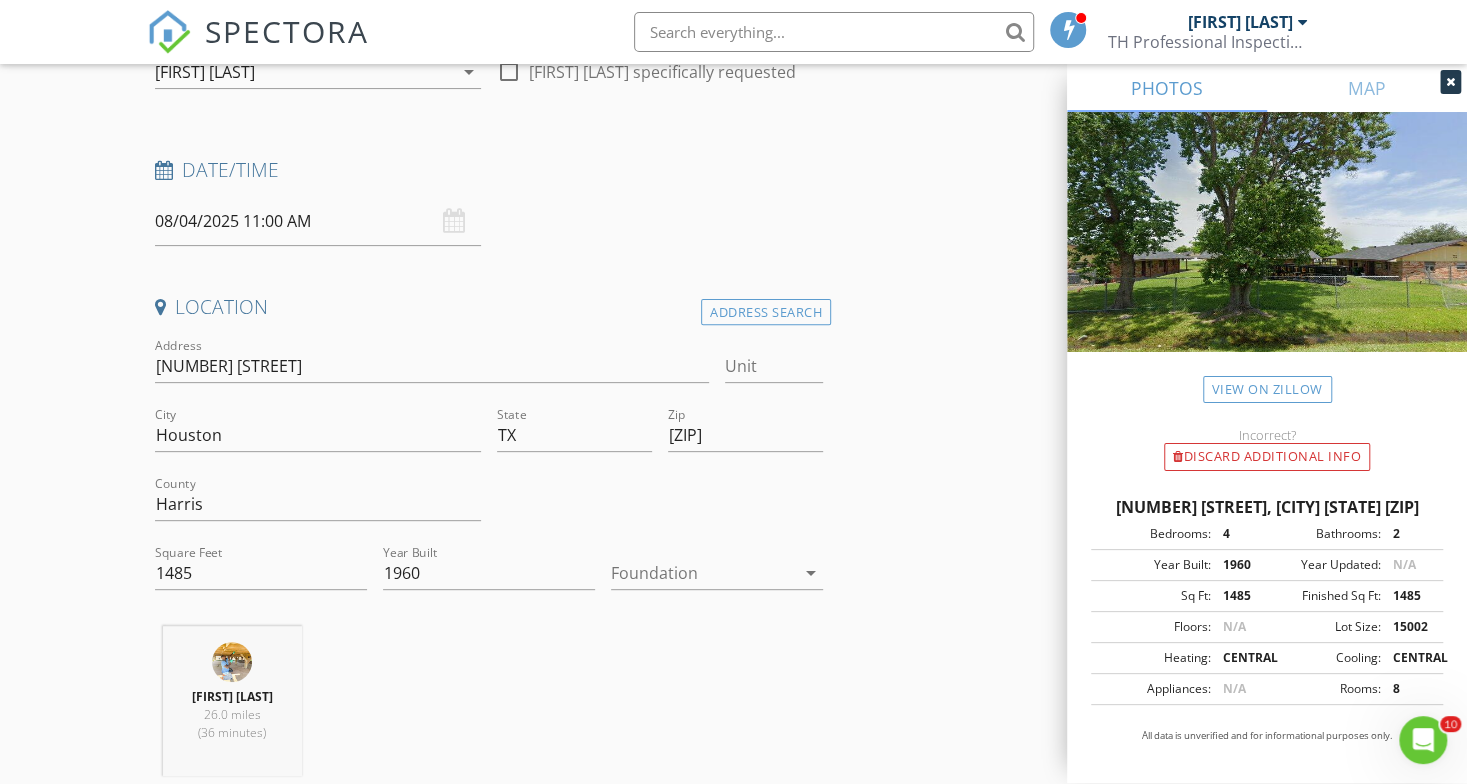 scroll, scrollTop: 238, scrollLeft: 0, axis: vertical 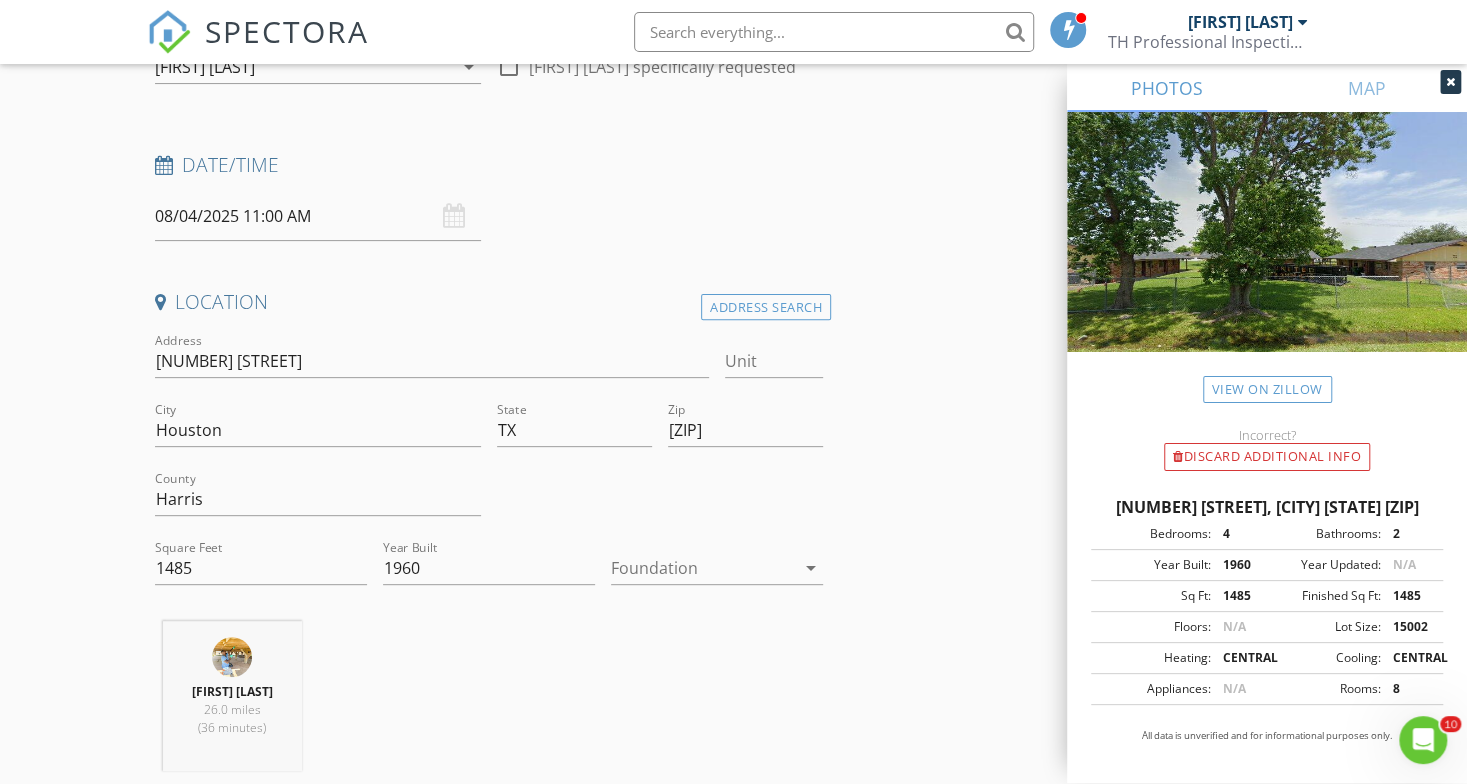 click at bounding box center (1450, 82) 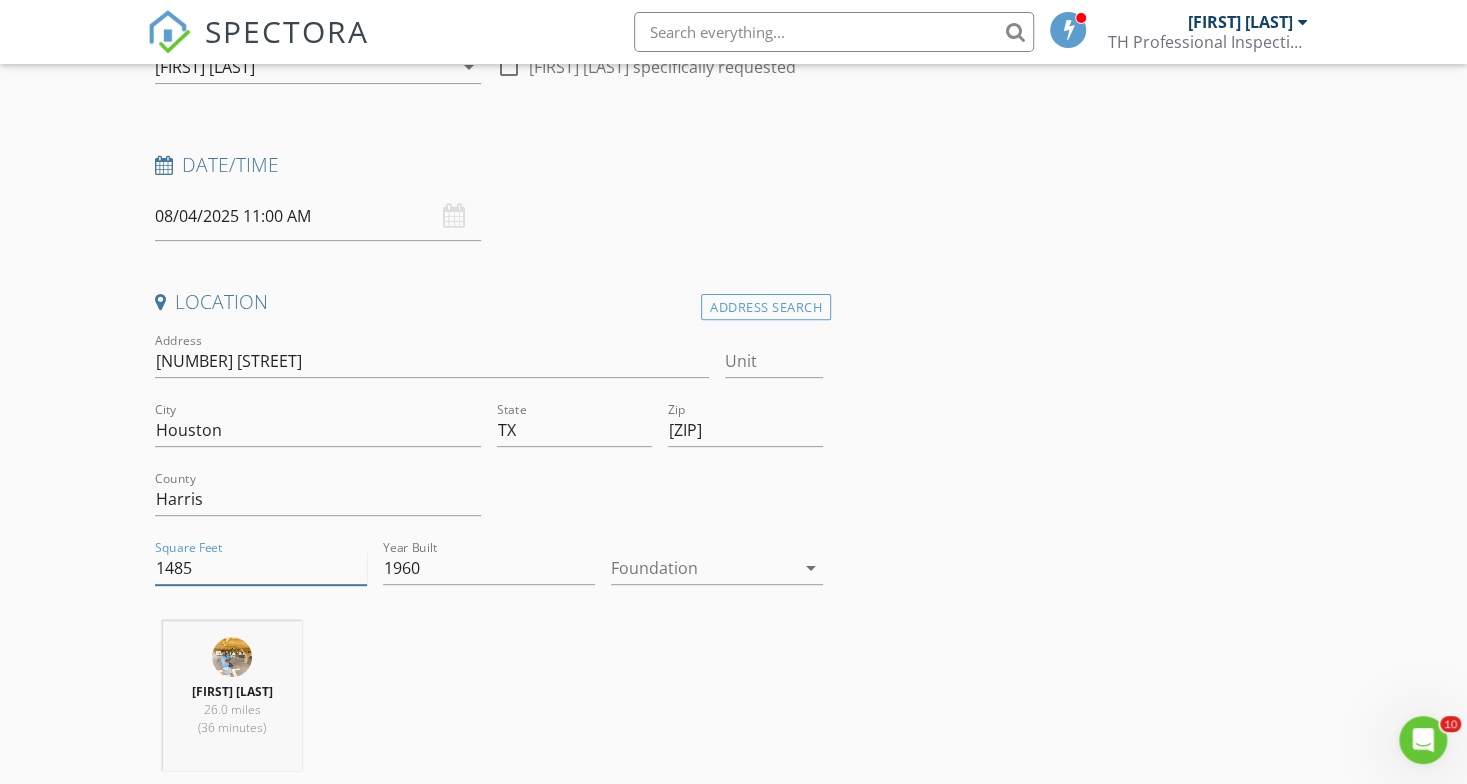 drag, startPoint x: 241, startPoint y: 557, endPoint x: 58, endPoint y: 567, distance: 183.27303 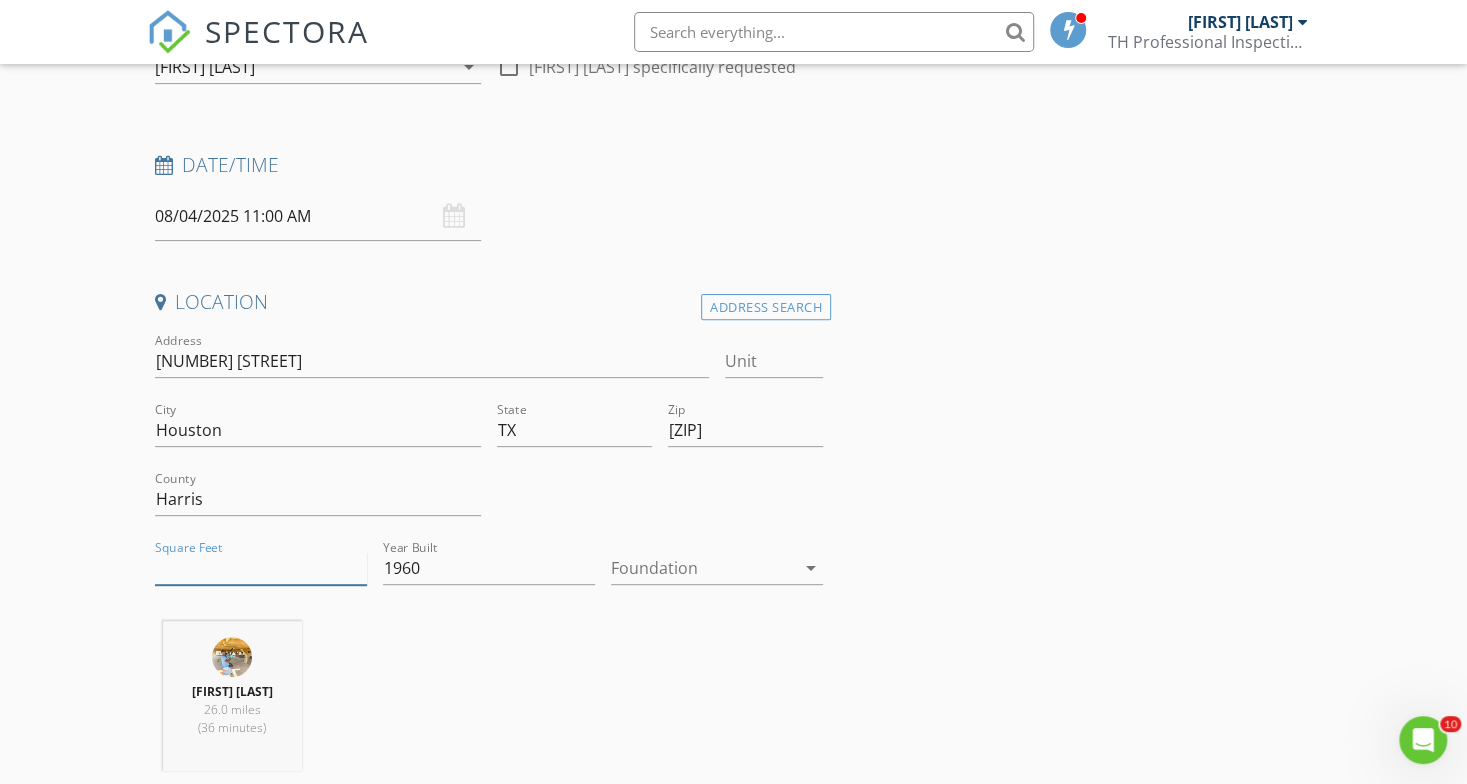 type 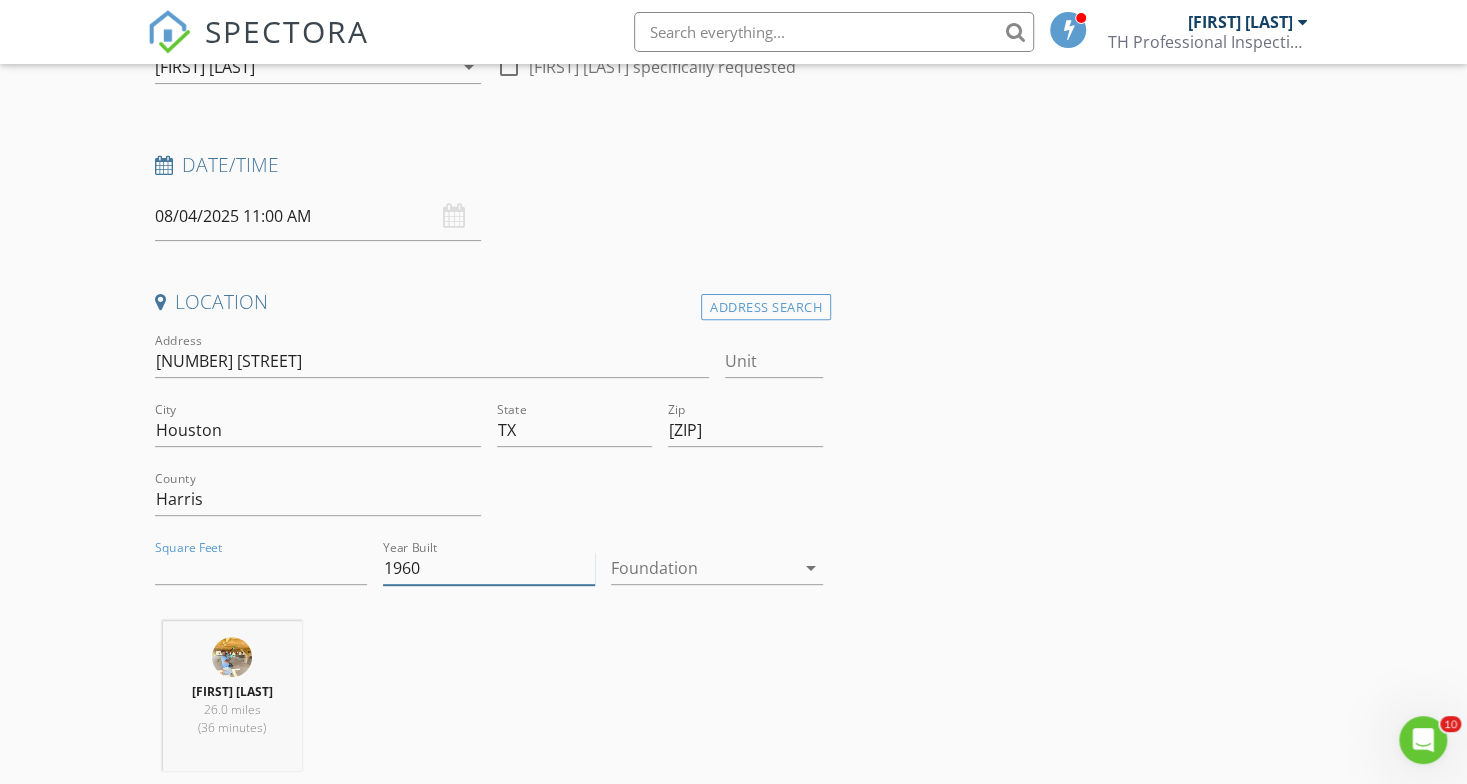 drag, startPoint x: 419, startPoint y: 565, endPoint x: 174, endPoint y: 594, distance: 246.71036 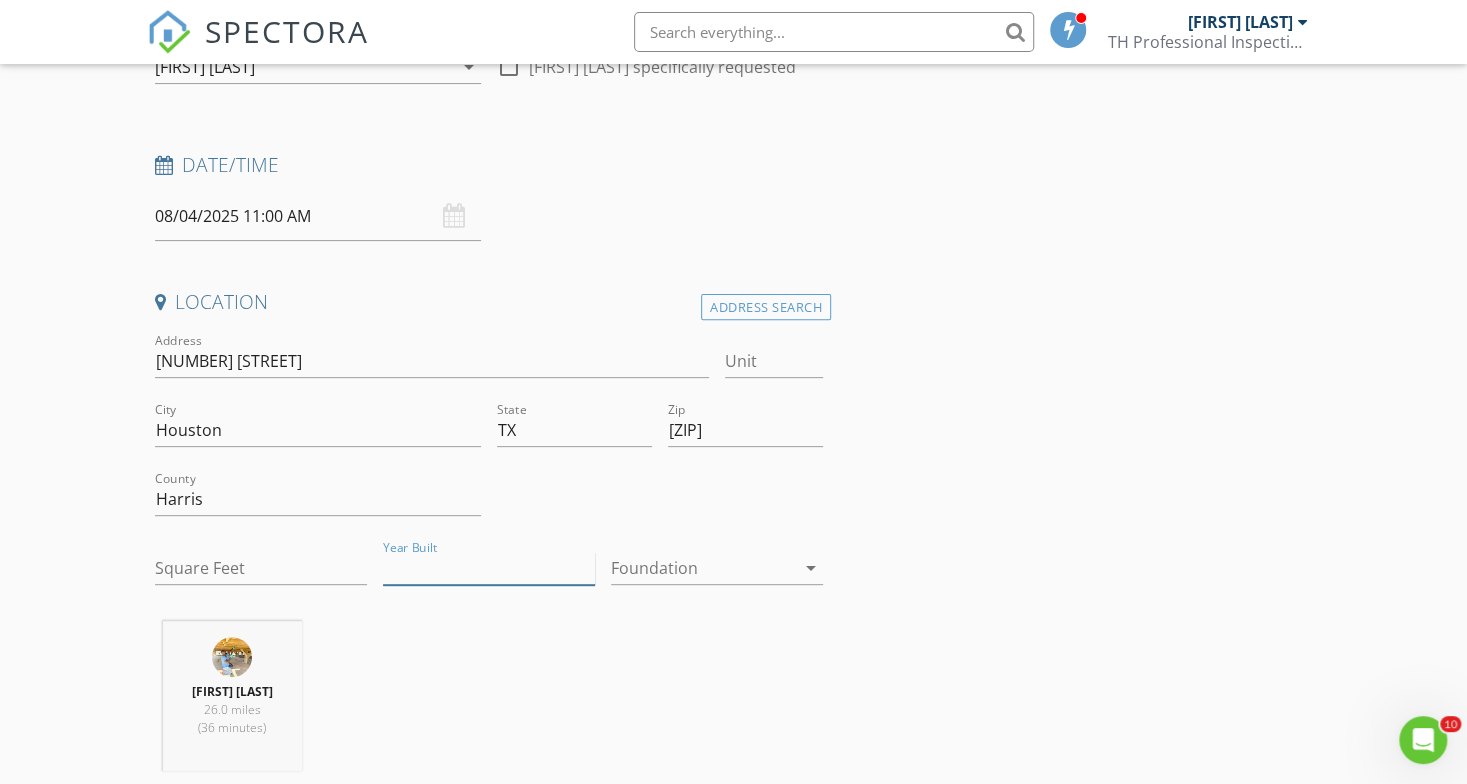 type 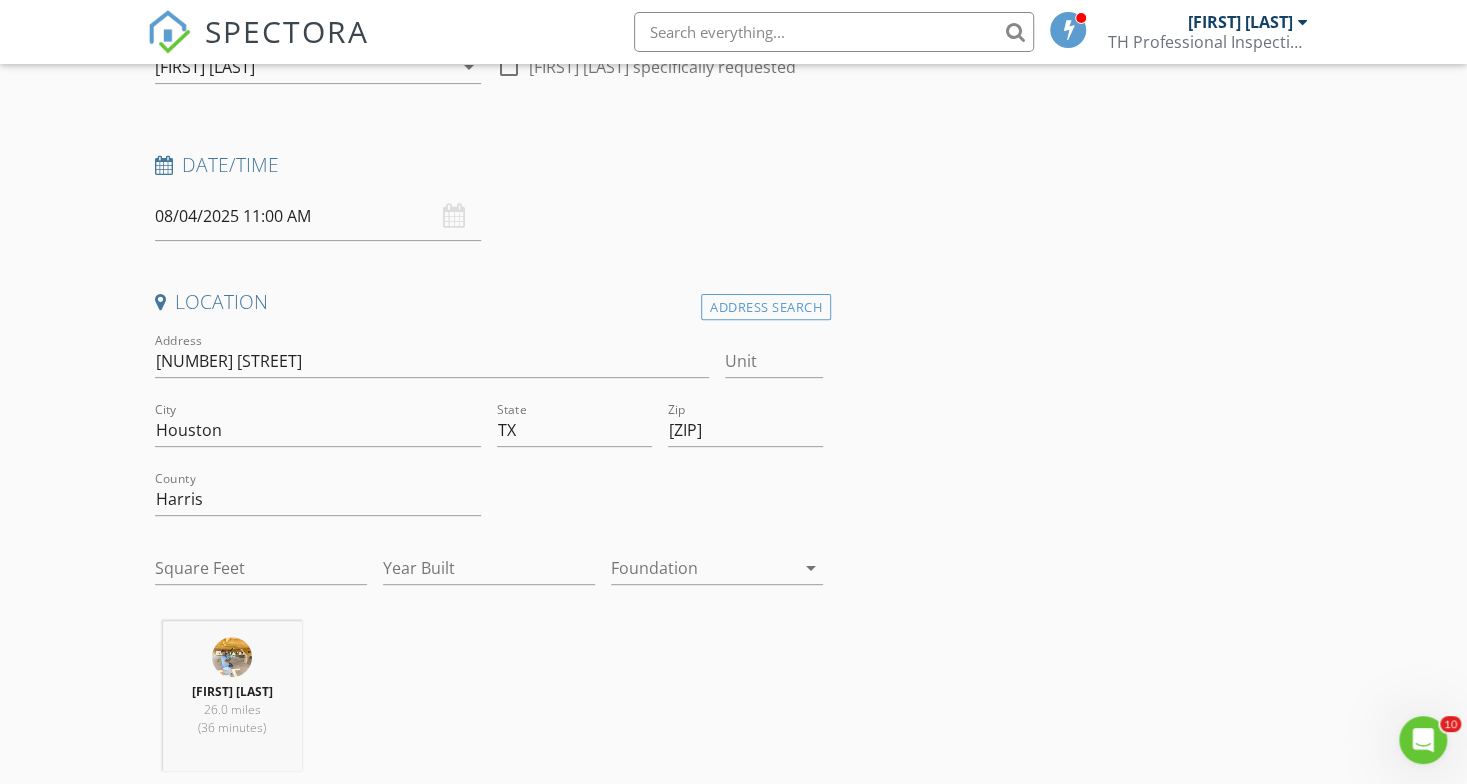 click on "INSPECTOR(S)
check_box   Taji Henley   PRIMARY   Taji Henley arrow_drop_down   check_box_outline_blank Taji Henley specifically requested
Date/Time
08/04/2025 11:00 AM
Location
Address Search       Address 8215 Lawler St   Unit   City Houston   State TX   Zip 77051   County Harris     Square Feet   Year Built   Foundation arrow_drop_down     Taji Henley     26.0 miles     (36 minutes)
client
check_box Enable Client CC email for this inspection   Client Search     check_box_outline_blank Client is a Company/Organization     First Name   Last Name   Email   CC Email   Phone           Notes   Private Notes
ADD ADDITIONAL client
SERVICES
check_box_outline_blank   Residential Home Inspection   check_box_outline_blank   Residential Inspection   arrow_drop_down     arrow_drop_down" at bounding box center [734, 1633] 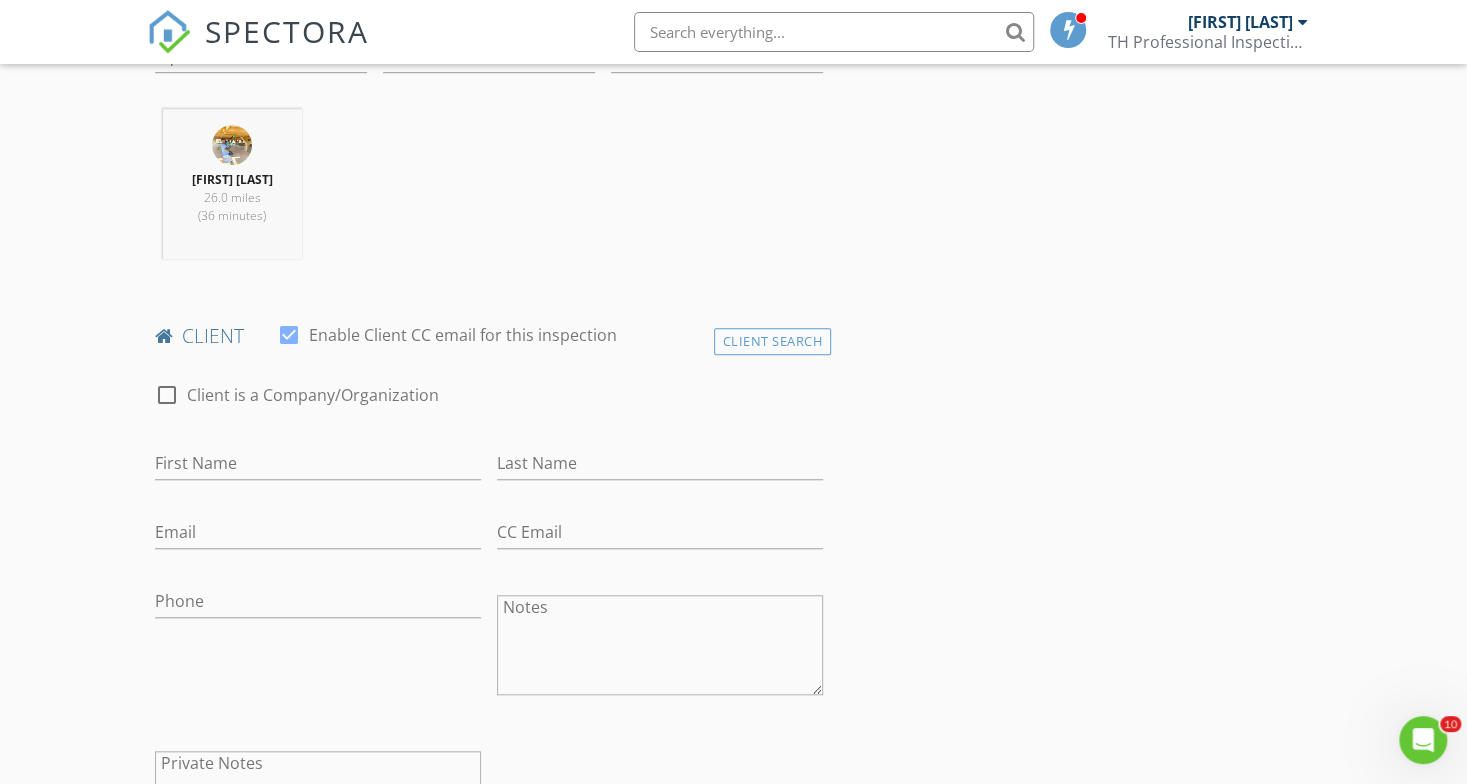 scroll, scrollTop: 767, scrollLeft: 0, axis: vertical 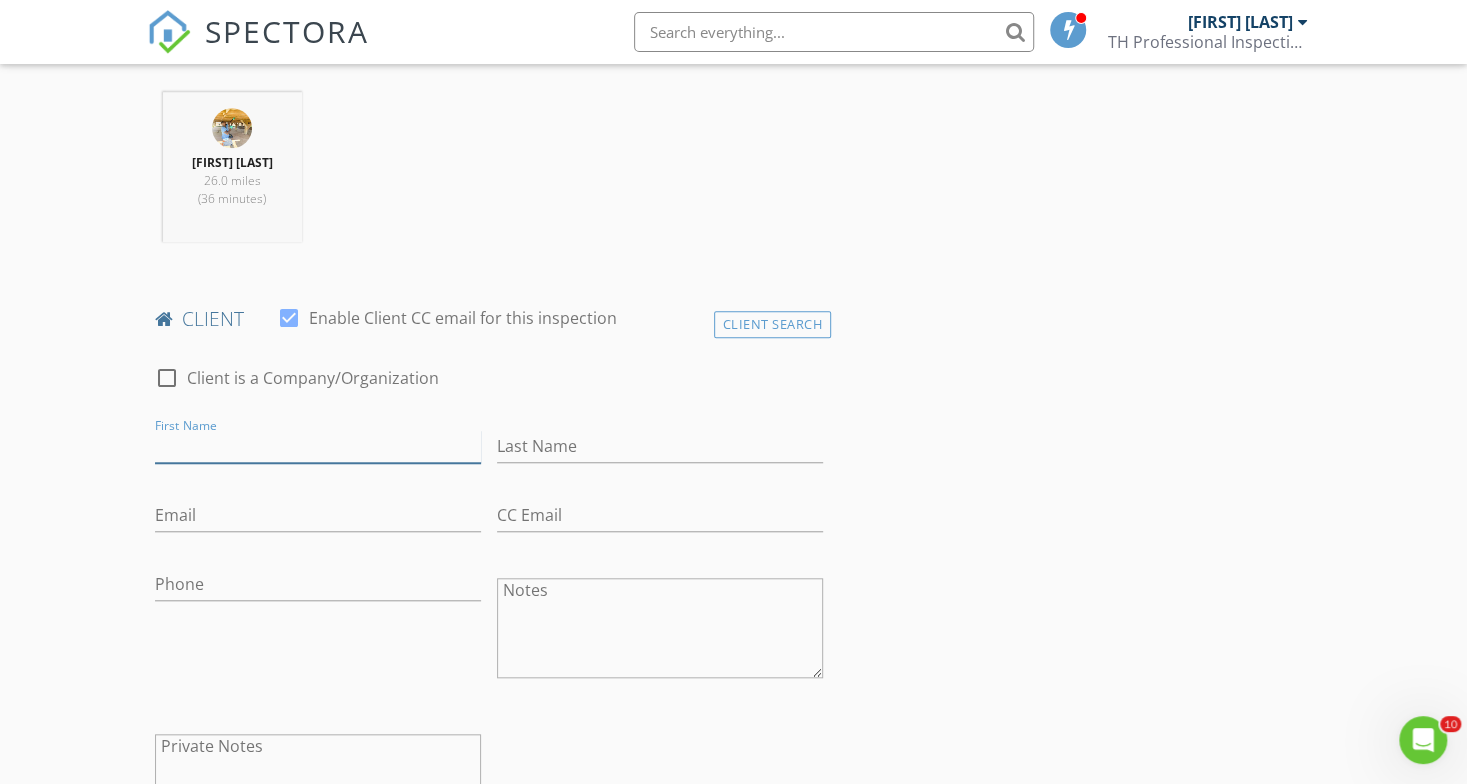click on "First Name" at bounding box center [318, 446] 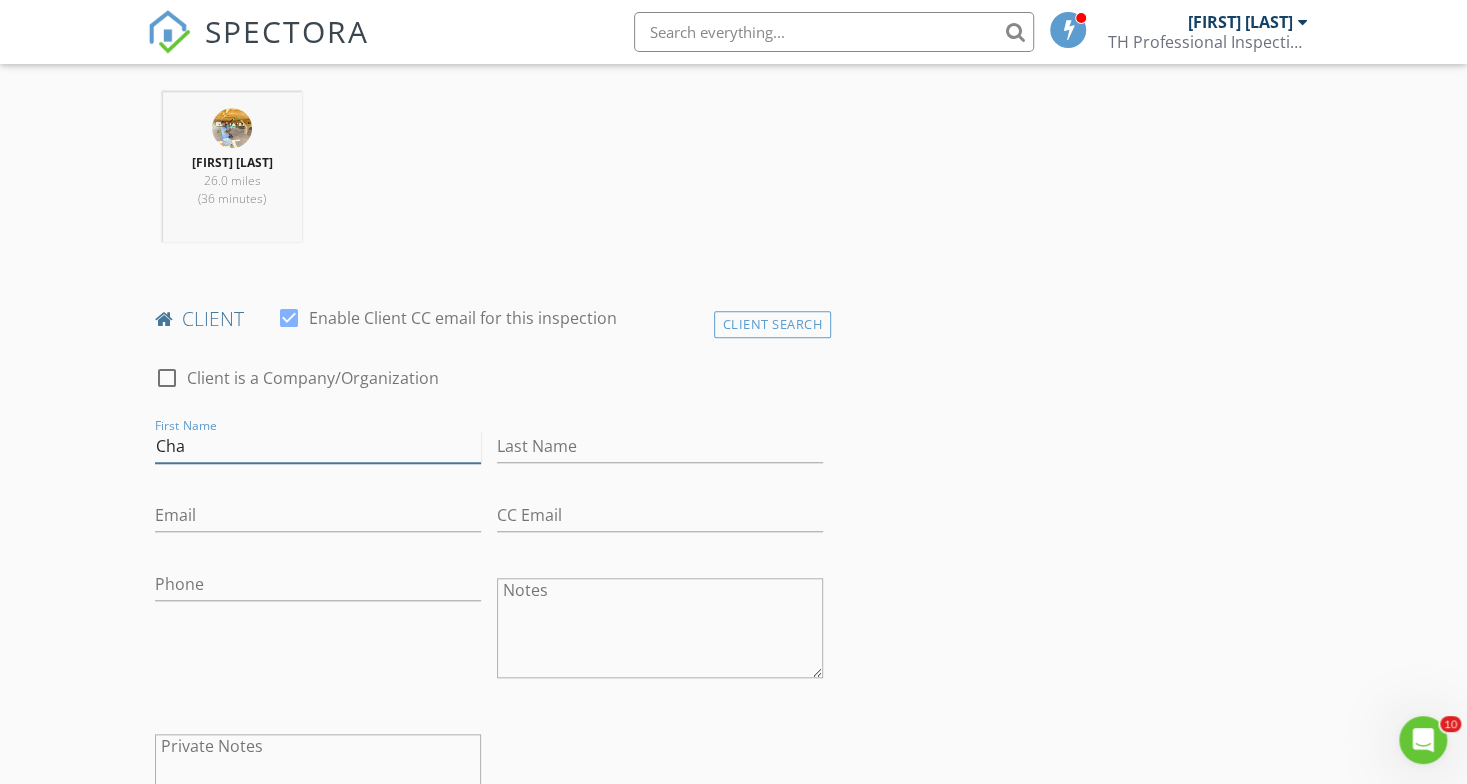 type on "Chakoa Jefferson" 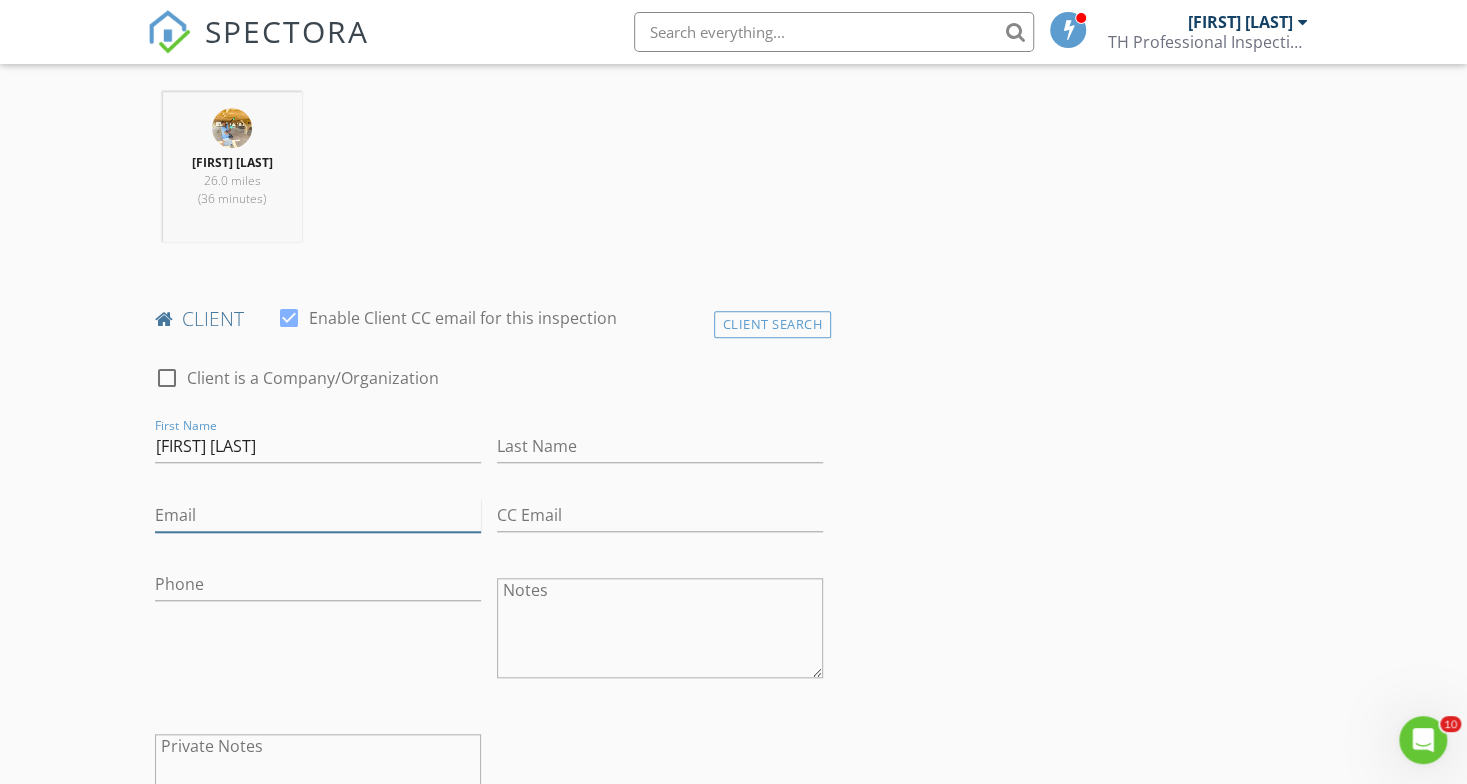 type on "Chakoajefferson@yahoo.com" 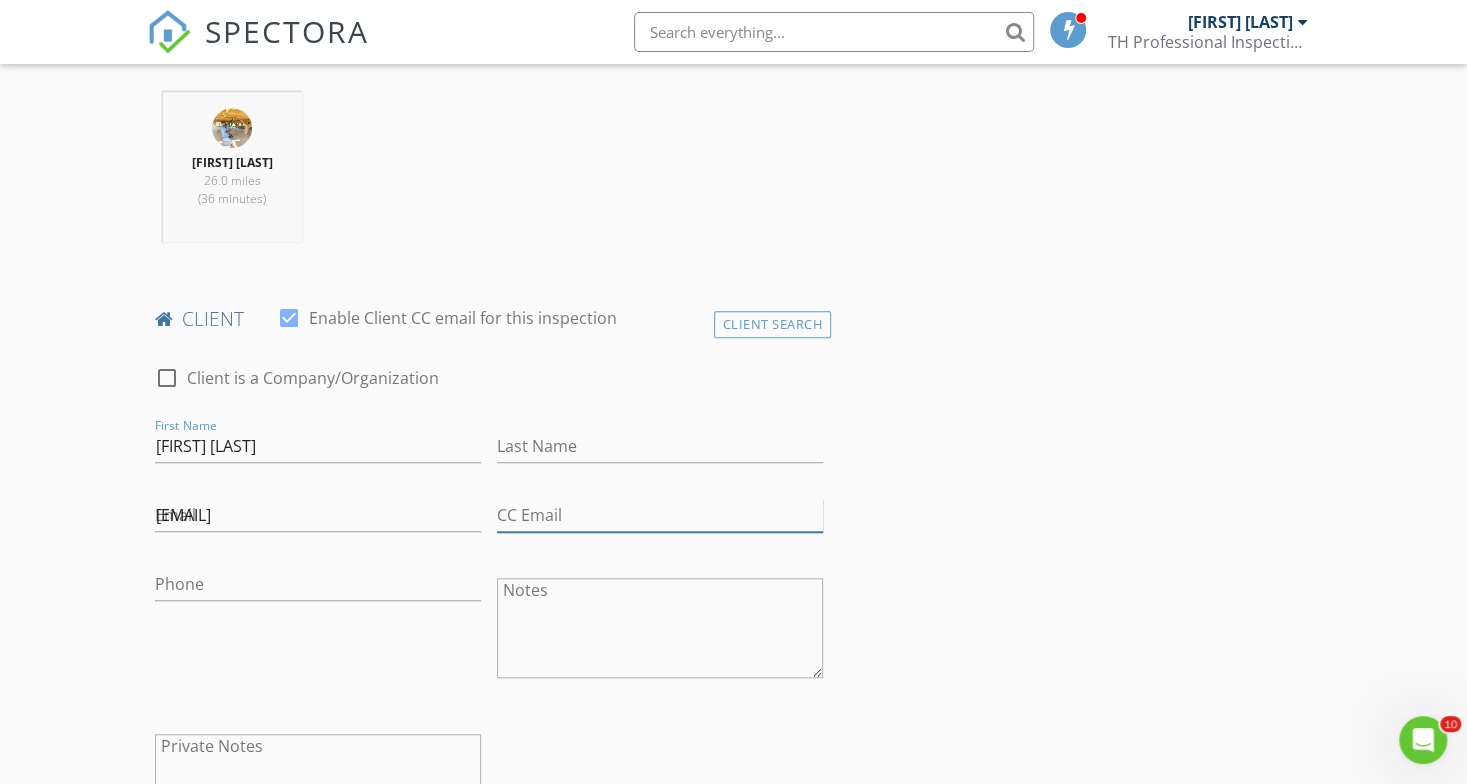 type on "Chakoajefferson@yahoo.com" 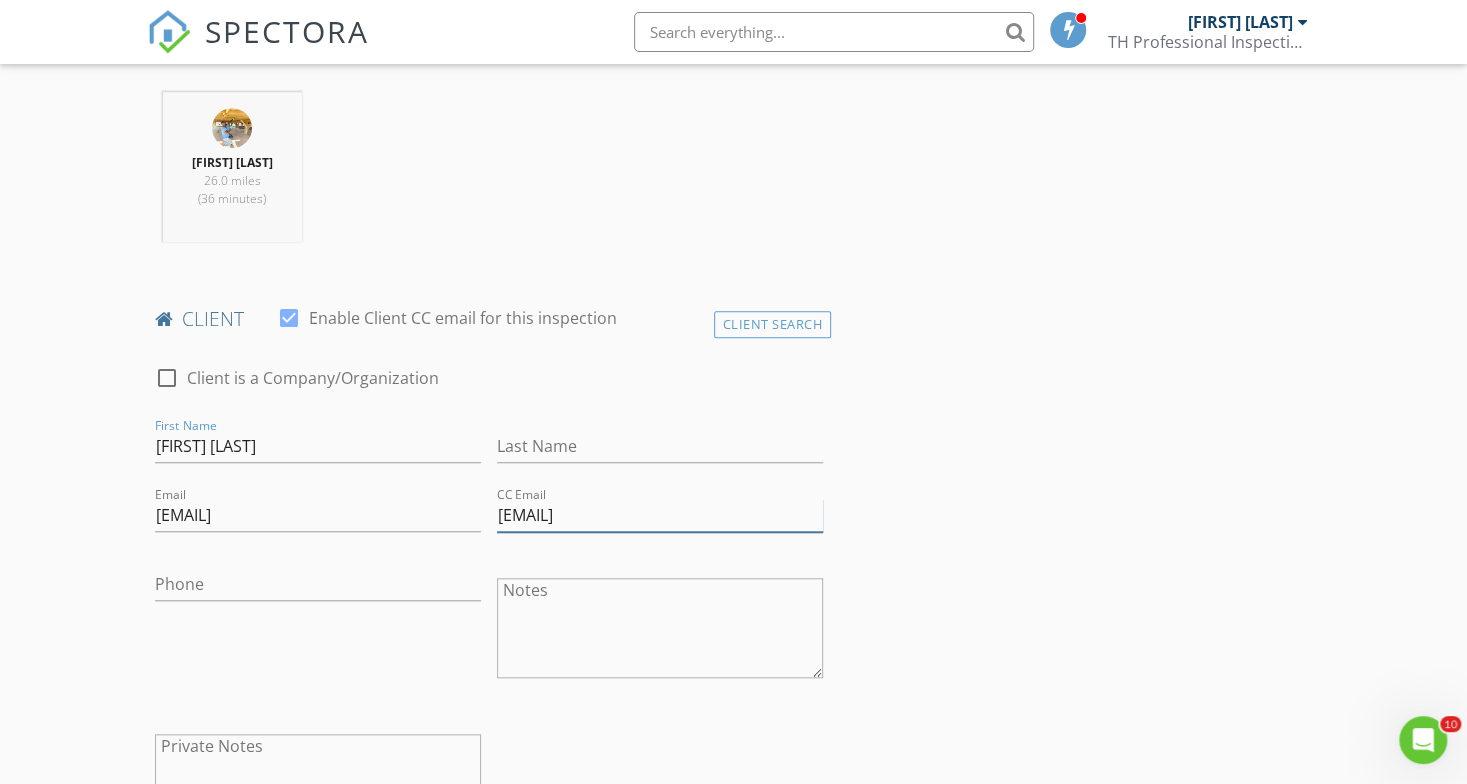 click on "Chakoajefferson@yahoo.com" at bounding box center (660, 515) 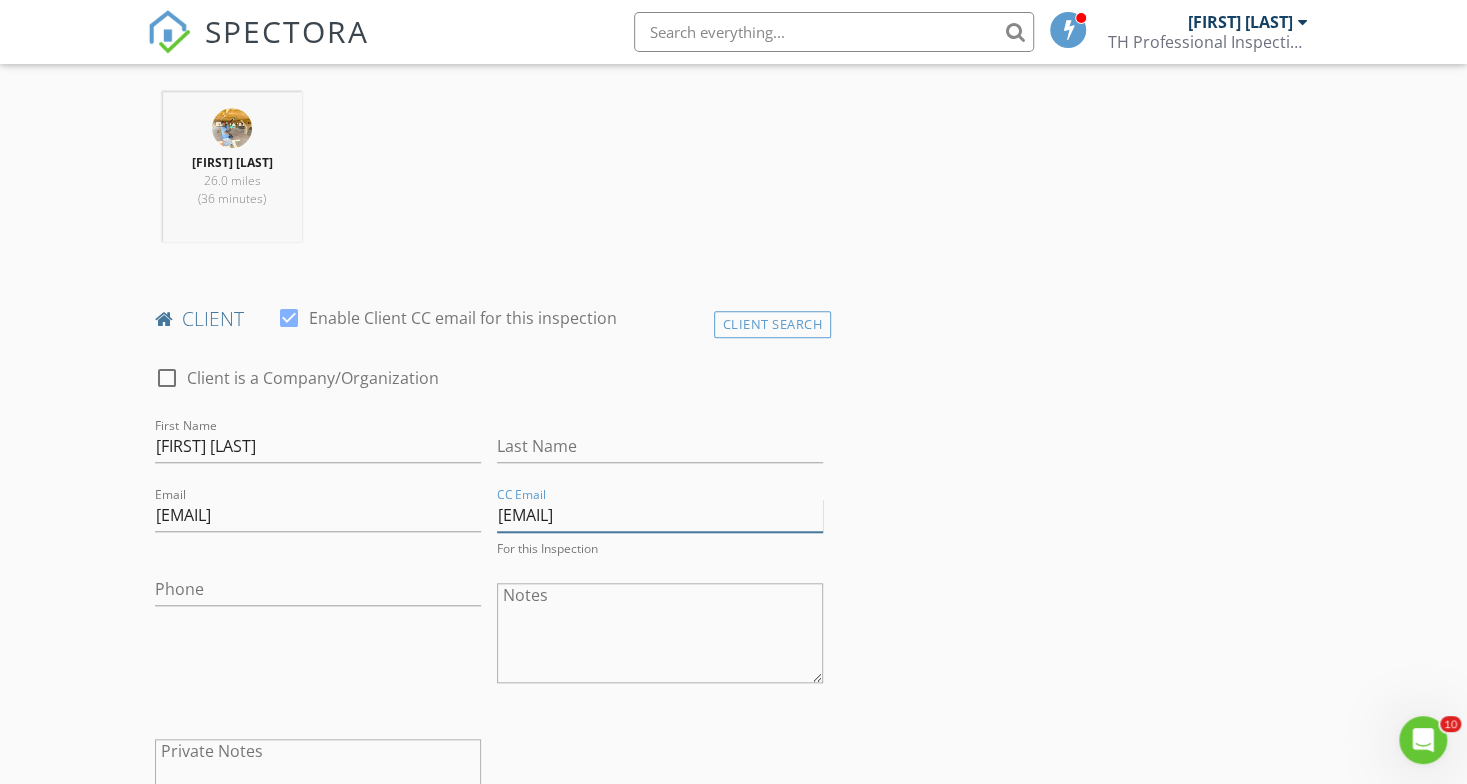 click on "Chakoajefferson@yahoo.com" at bounding box center [660, 515] 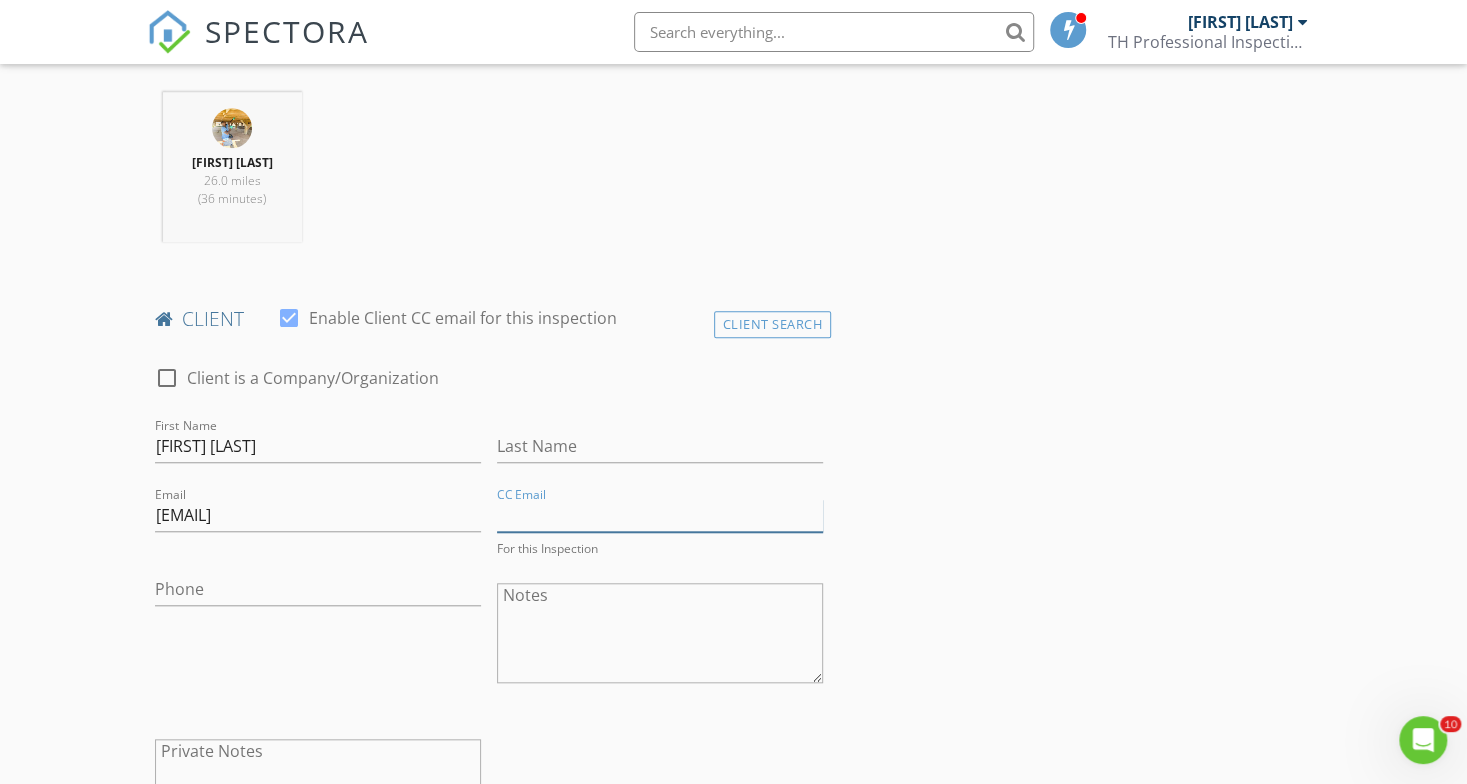 type 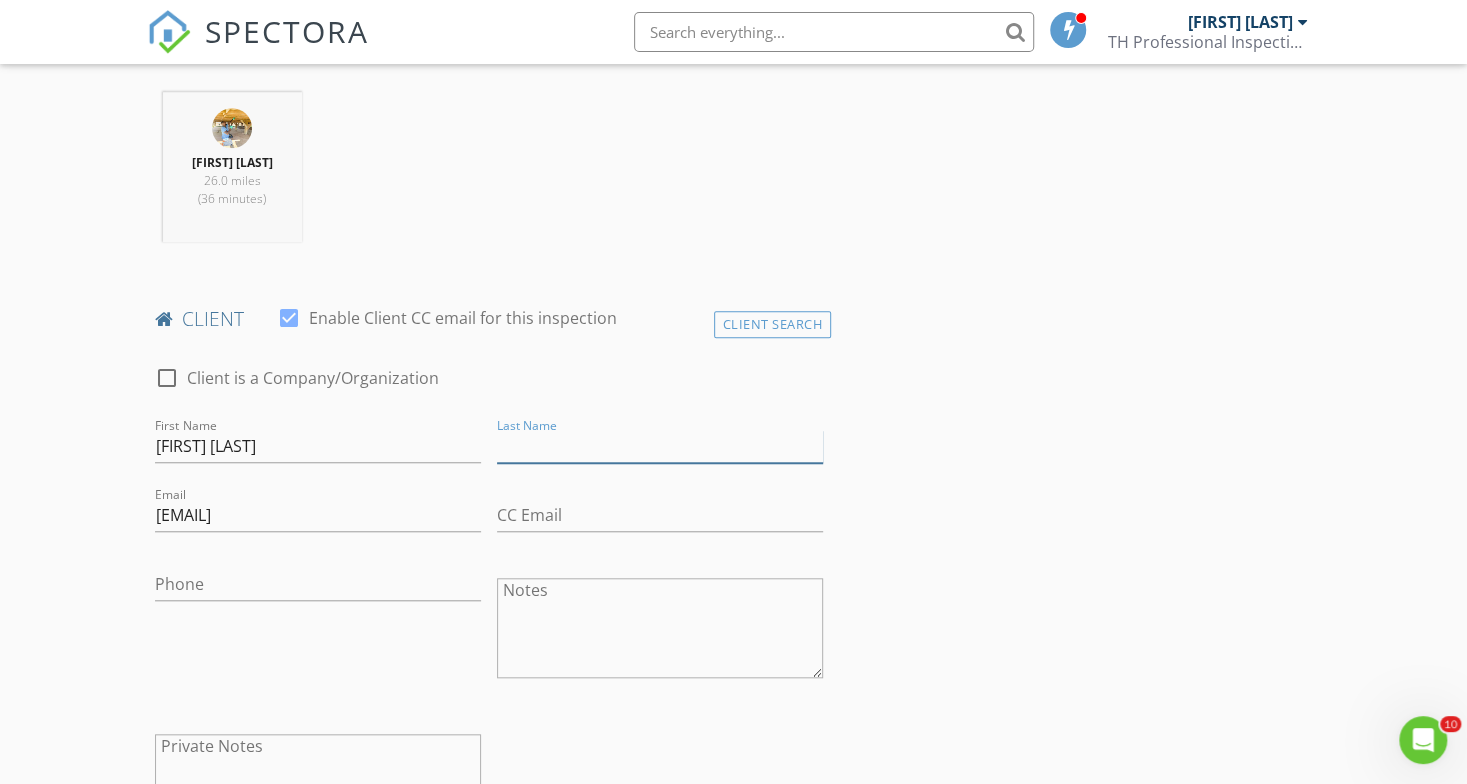 click on "Last Name" at bounding box center [660, 446] 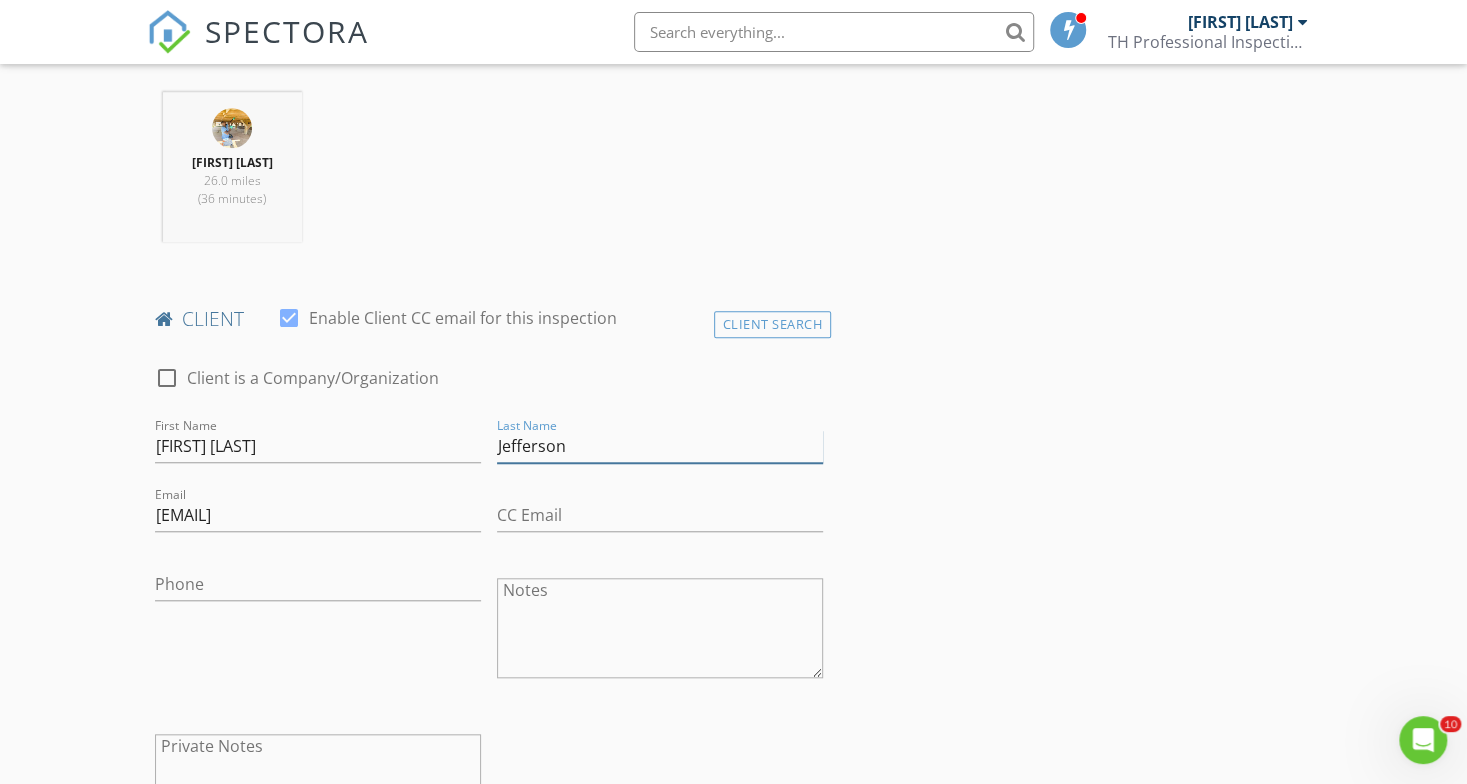 type on "Jefferson" 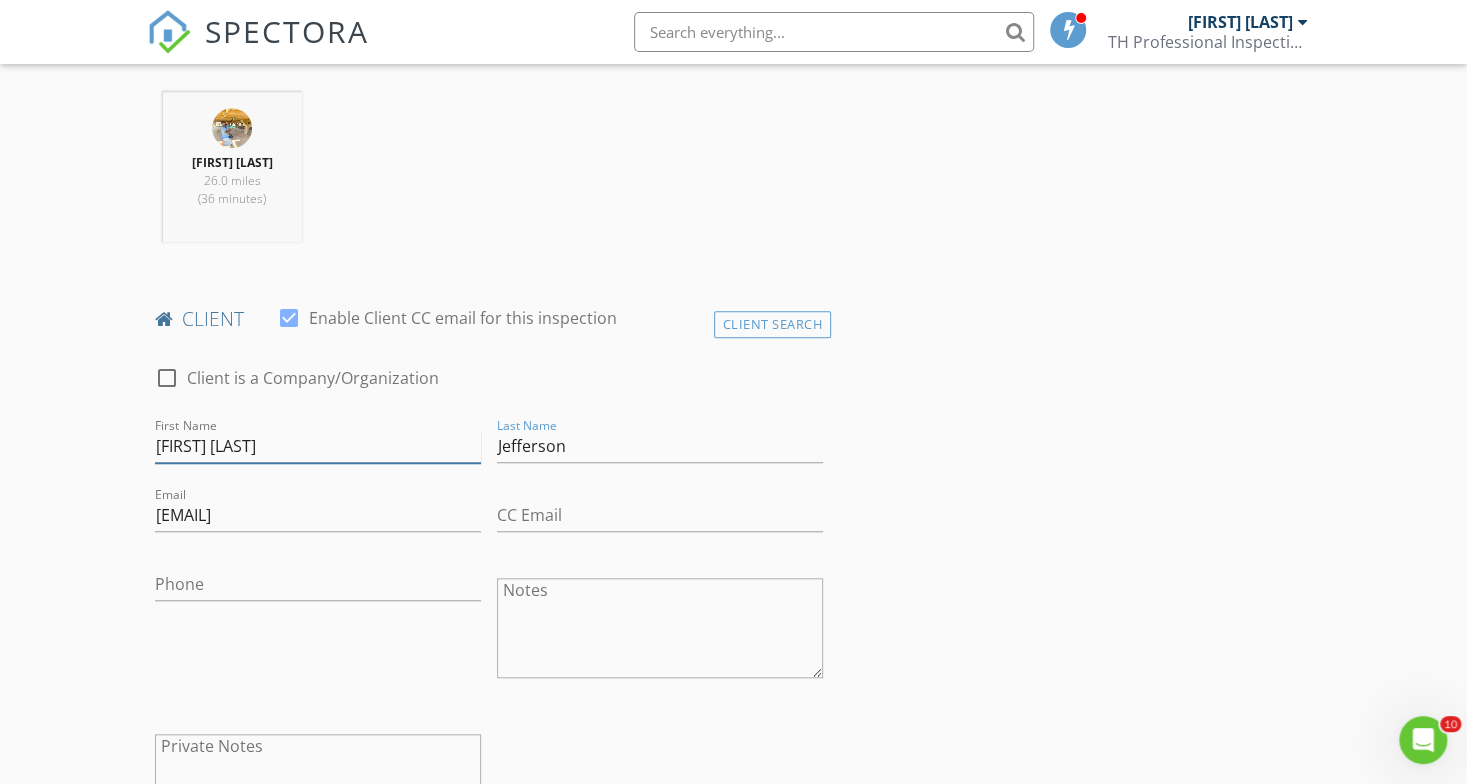 click on "Chakoa Jefferson" at bounding box center (318, 446) 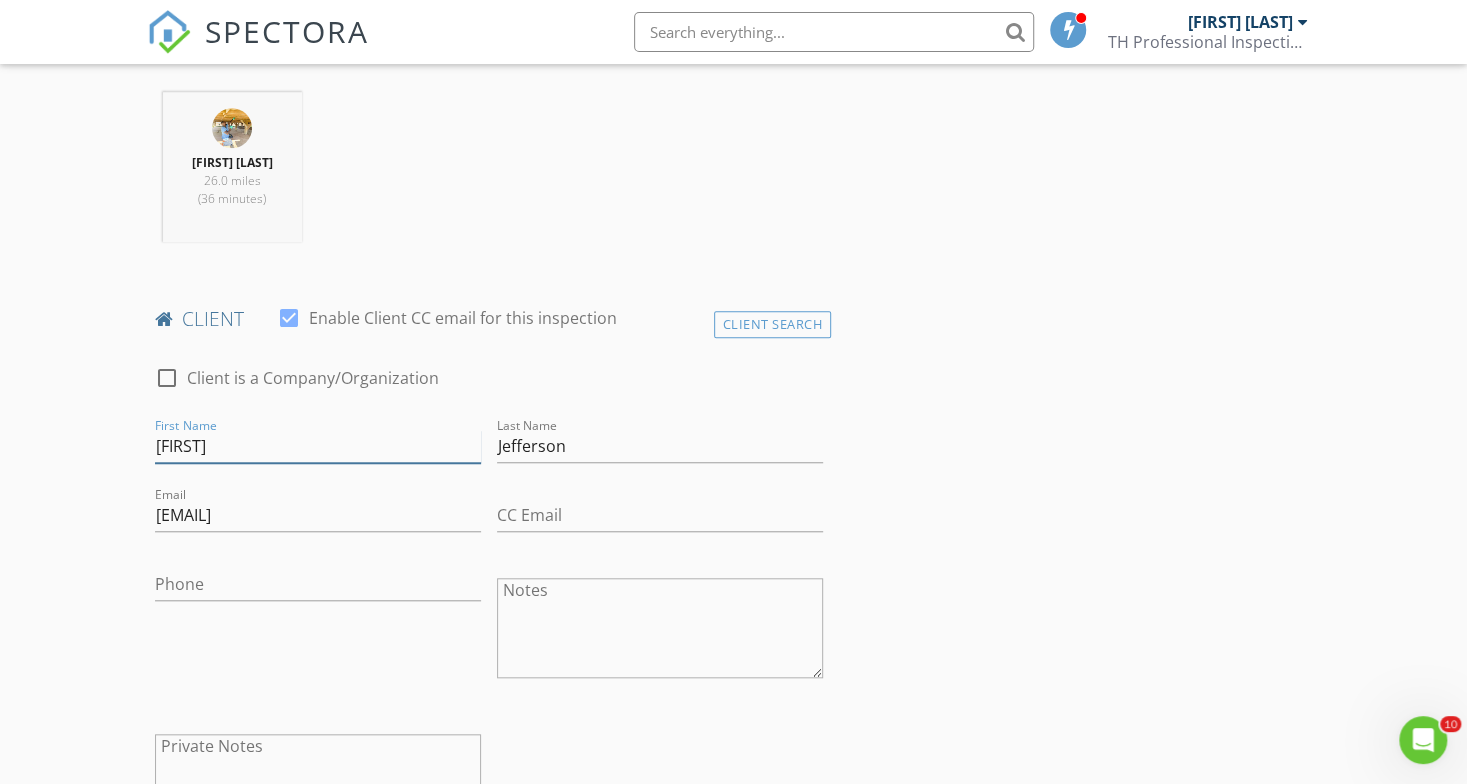 type on "Chakoa" 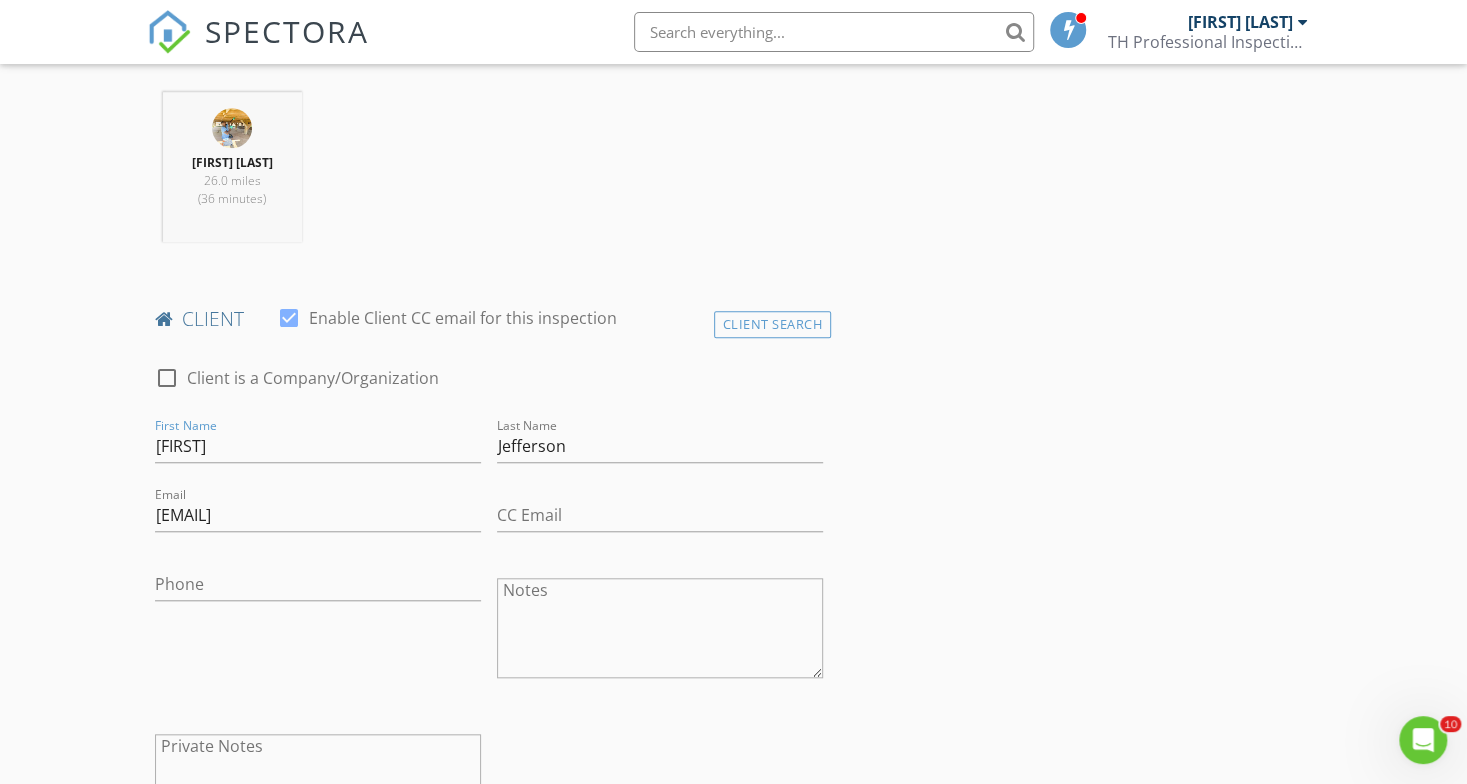 click on "INSPECTOR(S)
check_box   Taji Henley   PRIMARY   Taji Henley arrow_drop_down   check_box_outline_blank Taji Henley specifically requested
Date/Time
08/04/2025 11:00 AM
Location
Address Search       Address 8215 Lawler St   Unit   City Houston   State TX   Zip 77051   County Harris     Square Feet   Year Built   Foundation arrow_drop_down     Taji Henley     26.0 miles     (36 minutes)
client
check_box Enable Client CC email for this inspection   Client Search     check_box_outline_blank Client is a Company/Organization     First Name Chakoa   Last Name Jefferson   Email Chakoajefferson@yahoo.com   CC Email   Phone           Notes   Private Notes
ADD ADDITIONAL client
SERVICES
check_box_outline_blank   Residential Home Inspection   check_box_outline_blank     arrow_drop_down" at bounding box center [734, 1104] 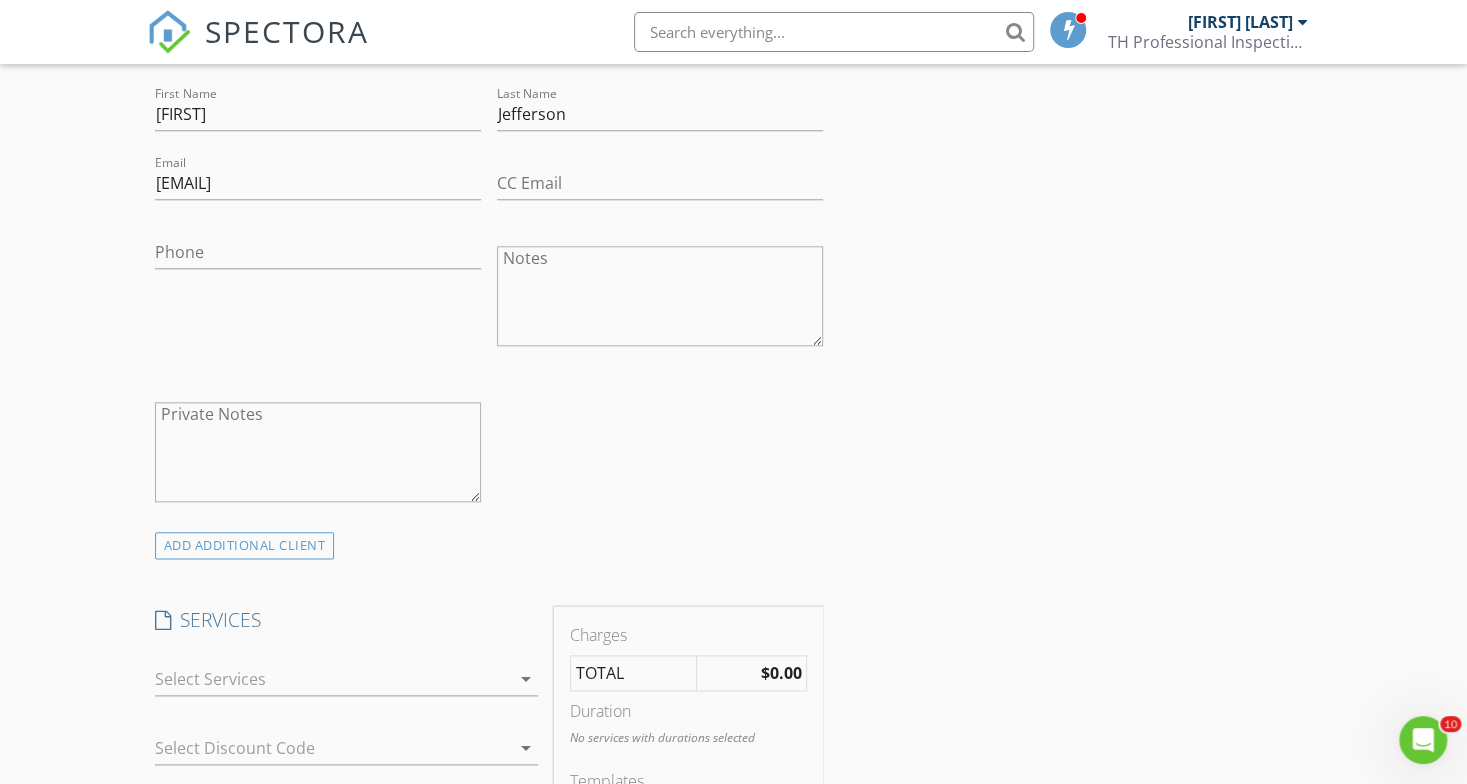 scroll, scrollTop: 1105, scrollLeft: 0, axis: vertical 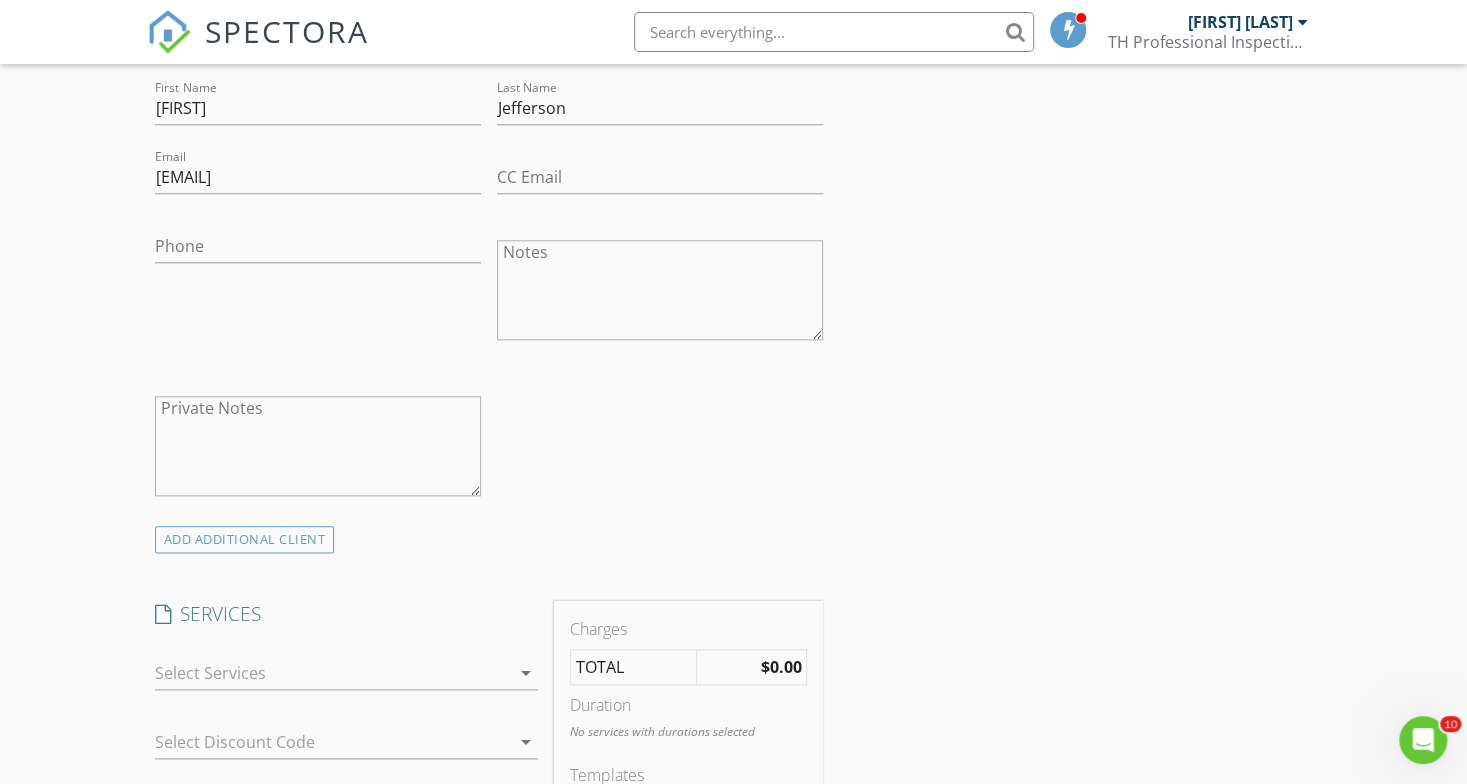 click at bounding box center [332, 673] 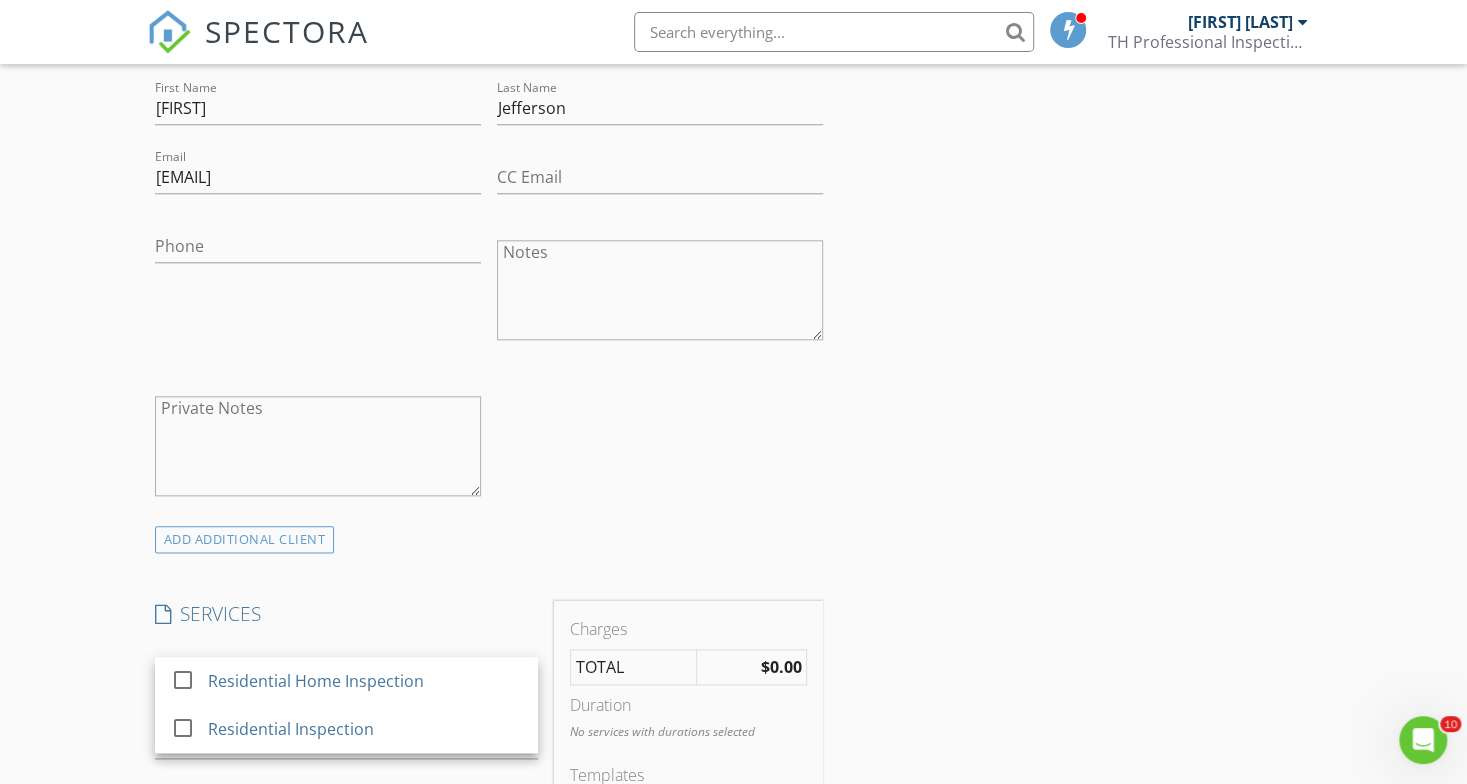 click on "Residential Home Inspection" at bounding box center [365, 681] 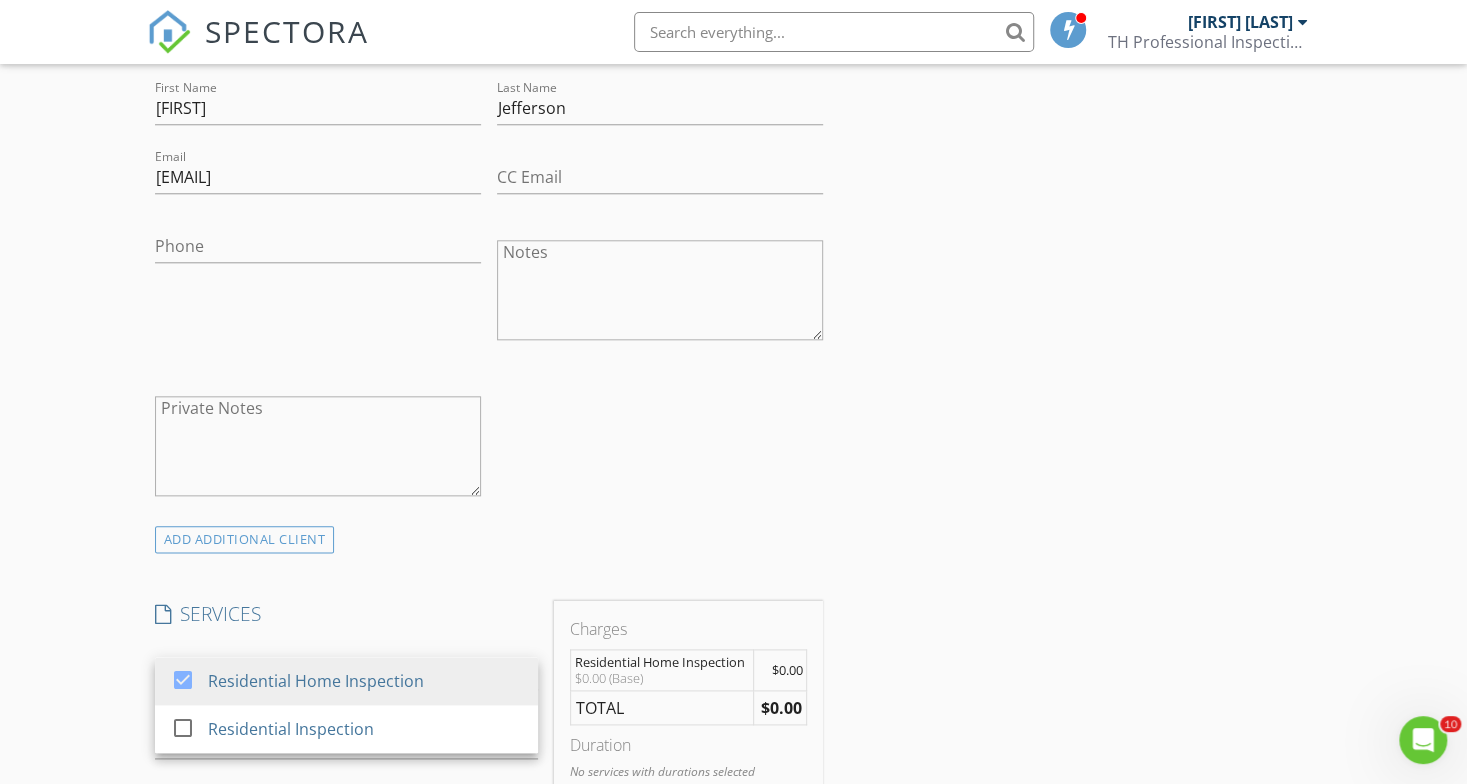 click on "check_box_outline_blank Client is a Company/Organization     First Name Chakoa   Last Name Jefferson   Email Chakoajefferson@yahoo.com   CC Email   Phone           Notes   Private Notes" at bounding box center (489, 267) 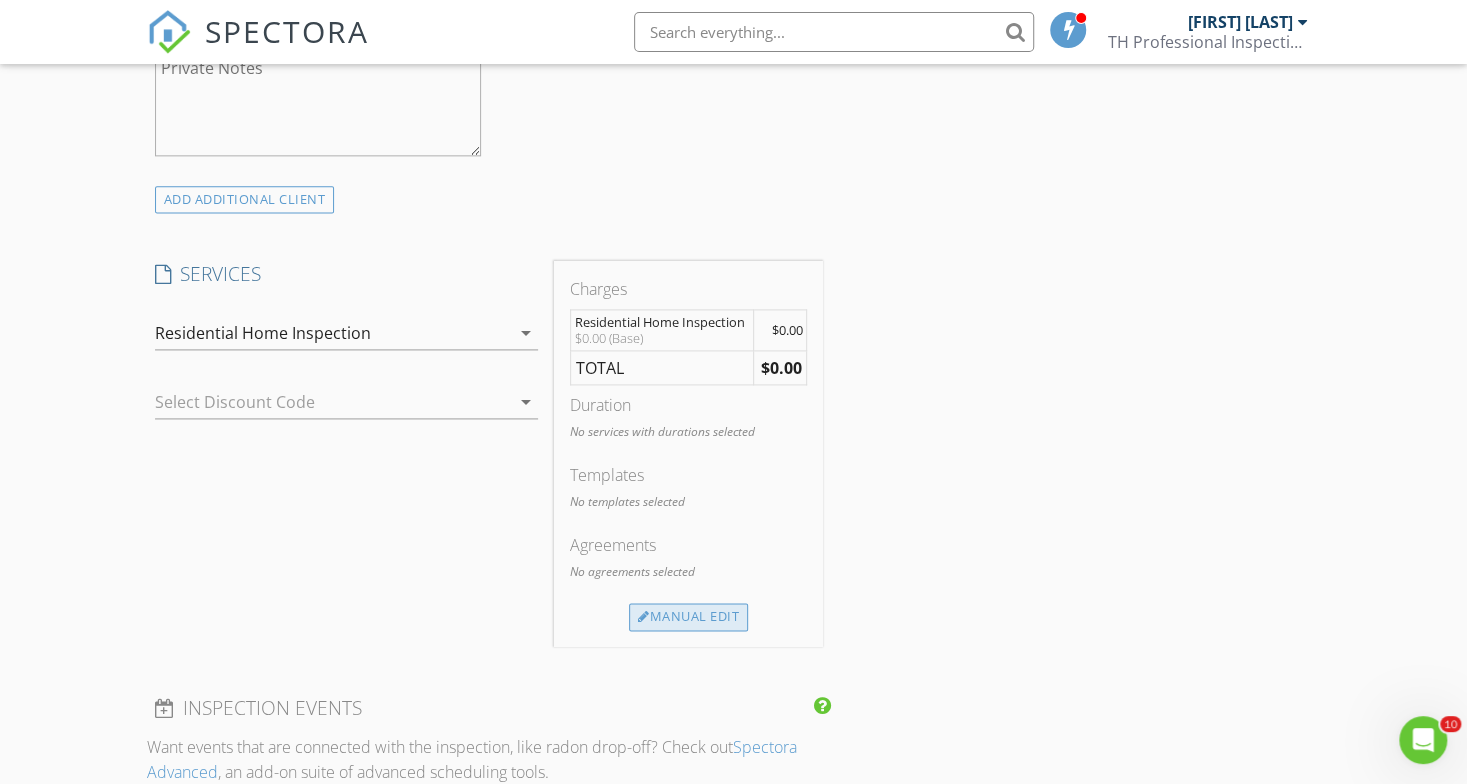 scroll, scrollTop: 1452, scrollLeft: 0, axis: vertical 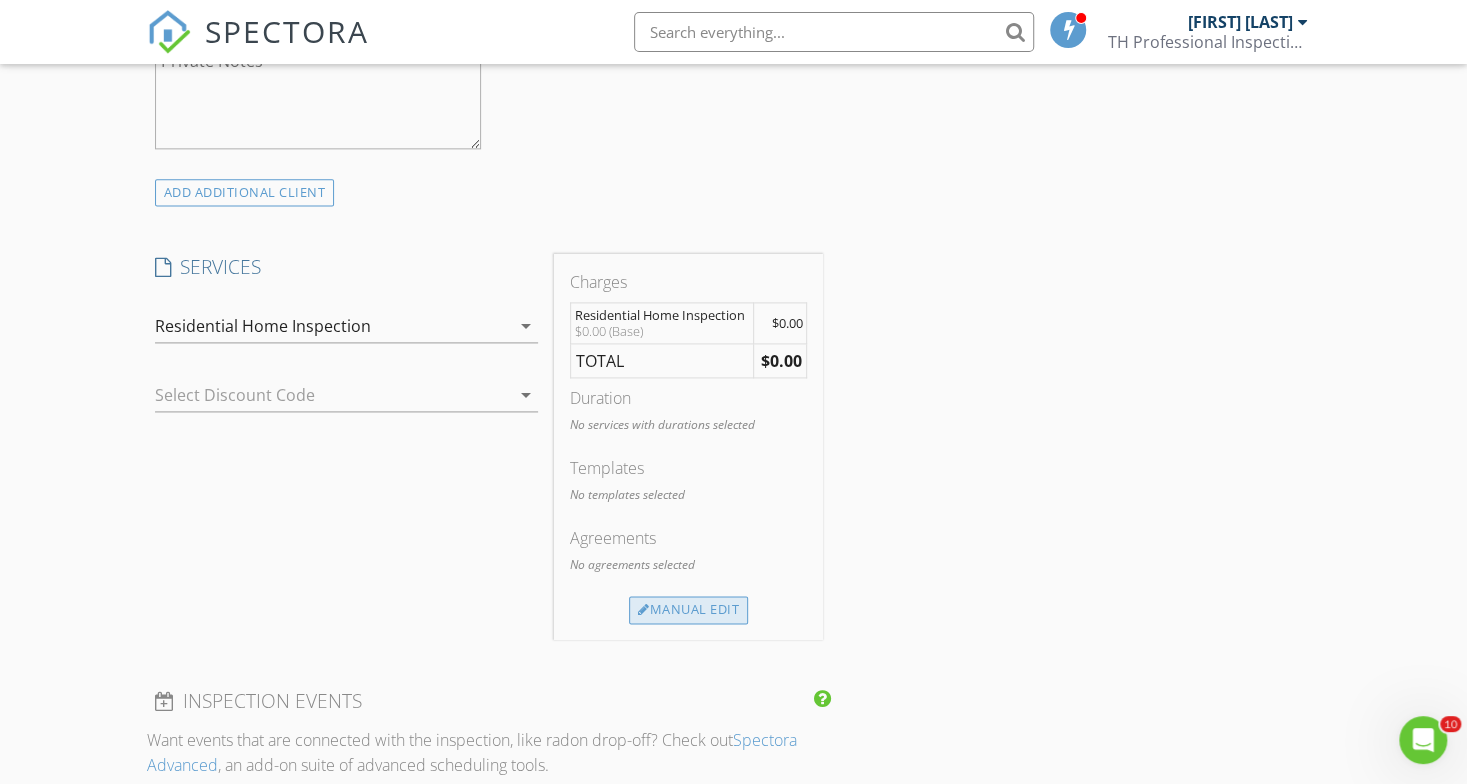 click on "Manual Edit" at bounding box center [688, 610] 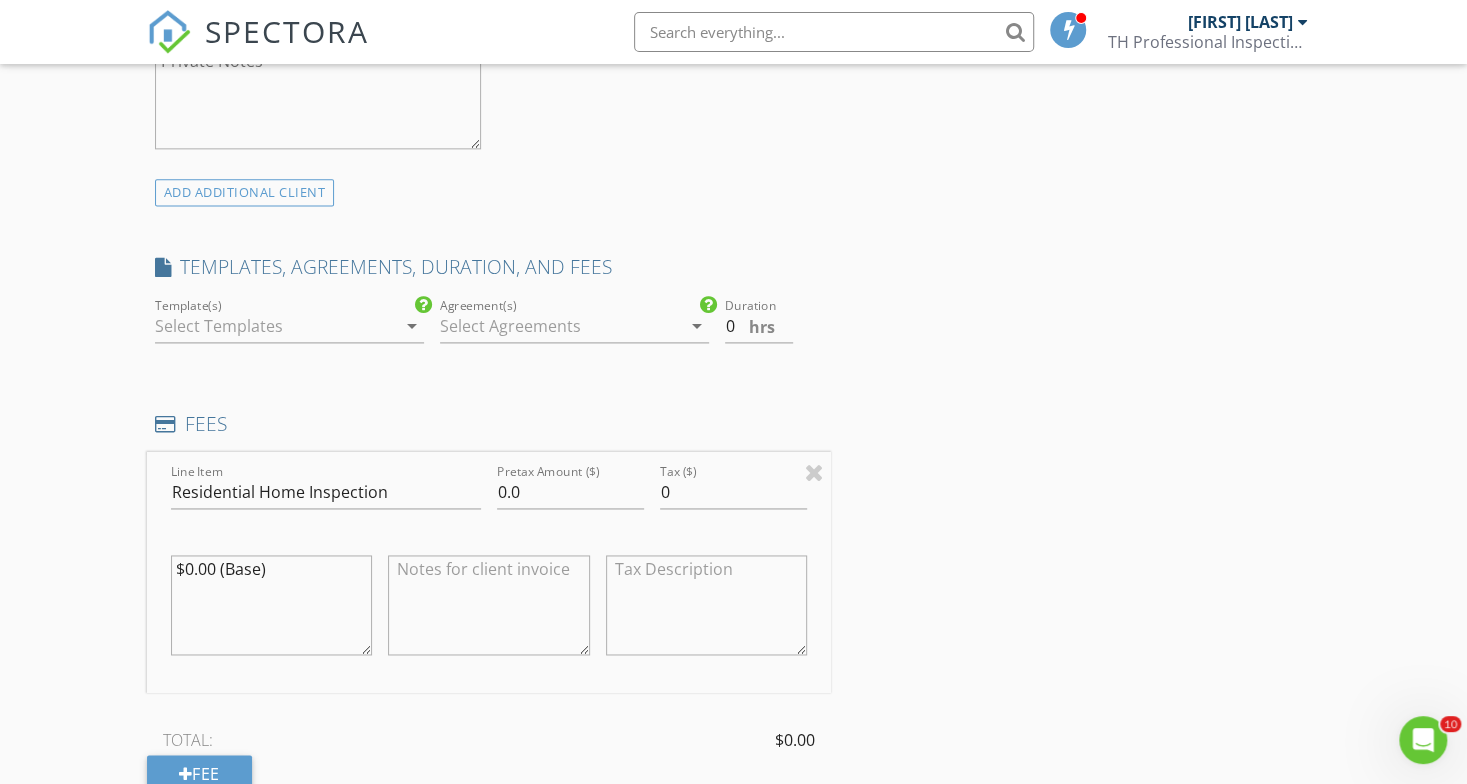 click at bounding box center [275, 326] 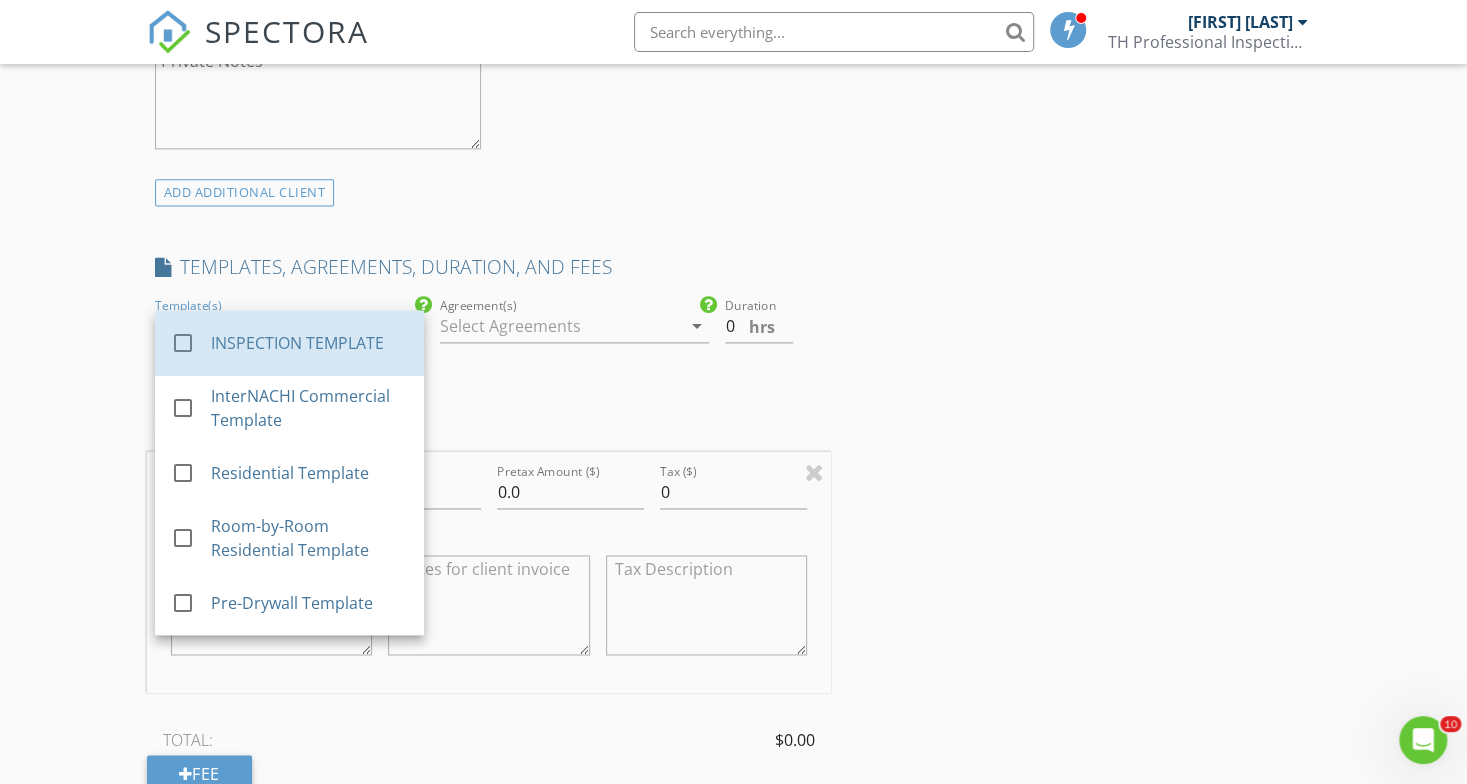 click on "check_box_outline_blank   INSPECTION TEMPLATE" at bounding box center [289, 342] 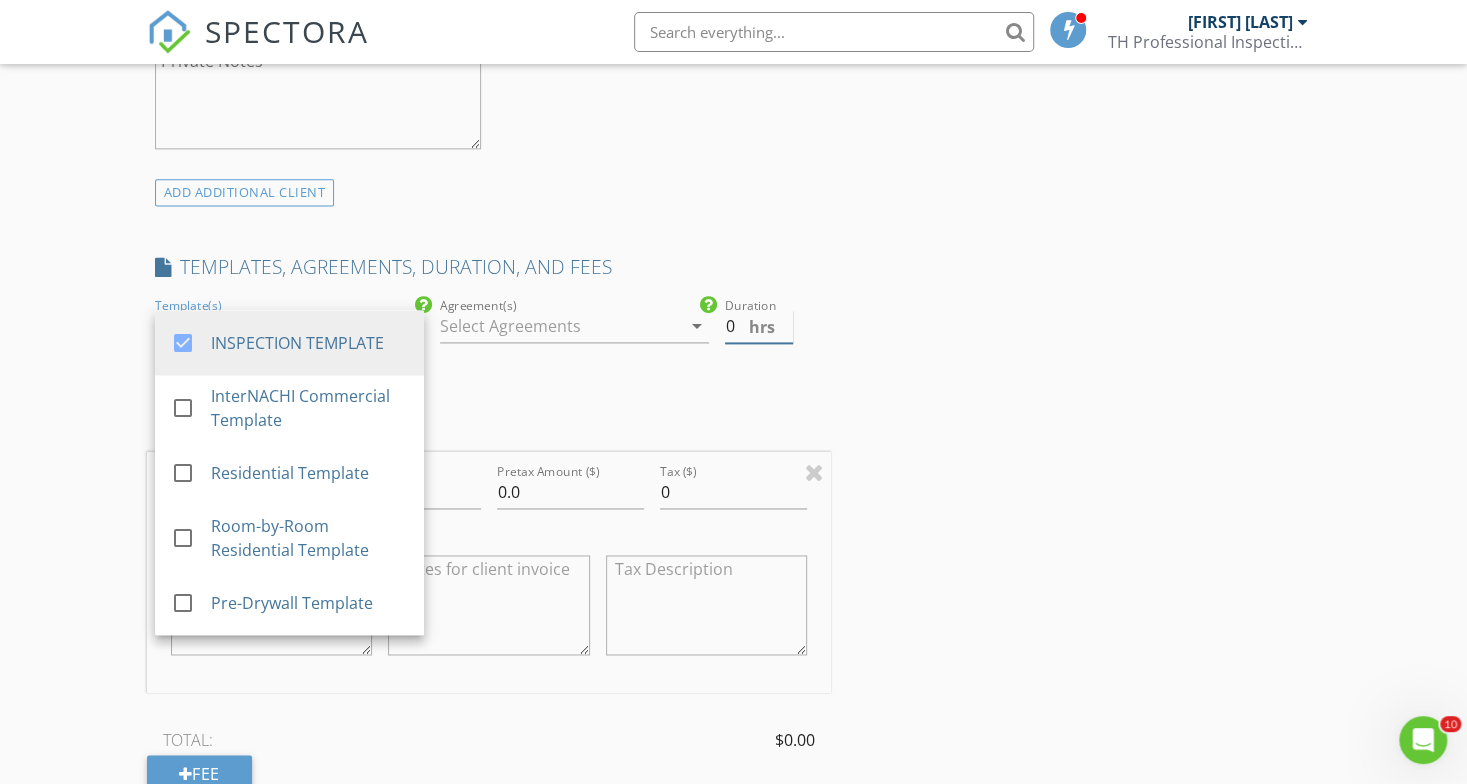 click on "0" at bounding box center (759, 326) 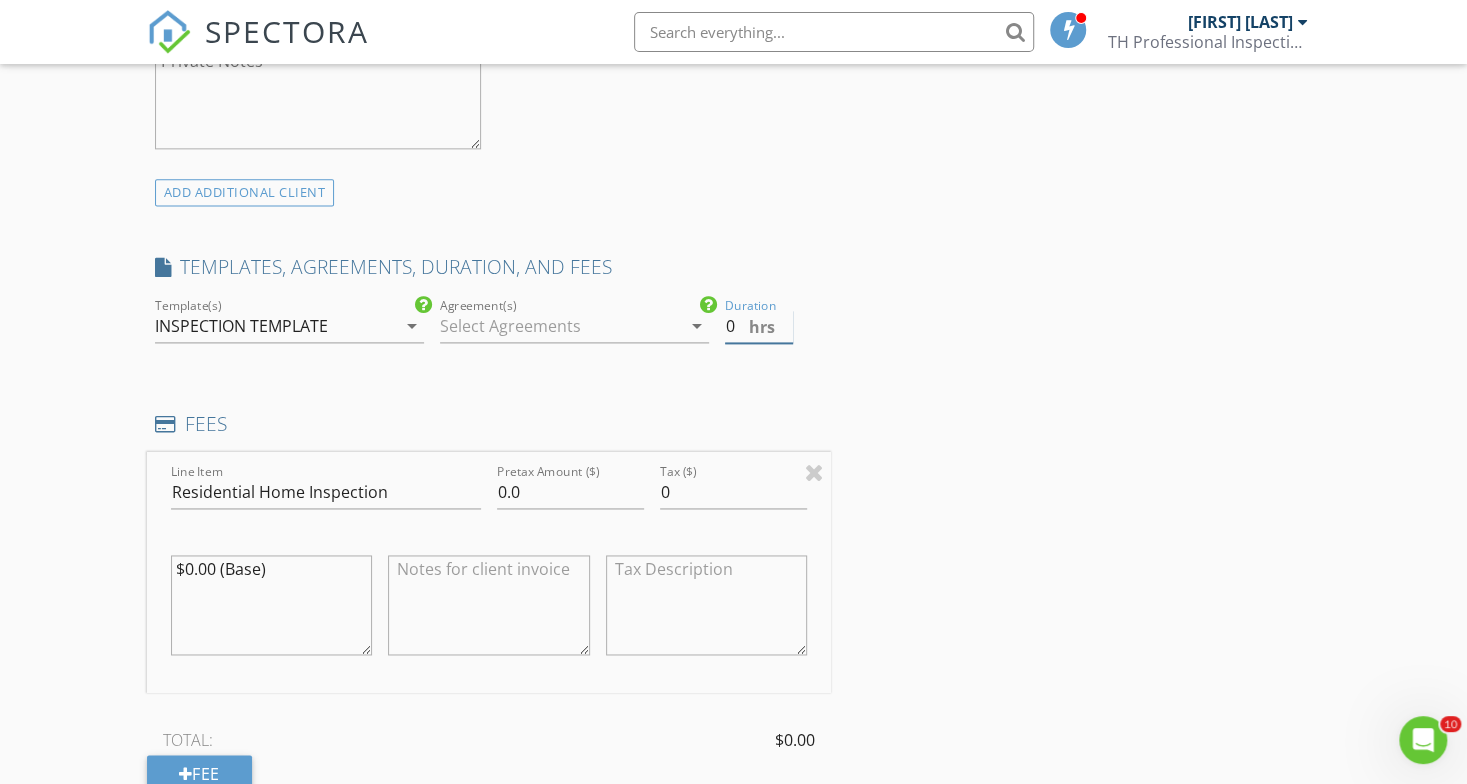 click on "0" at bounding box center (759, 326) 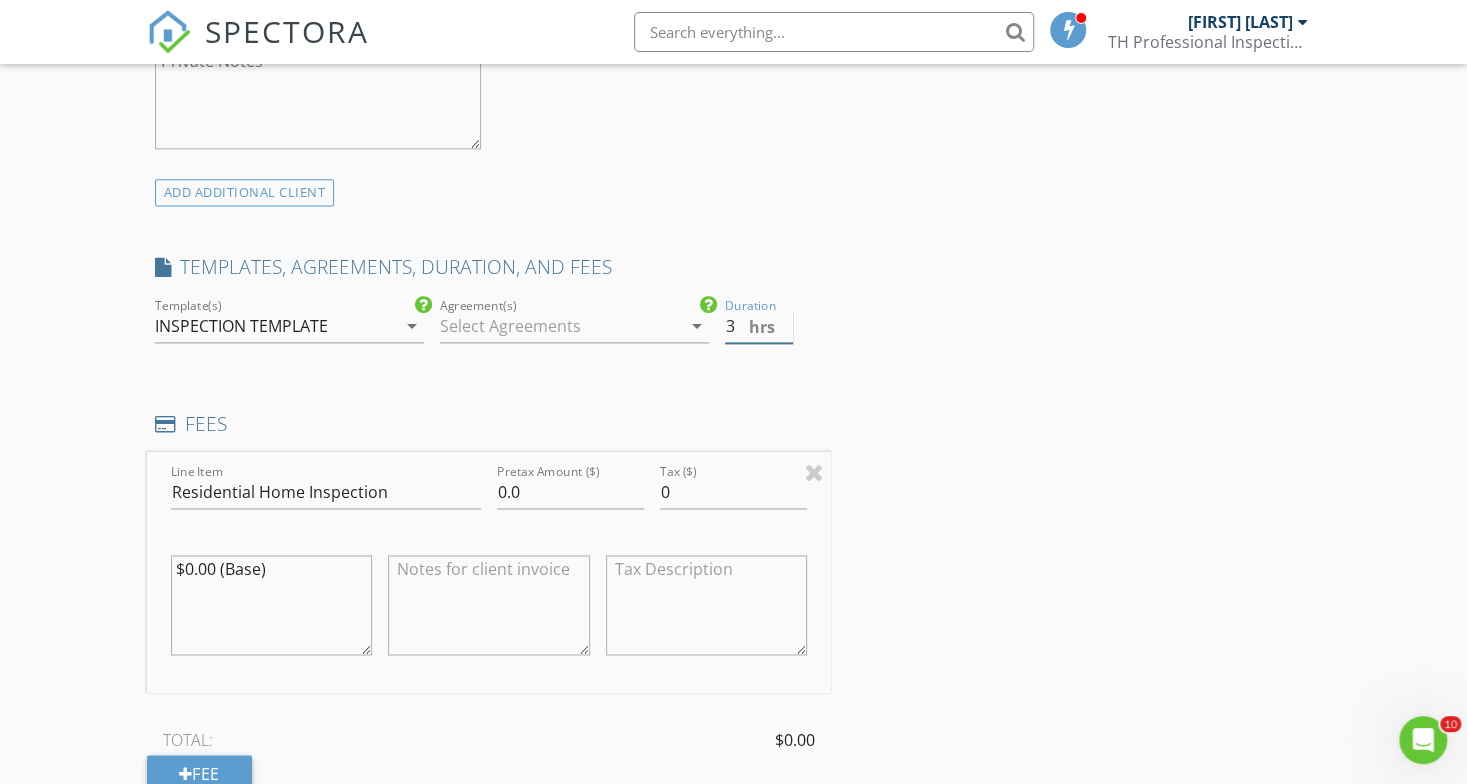 type on "3" 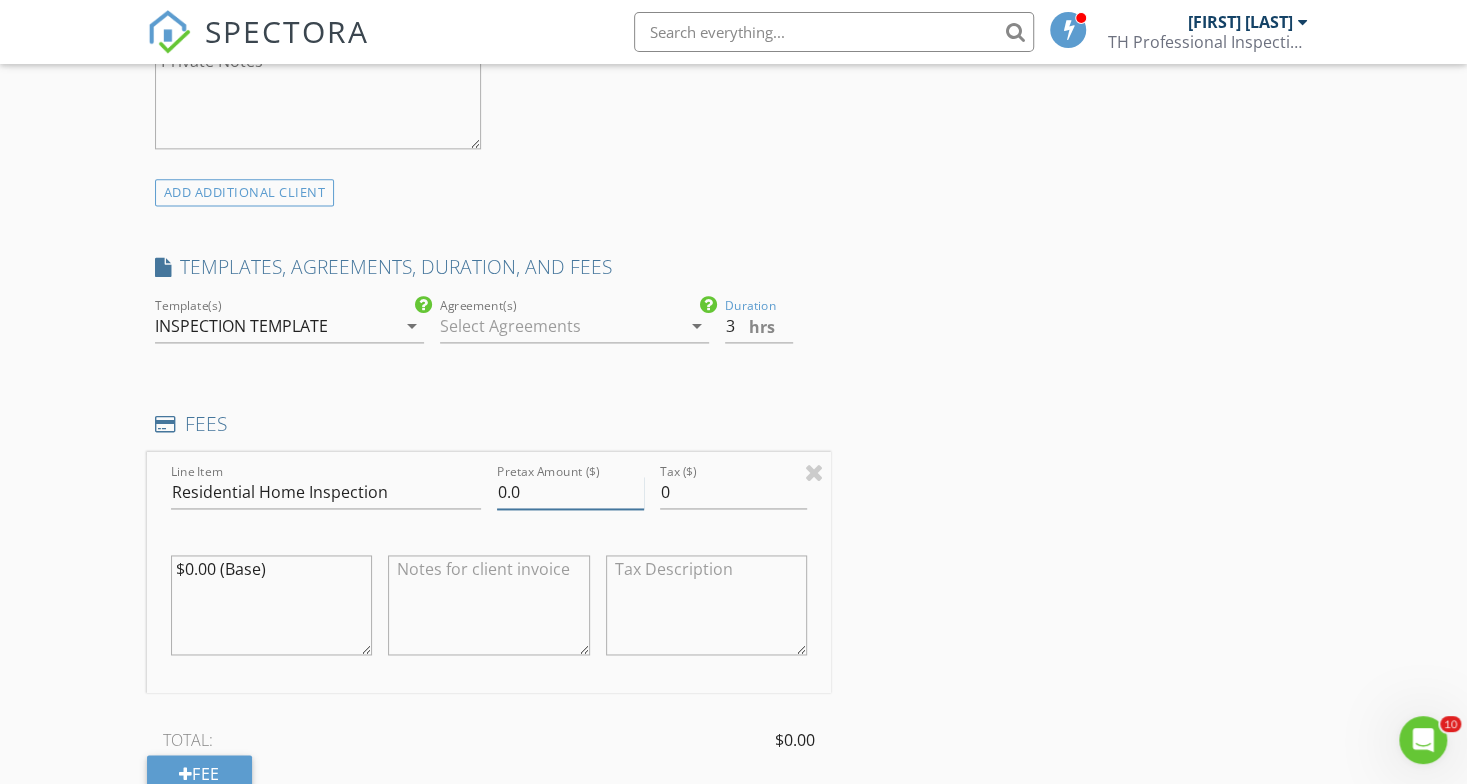 click on "Line Item Residential Home Inspection     Pretax Amount ($) 0.0   Tax ($) 0   $0.00 (Base)" at bounding box center (489, 572) 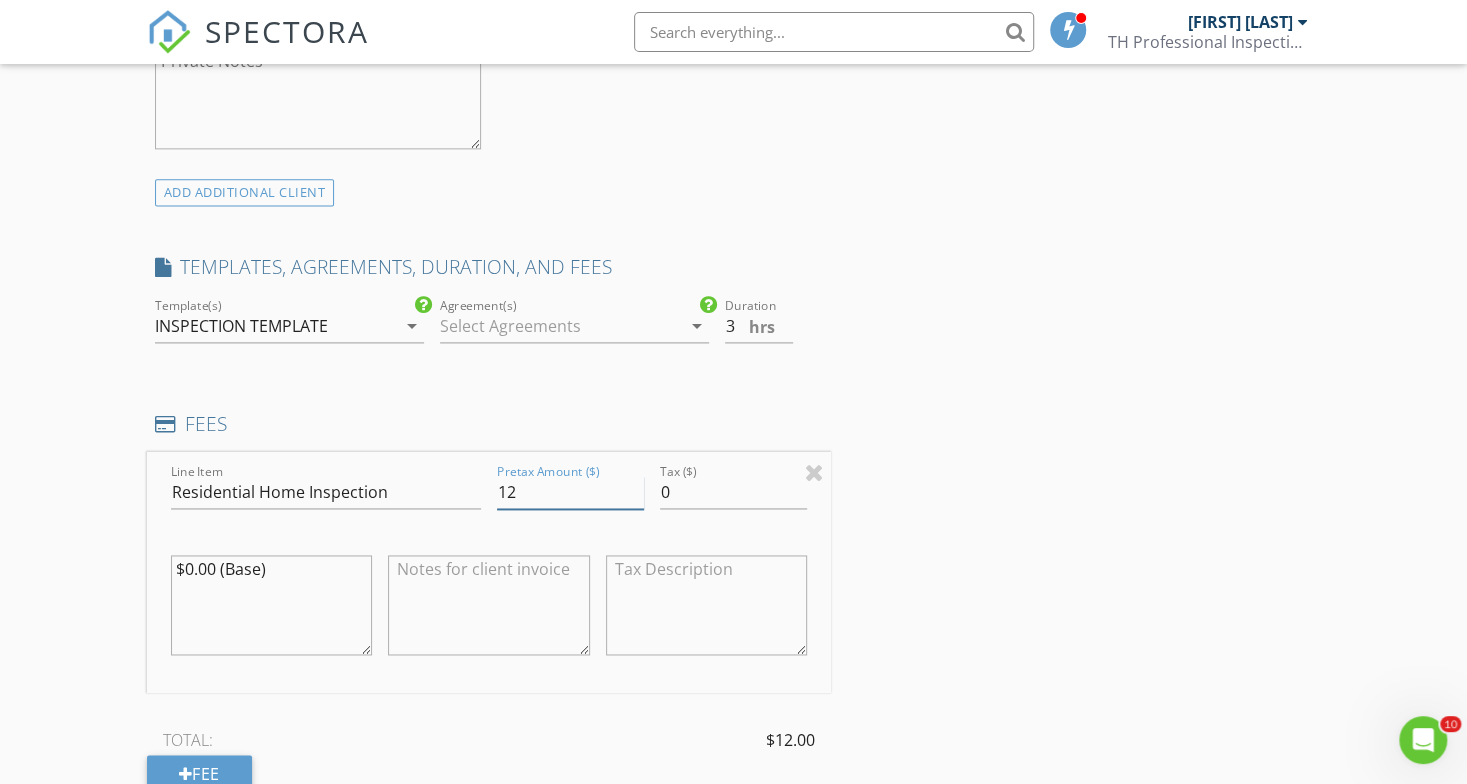 type on "1" 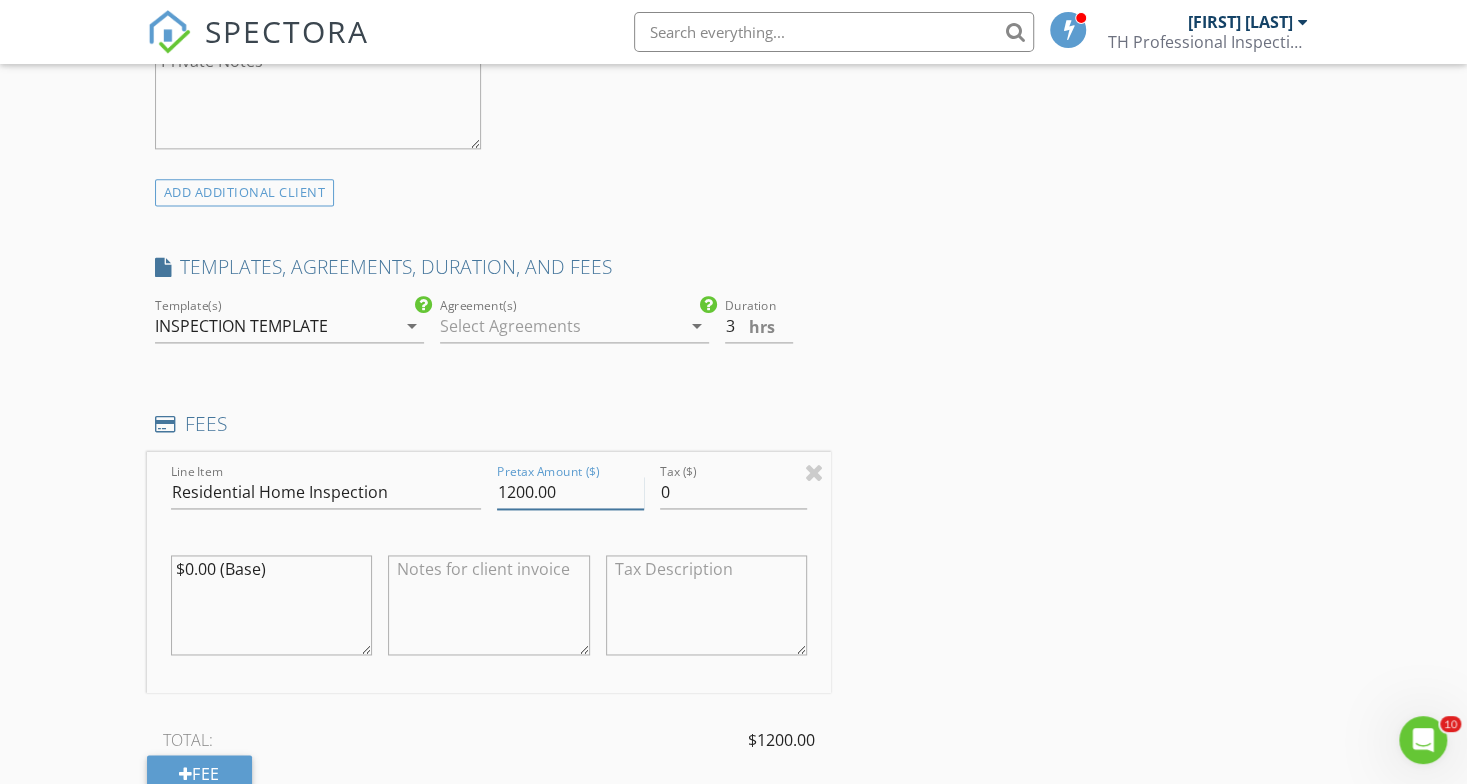 type on "1200.00" 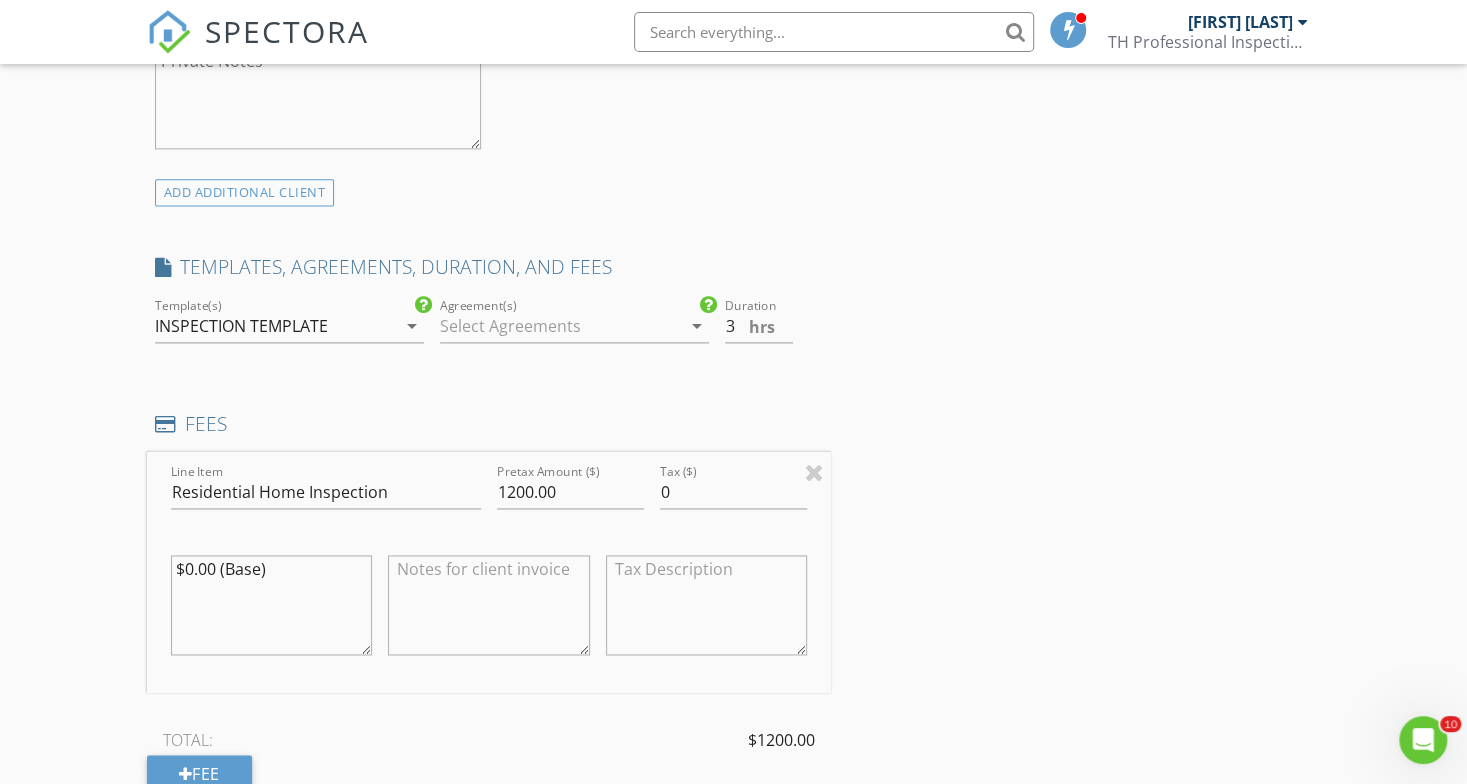 drag, startPoint x: 280, startPoint y: 585, endPoint x: 186, endPoint y: 571, distance: 95.036835 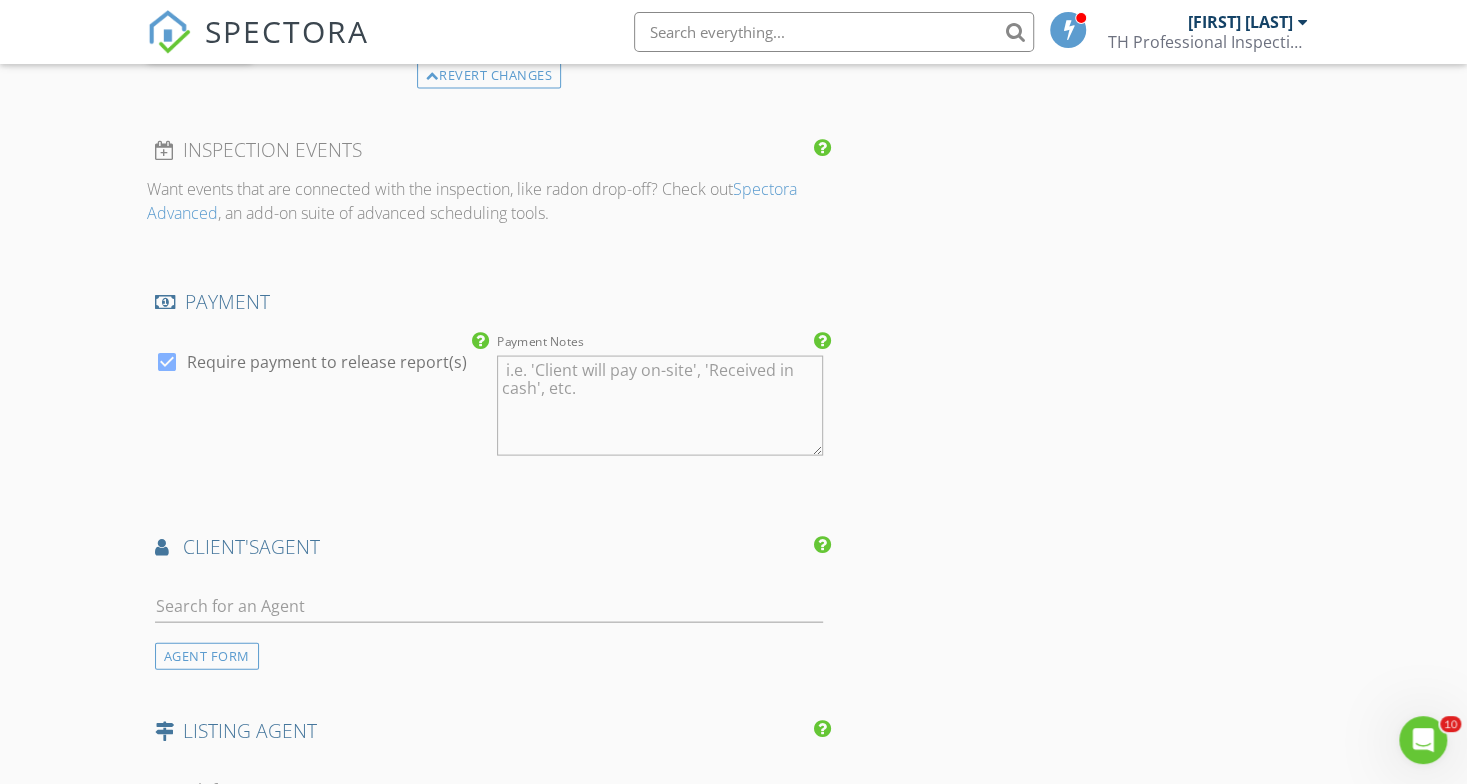 scroll, scrollTop: 2186, scrollLeft: 0, axis: vertical 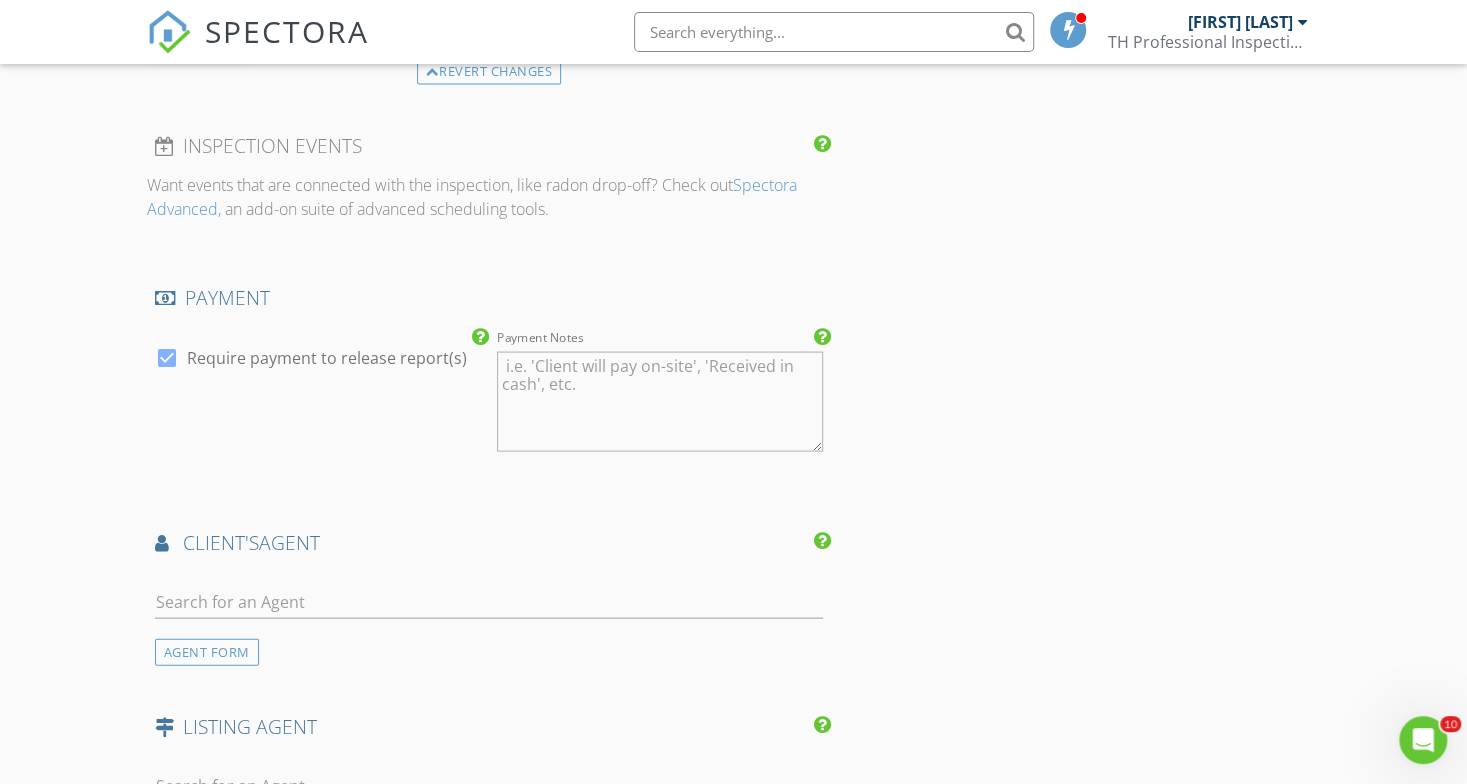 type on "$1200.00" 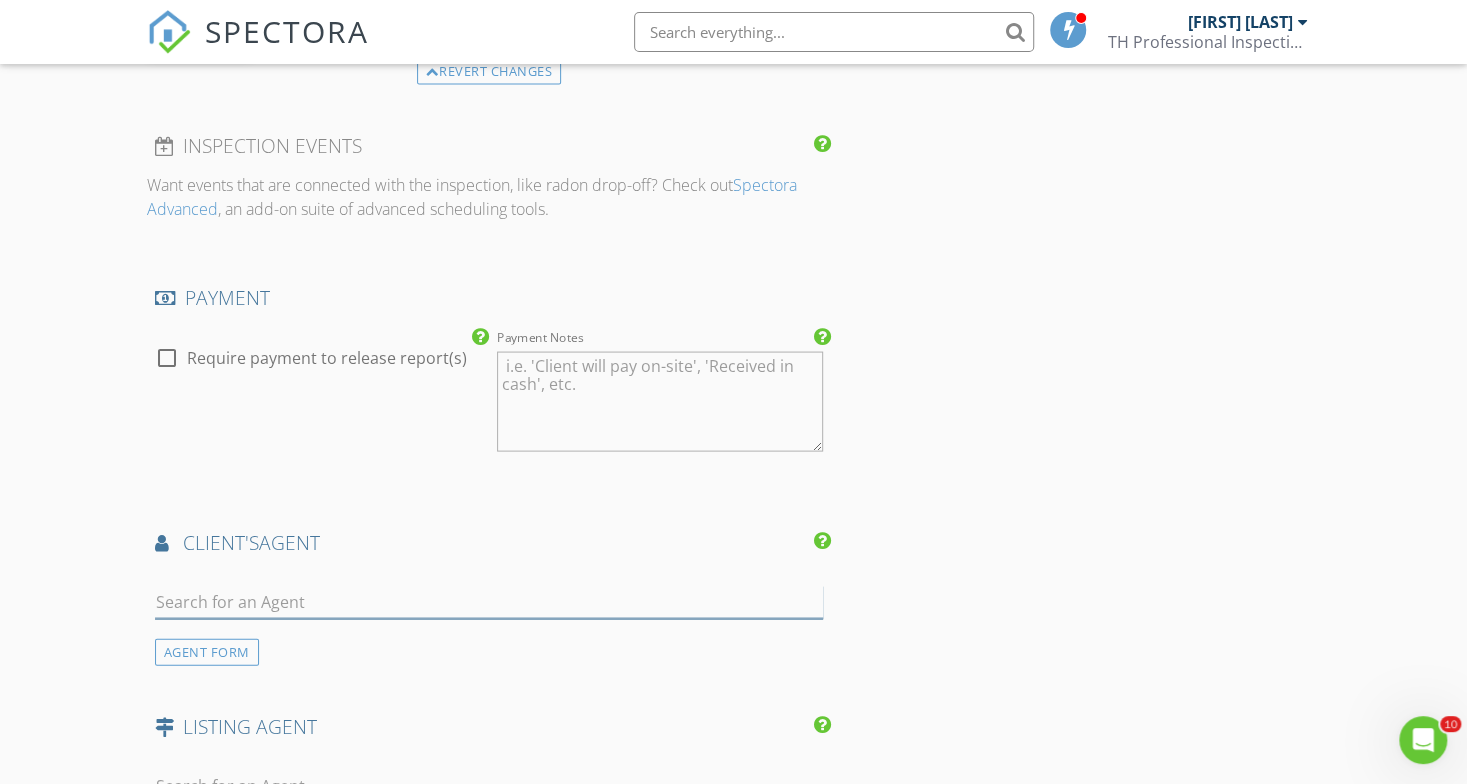 click at bounding box center (489, 601) 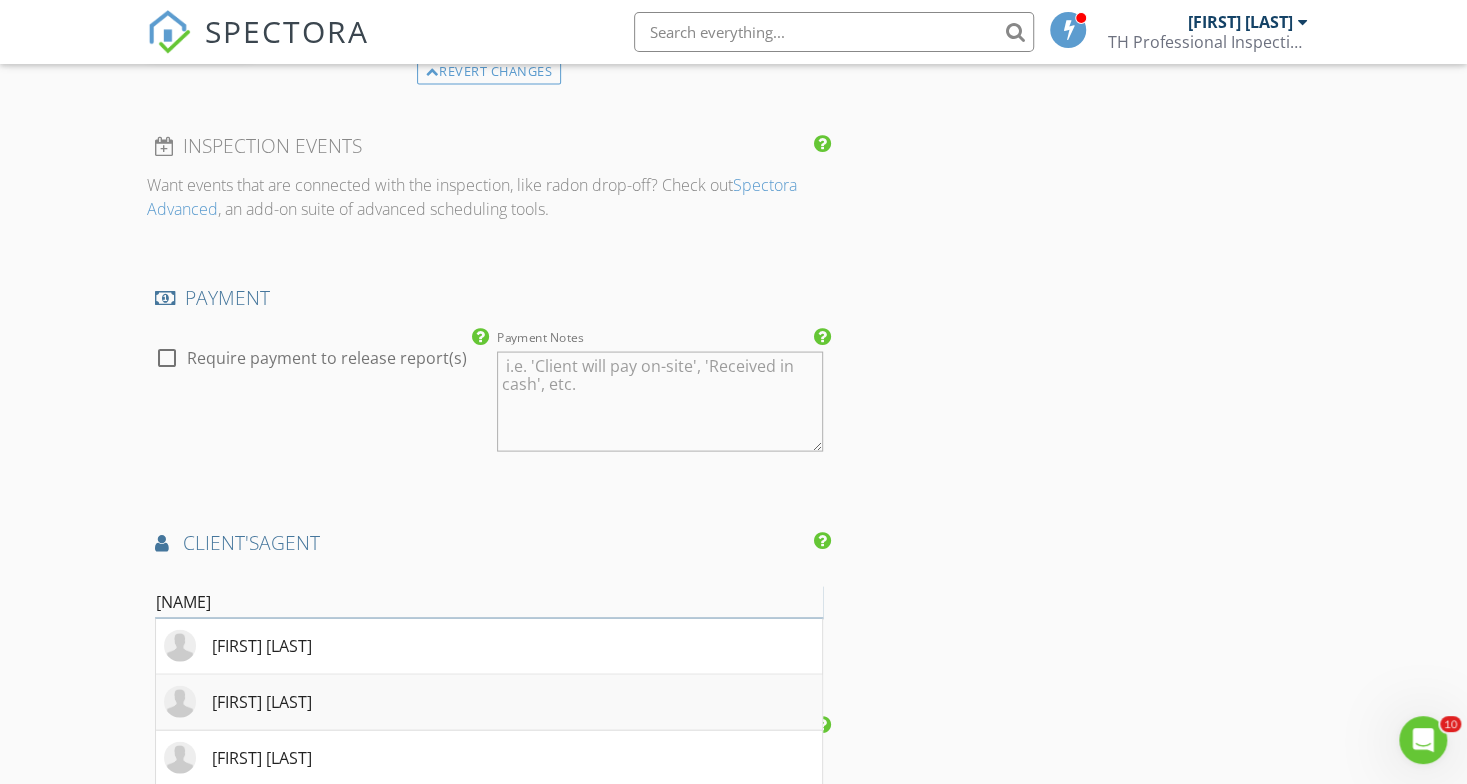 type on "crysta" 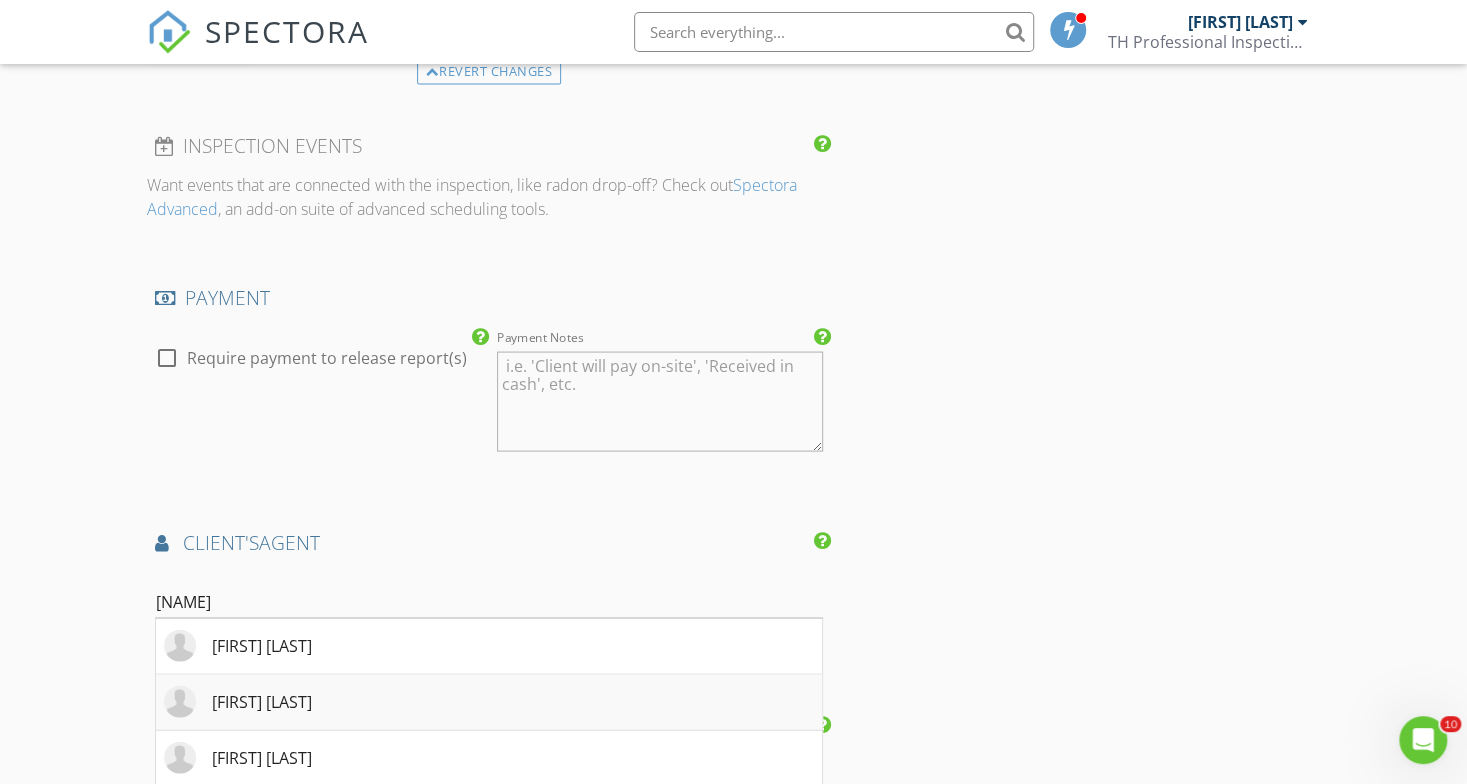 click on "Crystal Menefe" at bounding box center (489, 702) 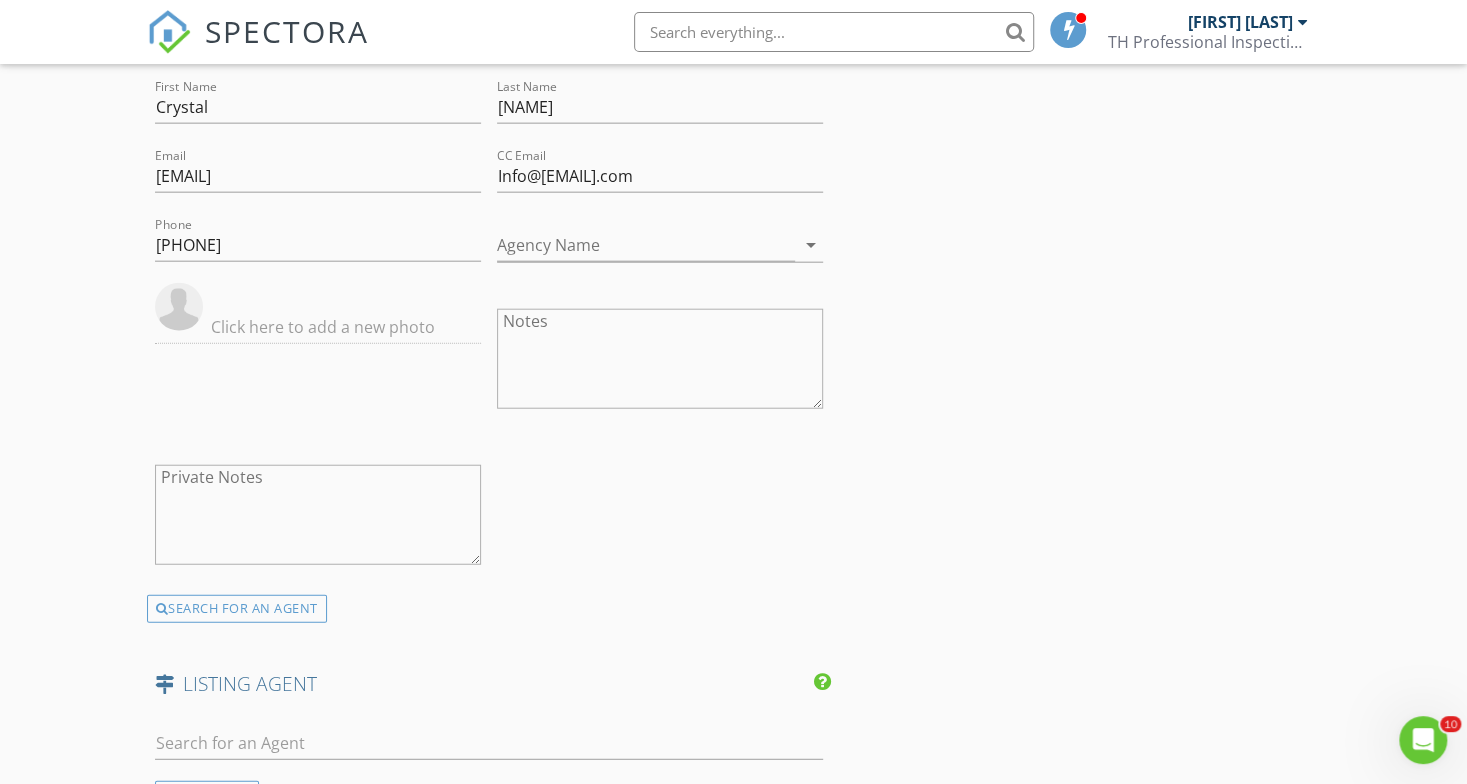 scroll, scrollTop: 2706, scrollLeft: 0, axis: vertical 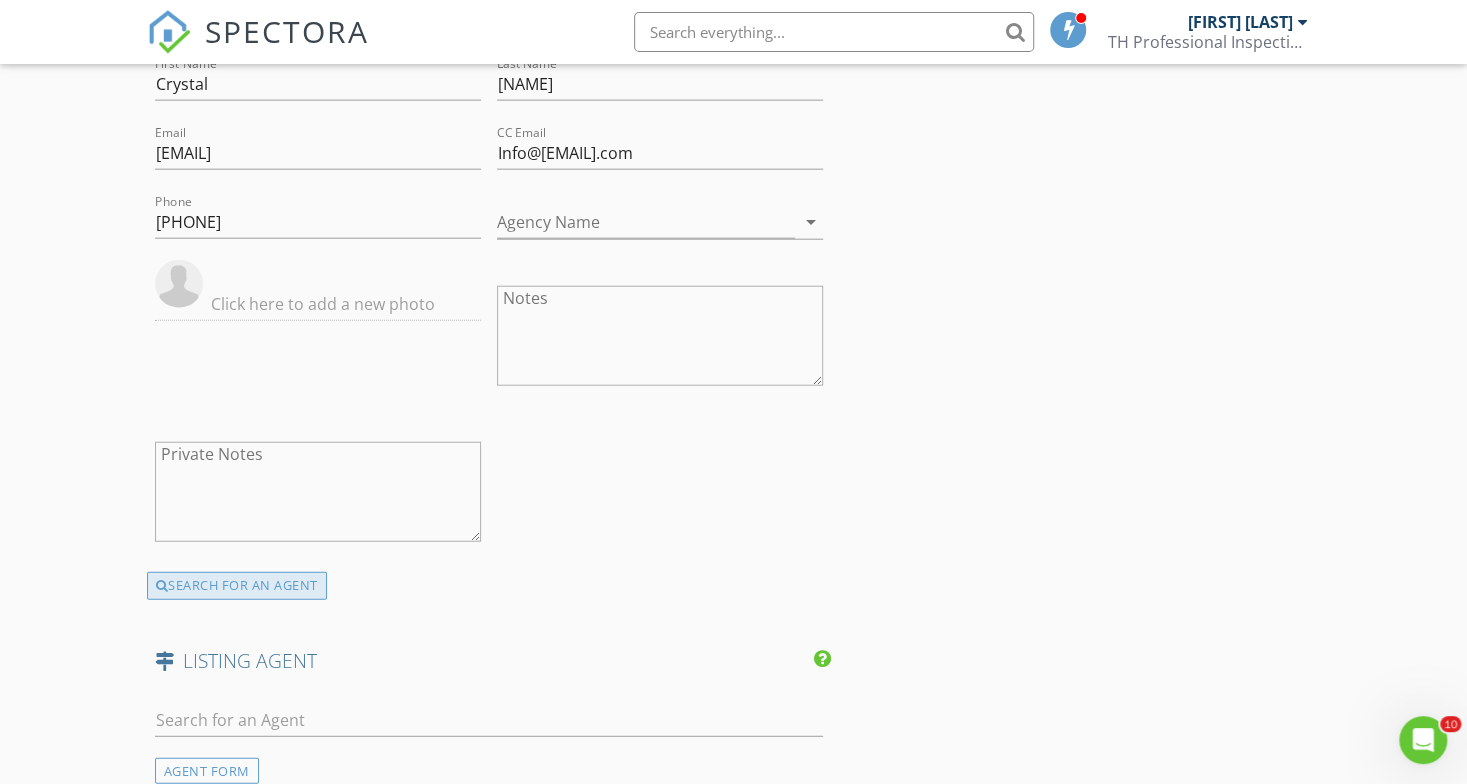 click on "SEARCH FOR AN AGENT" at bounding box center (237, 586) 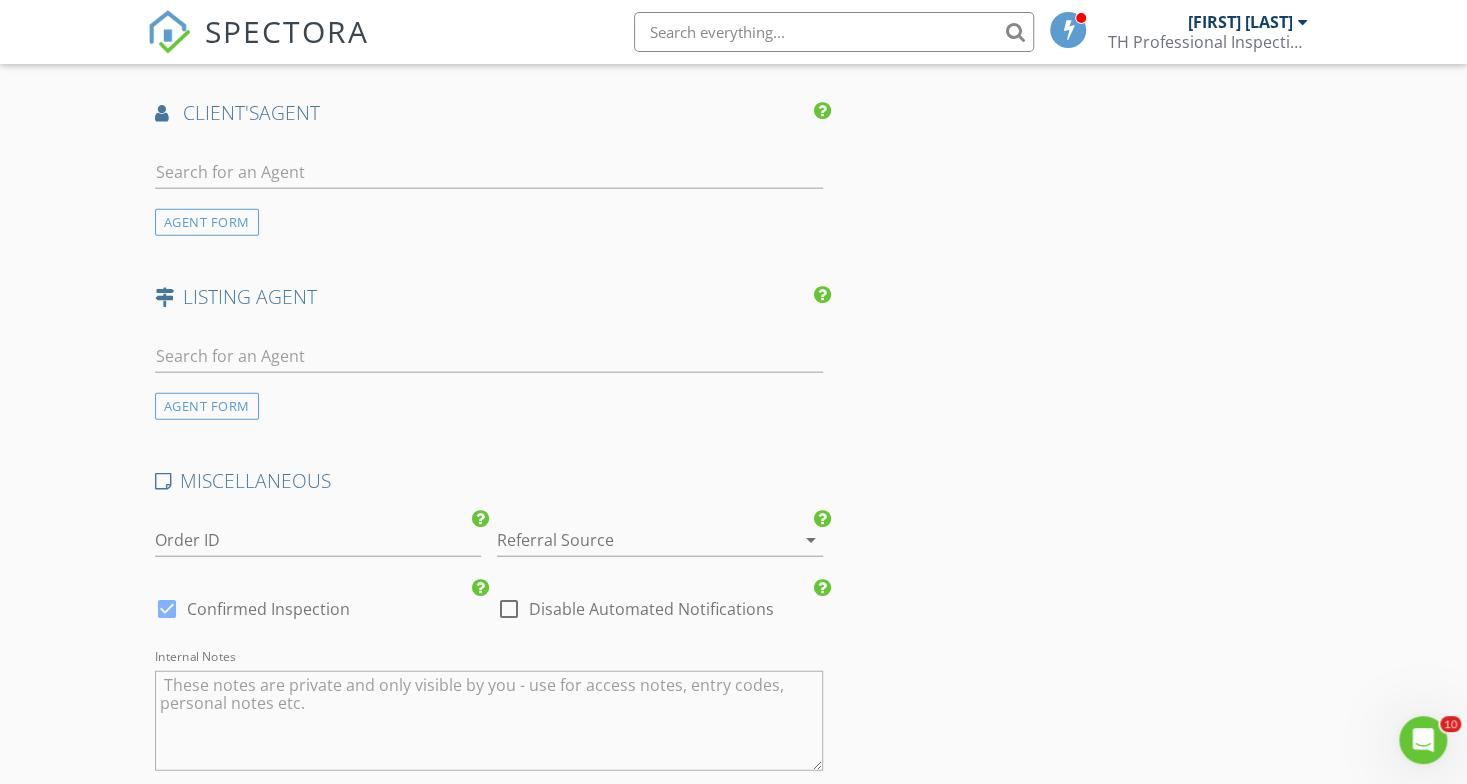scroll, scrollTop: 2612, scrollLeft: 0, axis: vertical 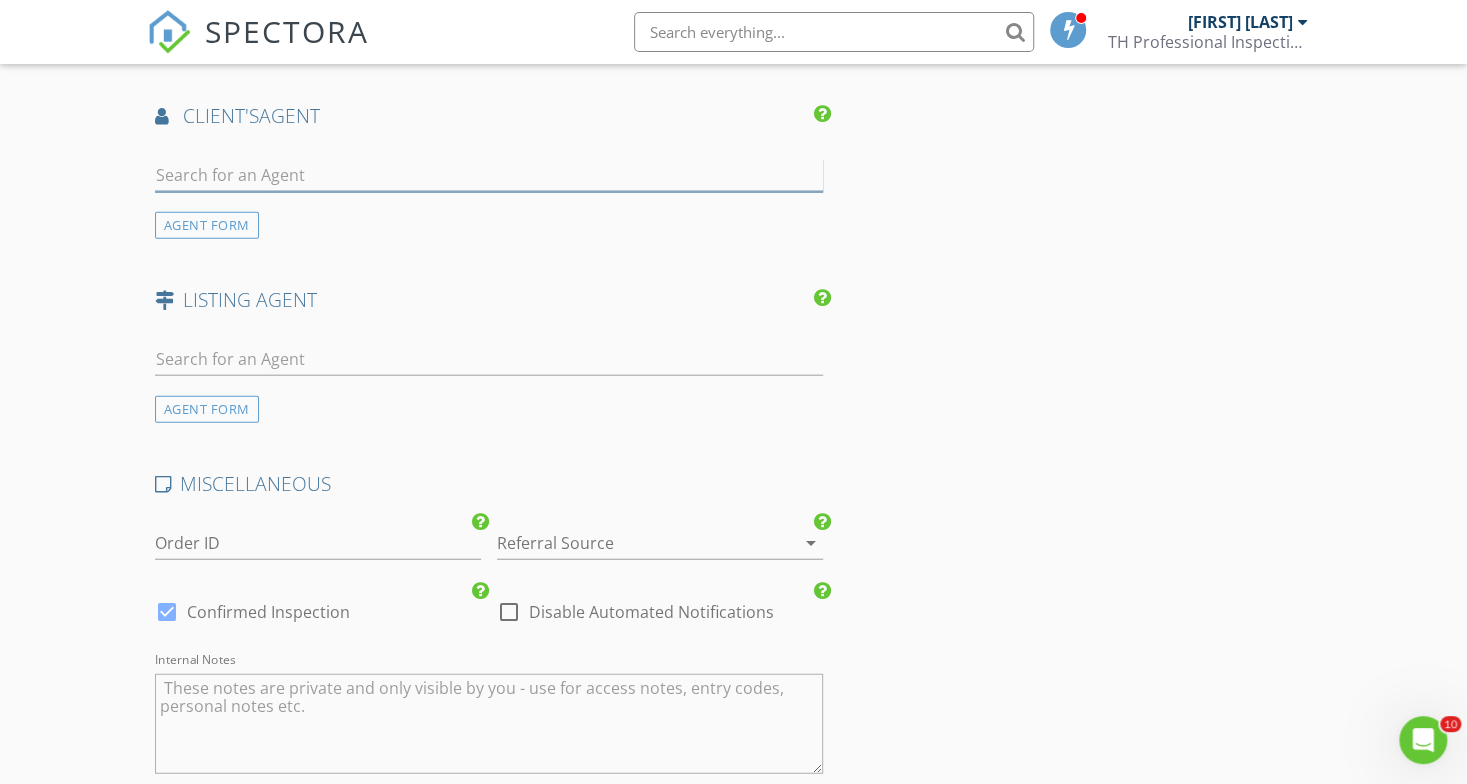 click at bounding box center (489, 175) 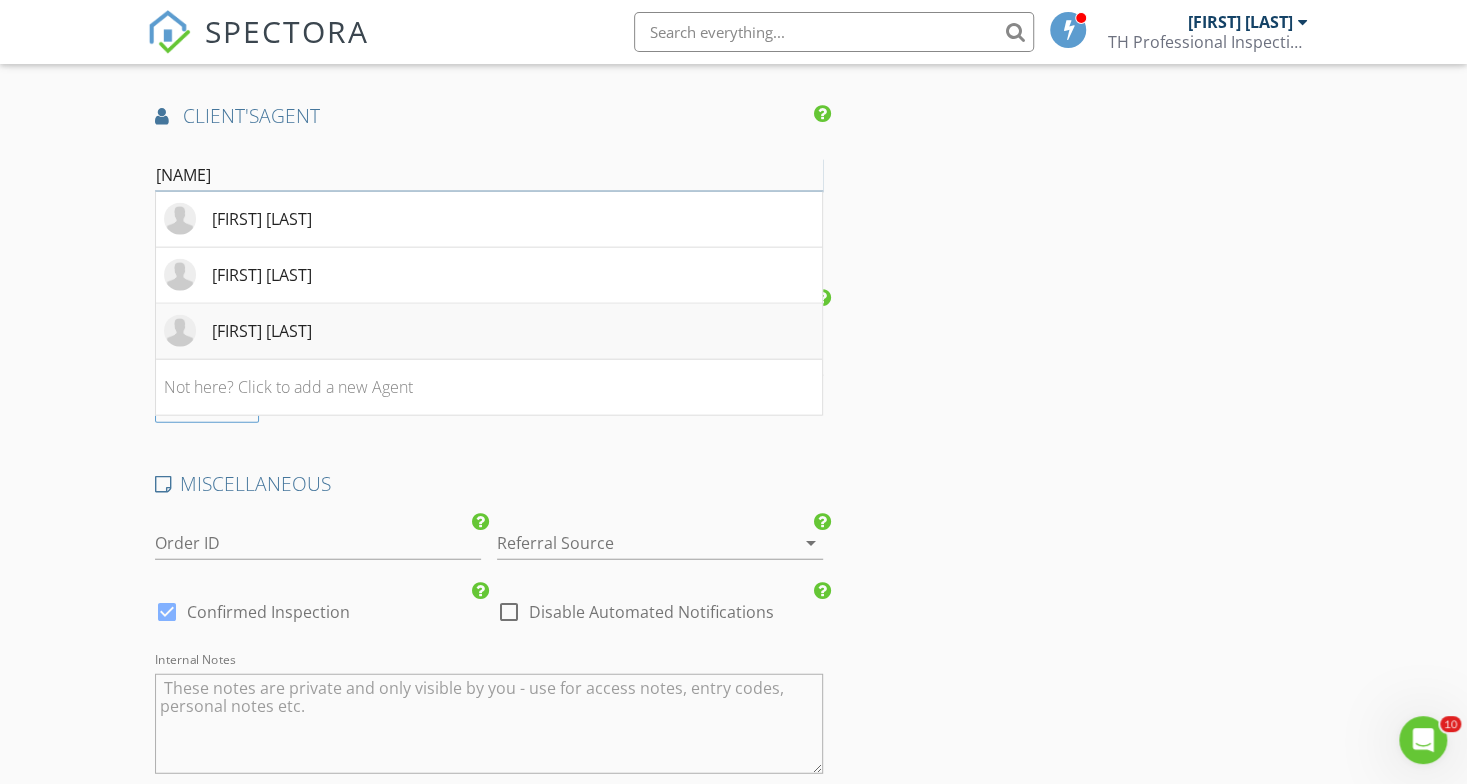 type on "crys" 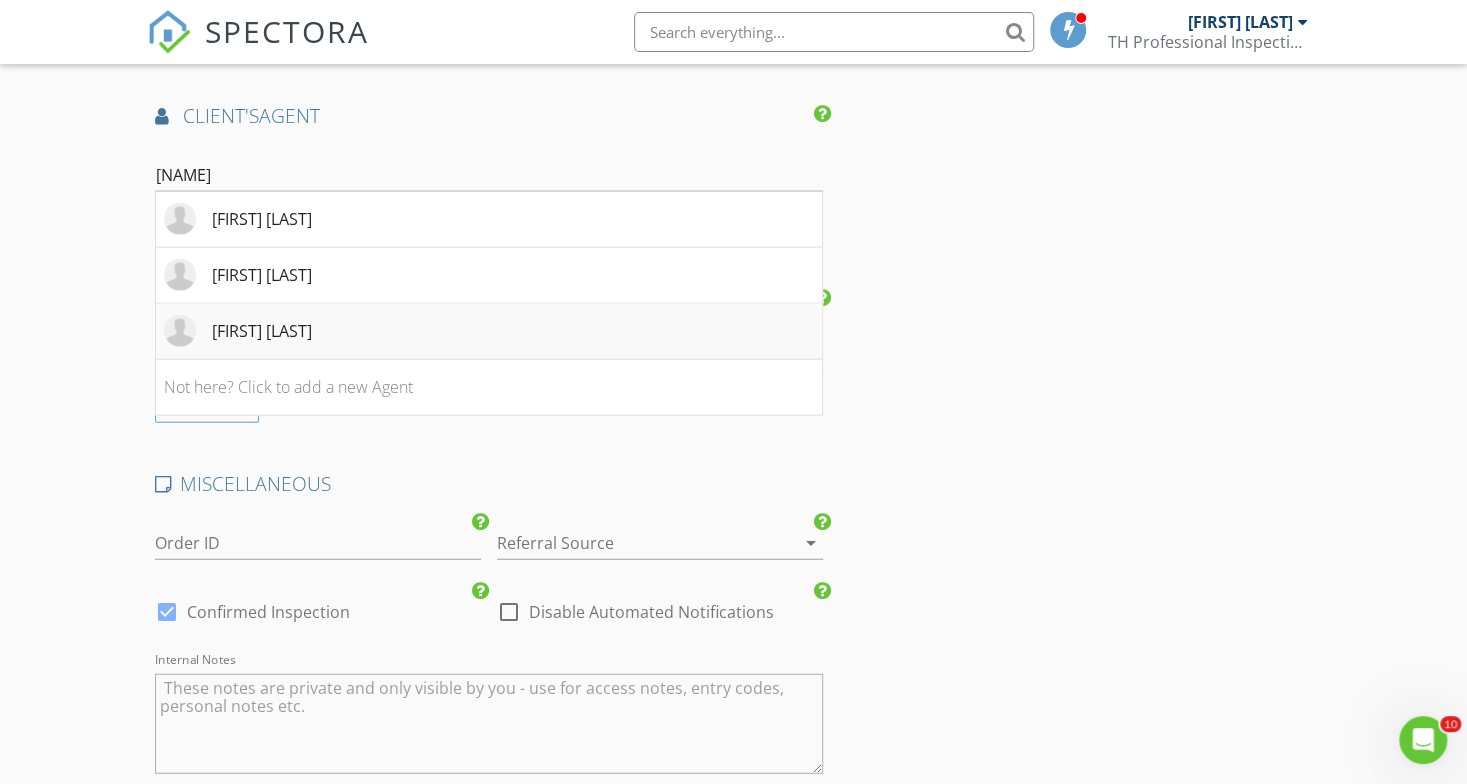 click on "Crystal Menefe" at bounding box center (489, 332) 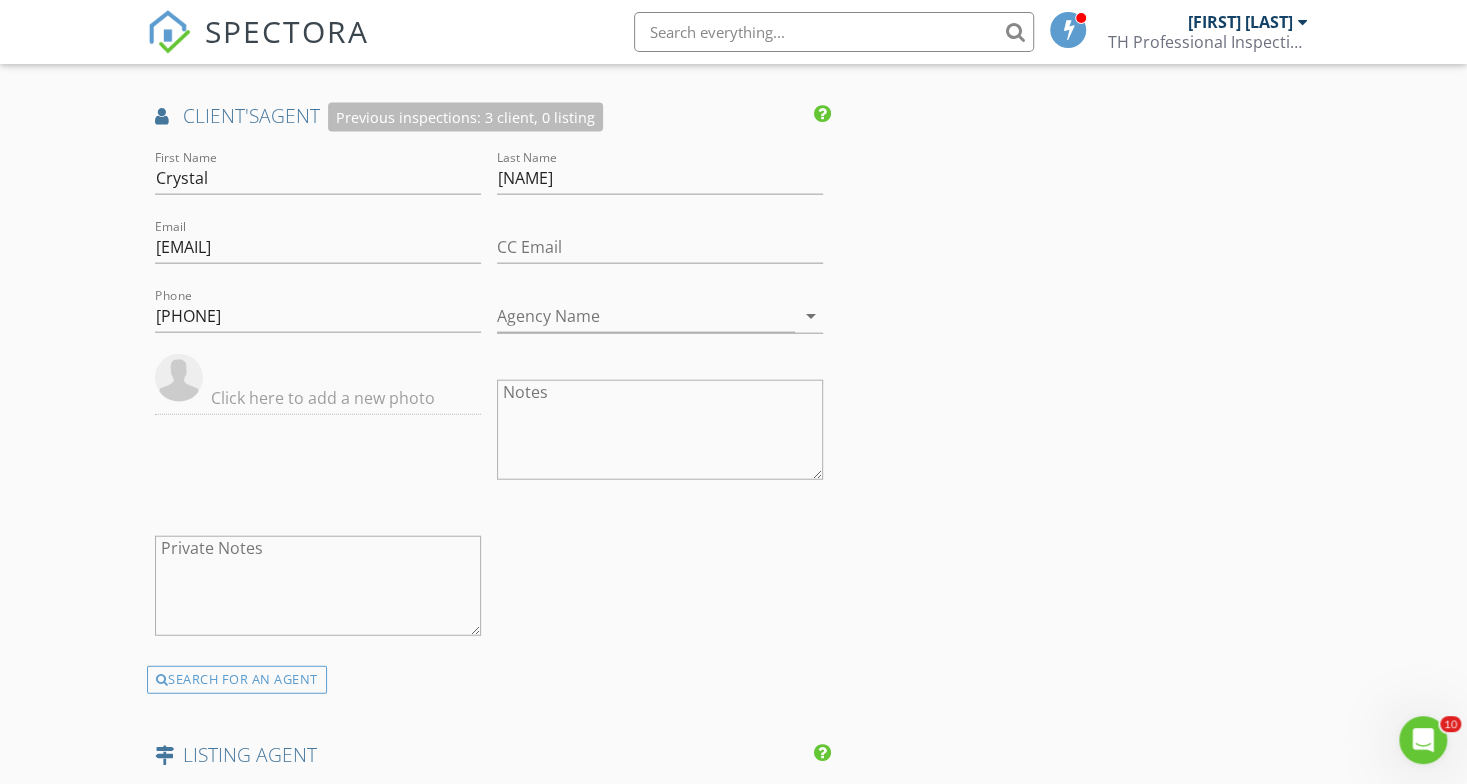 click on "INSPECTOR(S)
check_box   Taji Henley   PRIMARY   Taji Henley arrow_drop_down   check_box_outline_blank Taji Henley specifically requested
Date/Time
08/04/2025 11:00 AM
Location
Address Search       Address 8215 Lawler St   Unit   City Houston   State TX   Zip 77051   County Harris     Square Feet   Year Built   Foundation arrow_drop_down     Taji Henley     26.0 miles     (36 minutes)
client
check_box Enable Client CC email for this inspection   Client Search     check_box_outline_blank Client is a Company/Organization     First Name Chakoa   Last Name Jefferson   Email Chakoajefferson@yahoo.com   CC Email   Phone           Notes   Private Notes
ADD ADDITIONAL client
SERVICES
check_box   Residential Home Inspection   check_box_outline_blank   Residential Inspection" at bounding box center [734, -404] 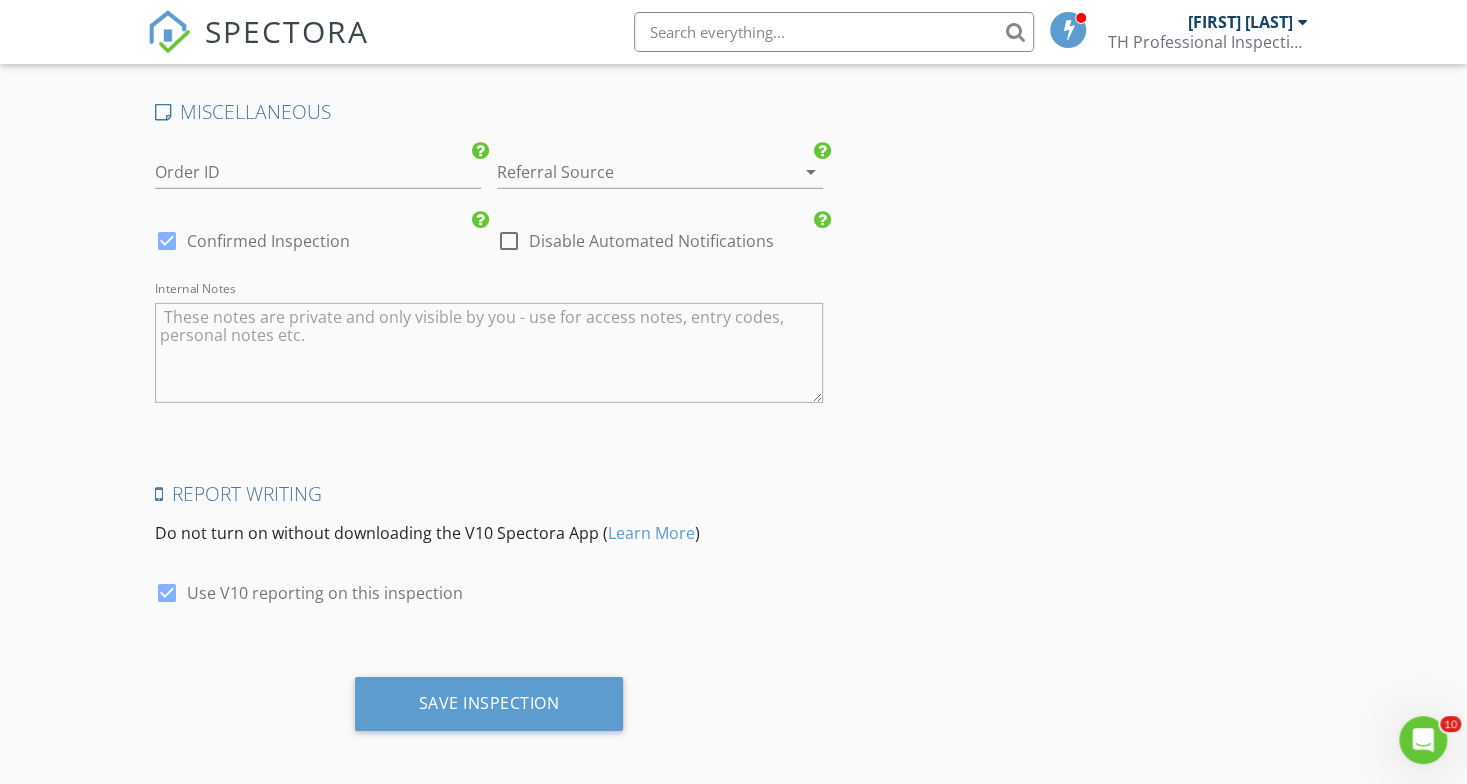scroll, scrollTop: 3441, scrollLeft: 0, axis: vertical 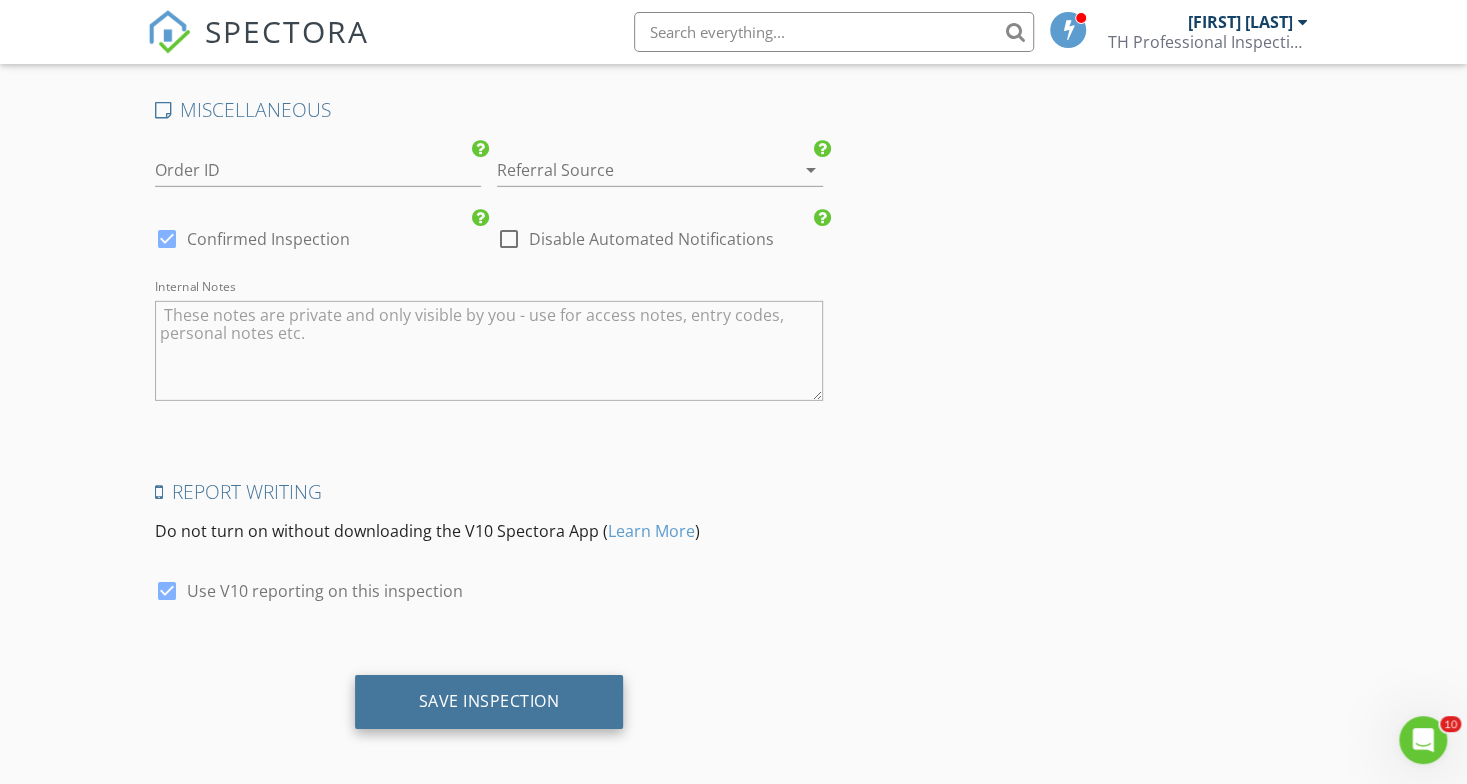 click on "Save Inspection" at bounding box center (489, 702) 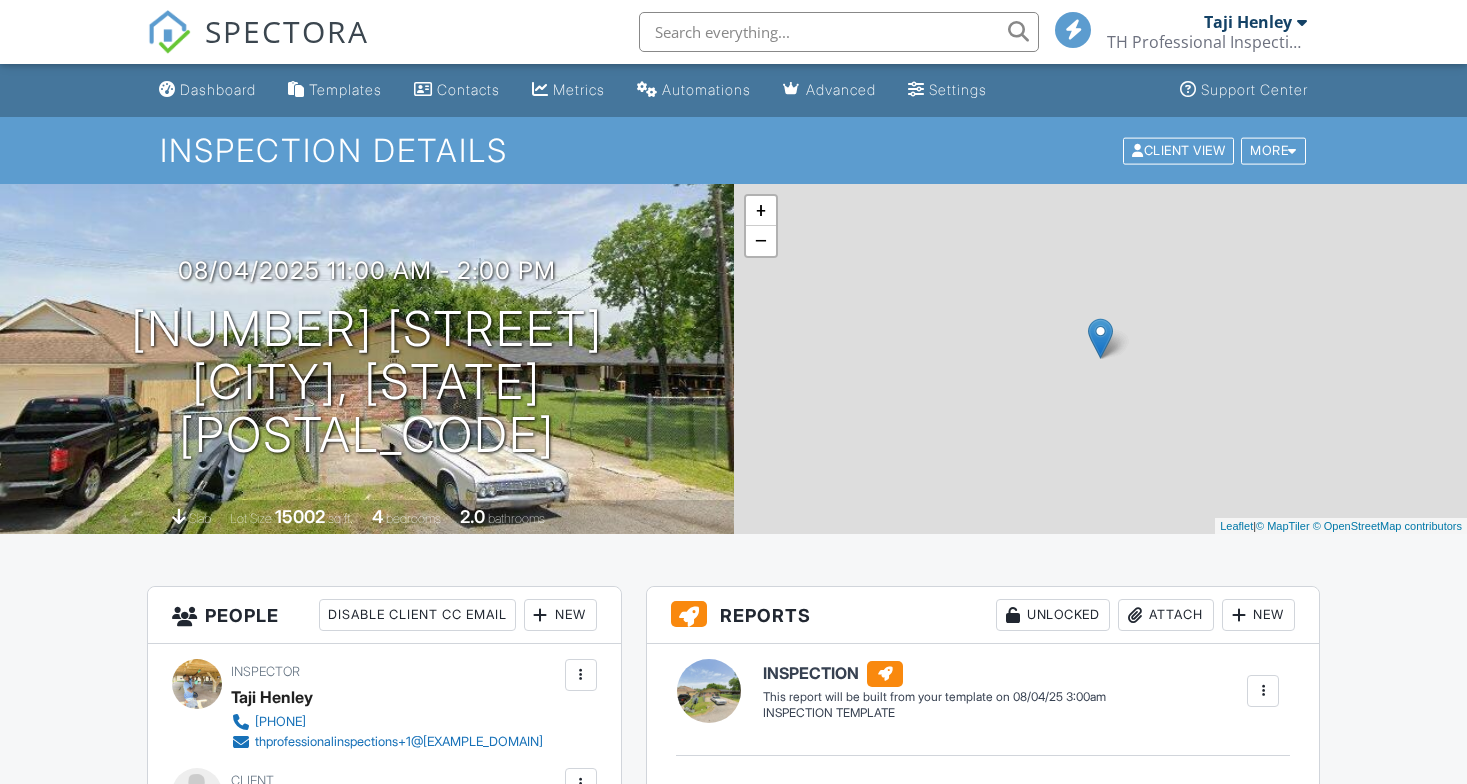 scroll, scrollTop: 0, scrollLeft: 0, axis: both 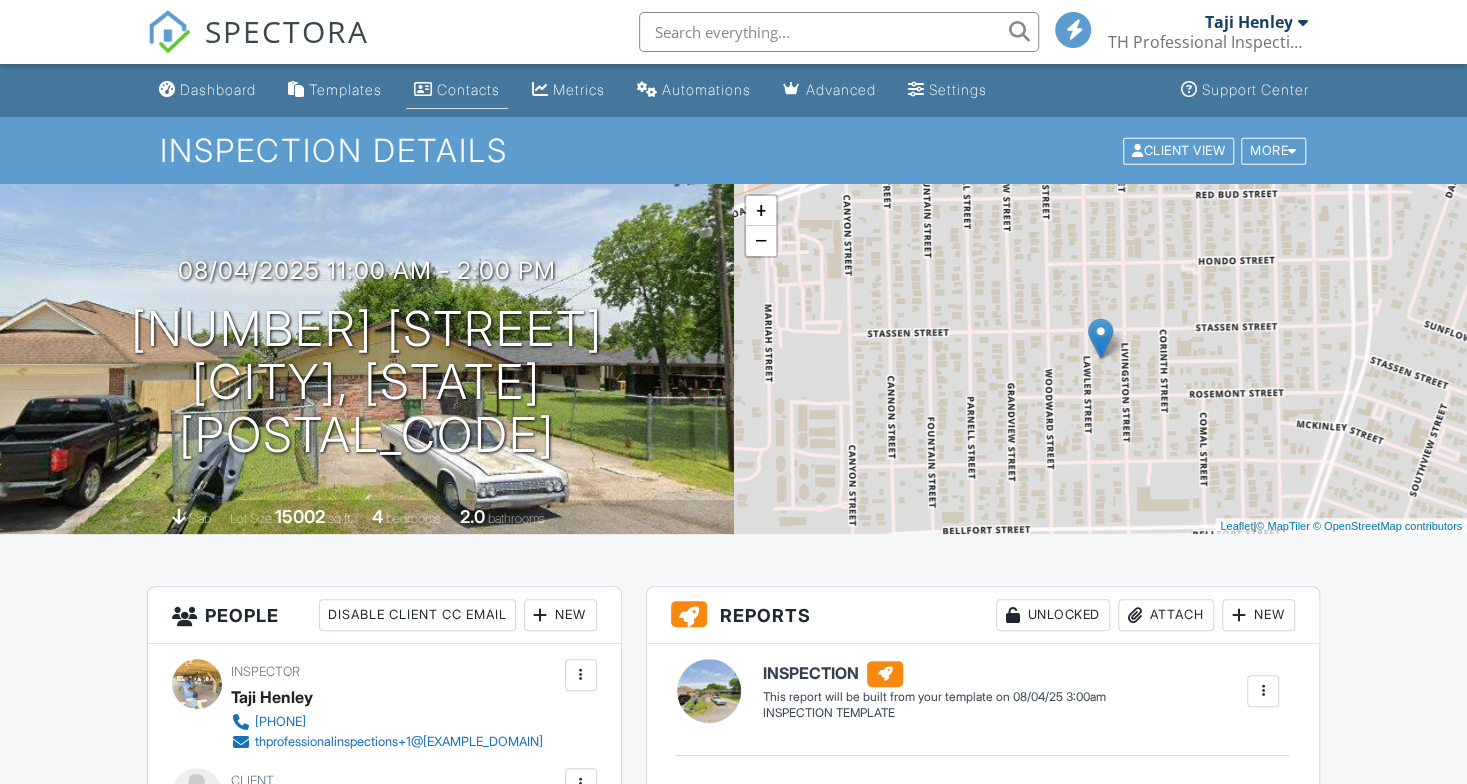 click on "Contacts" at bounding box center [457, 90] 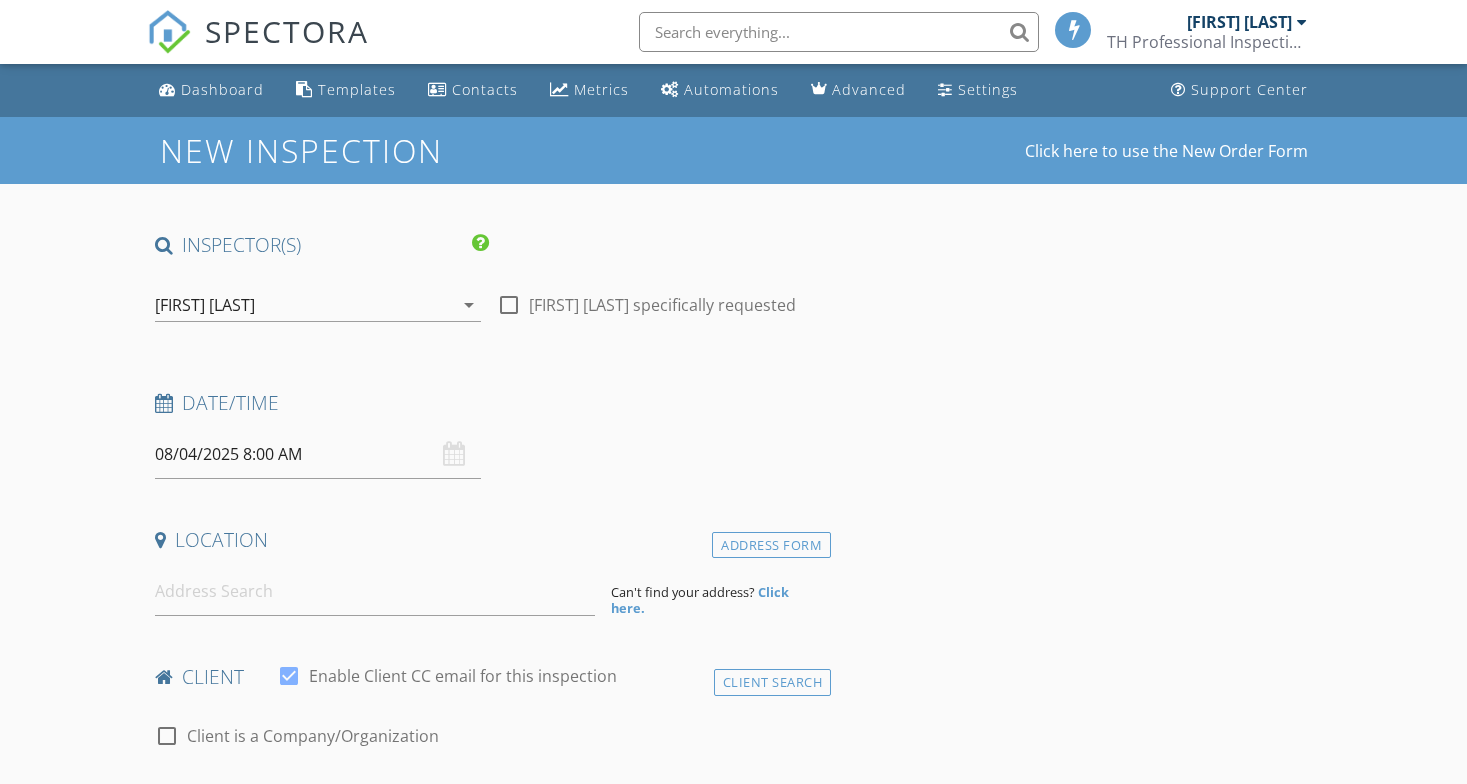scroll, scrollTop: 0, scrollLeft: 0, axis: both 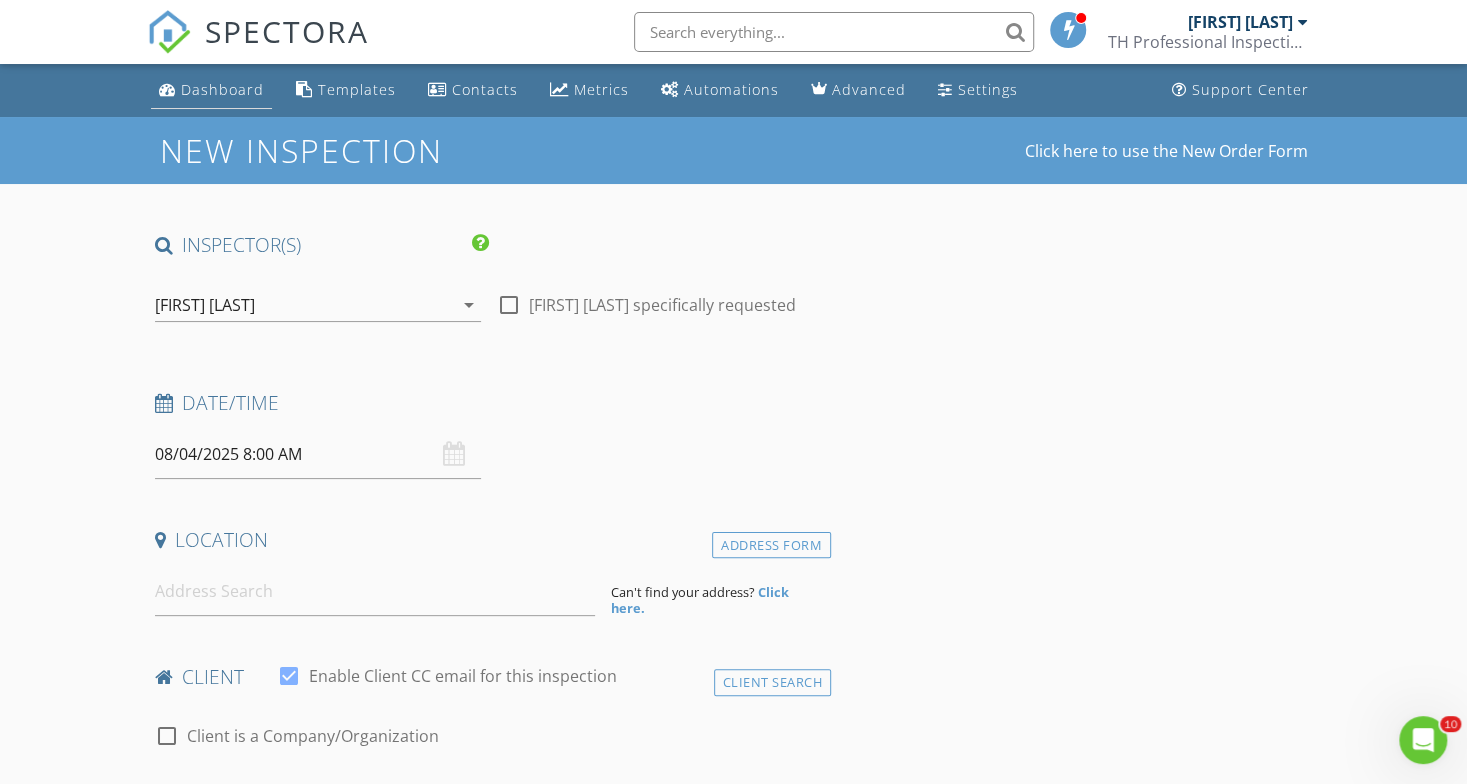click on "Dashboard" at bounding box center (222, 89) 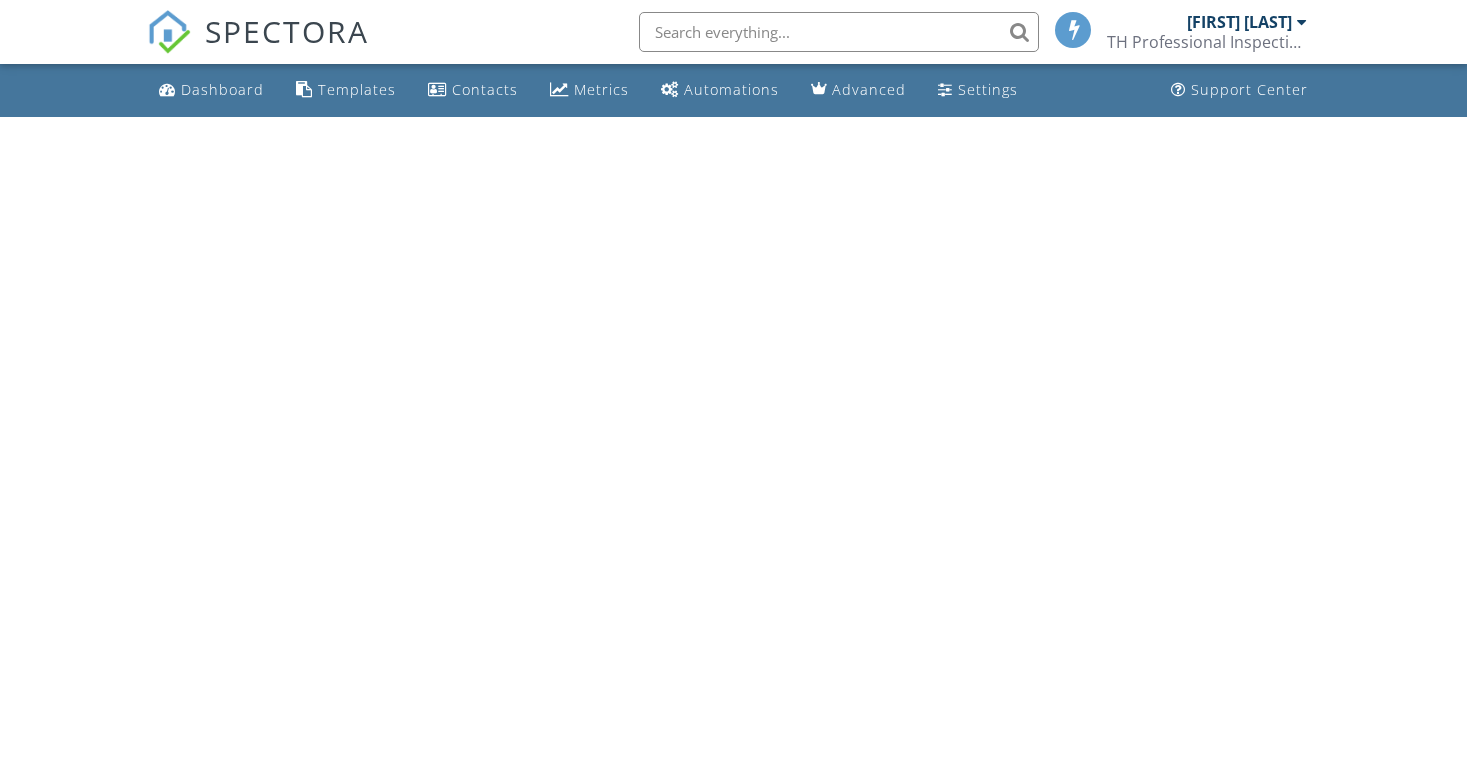 scroll, scrollTop: 0, scrollLeft: 0, axis: both 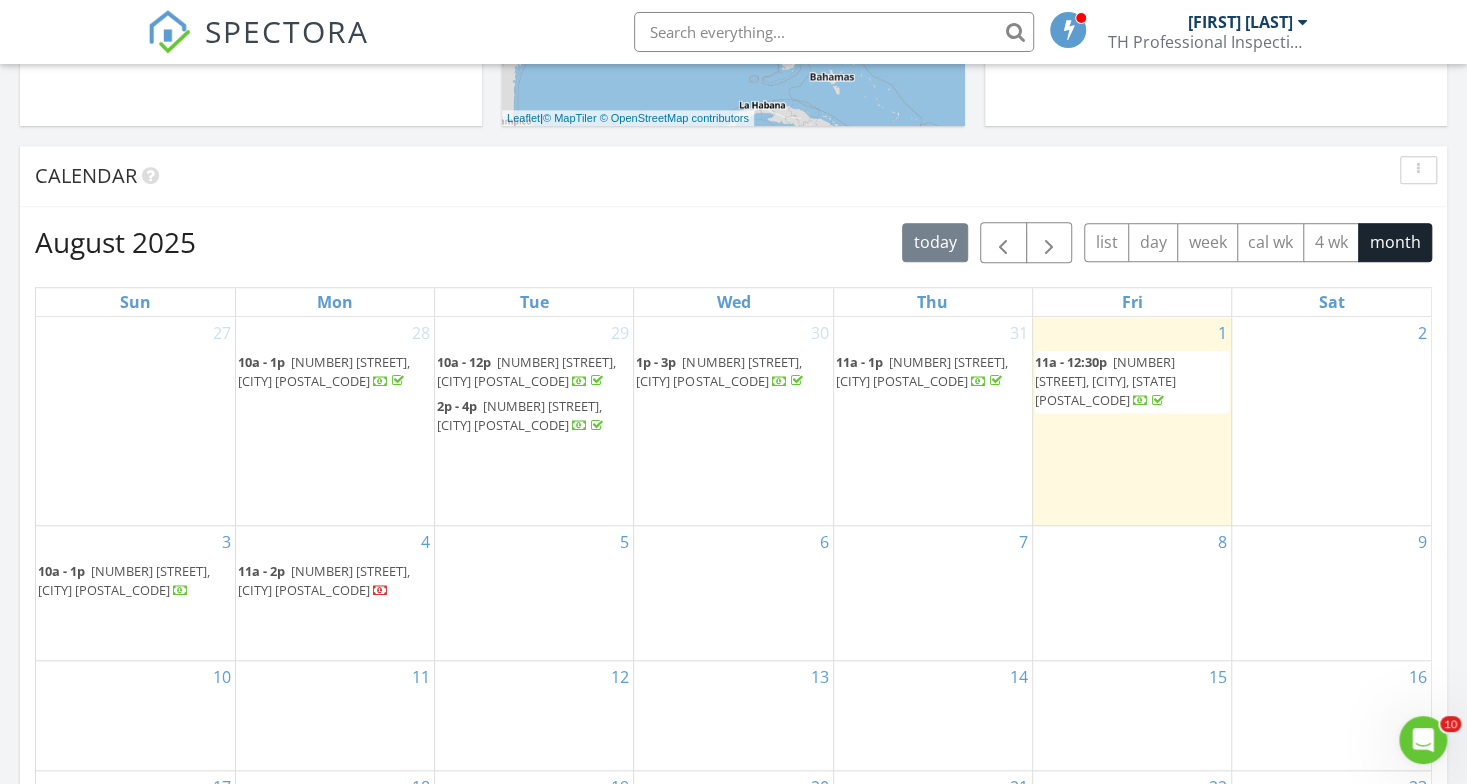 click on "11a - 2p
8215 Lawler St, Houston 77051" at bounding box center [335, 581] 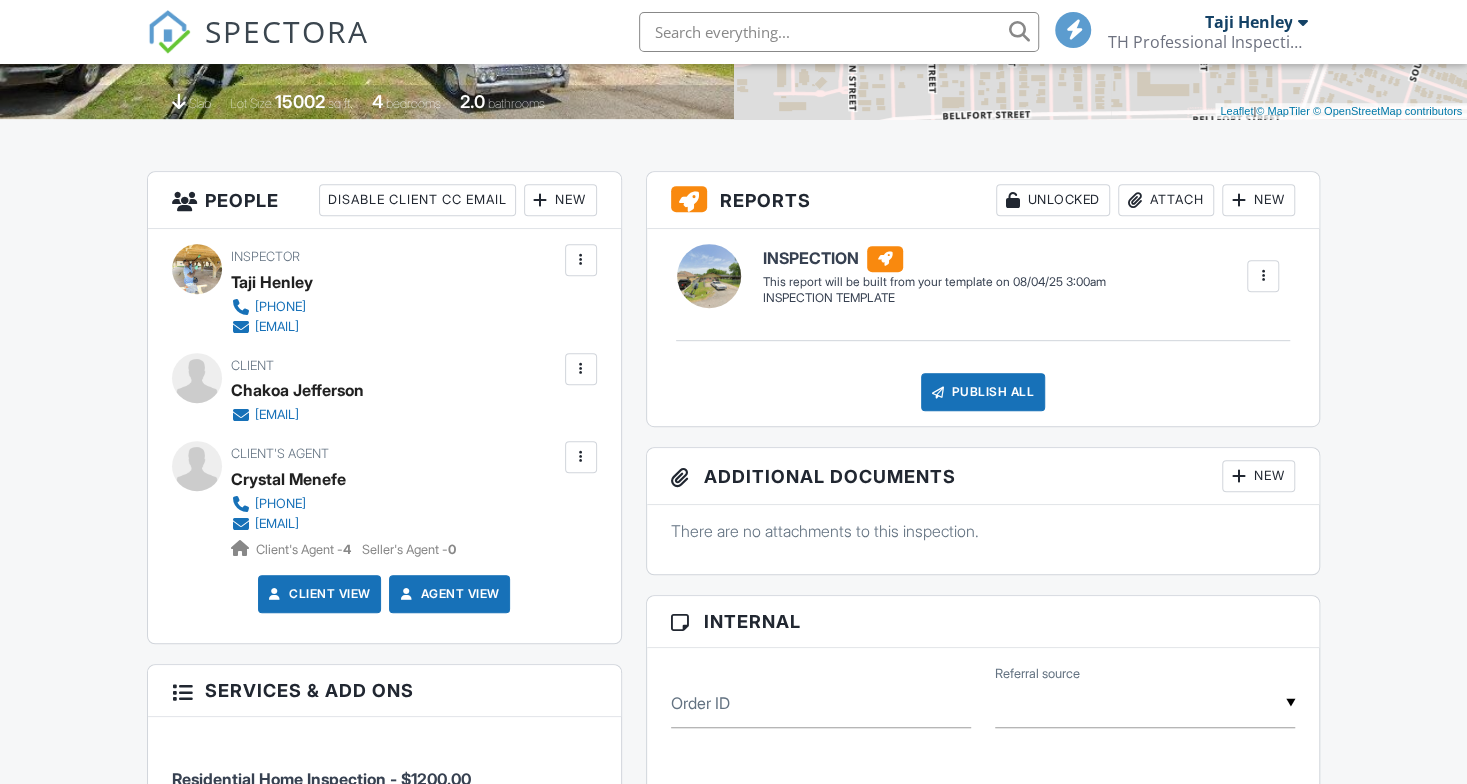scroll, scrollTop: 554, scrollLeft: 0, axis: vertical 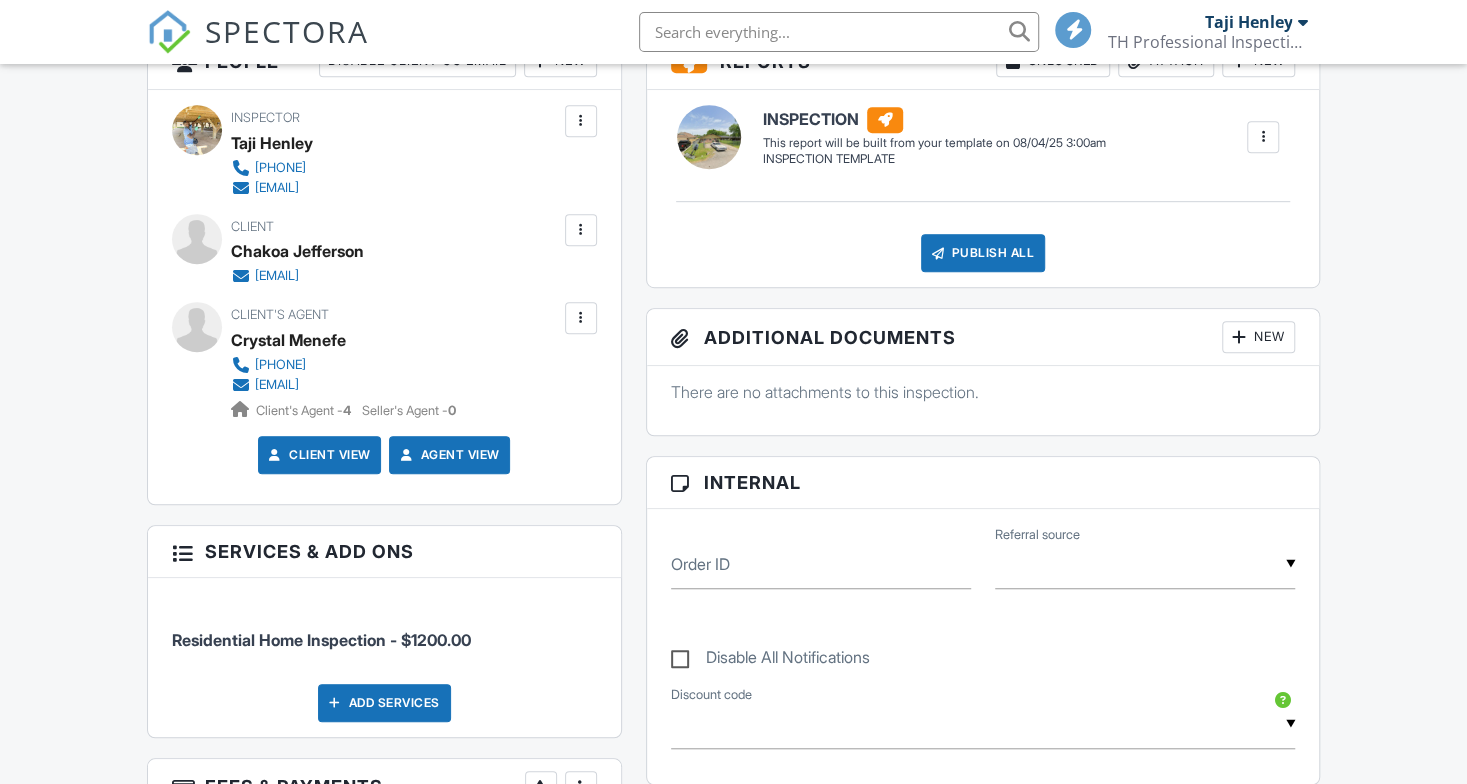 click on "More" at bounding box center [581, 787] 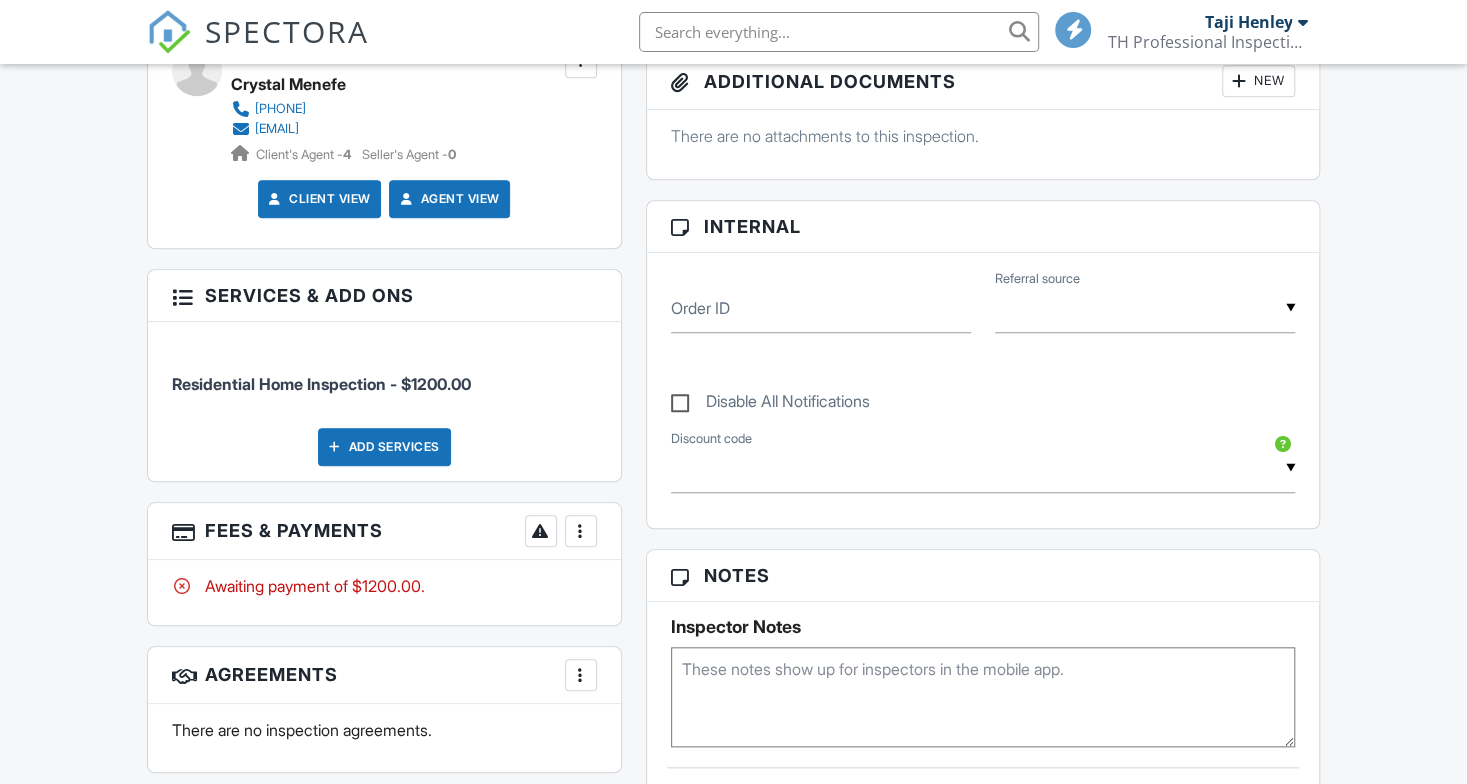 scroll, scrollTop: 0, scrollLeft: 0, axis: both 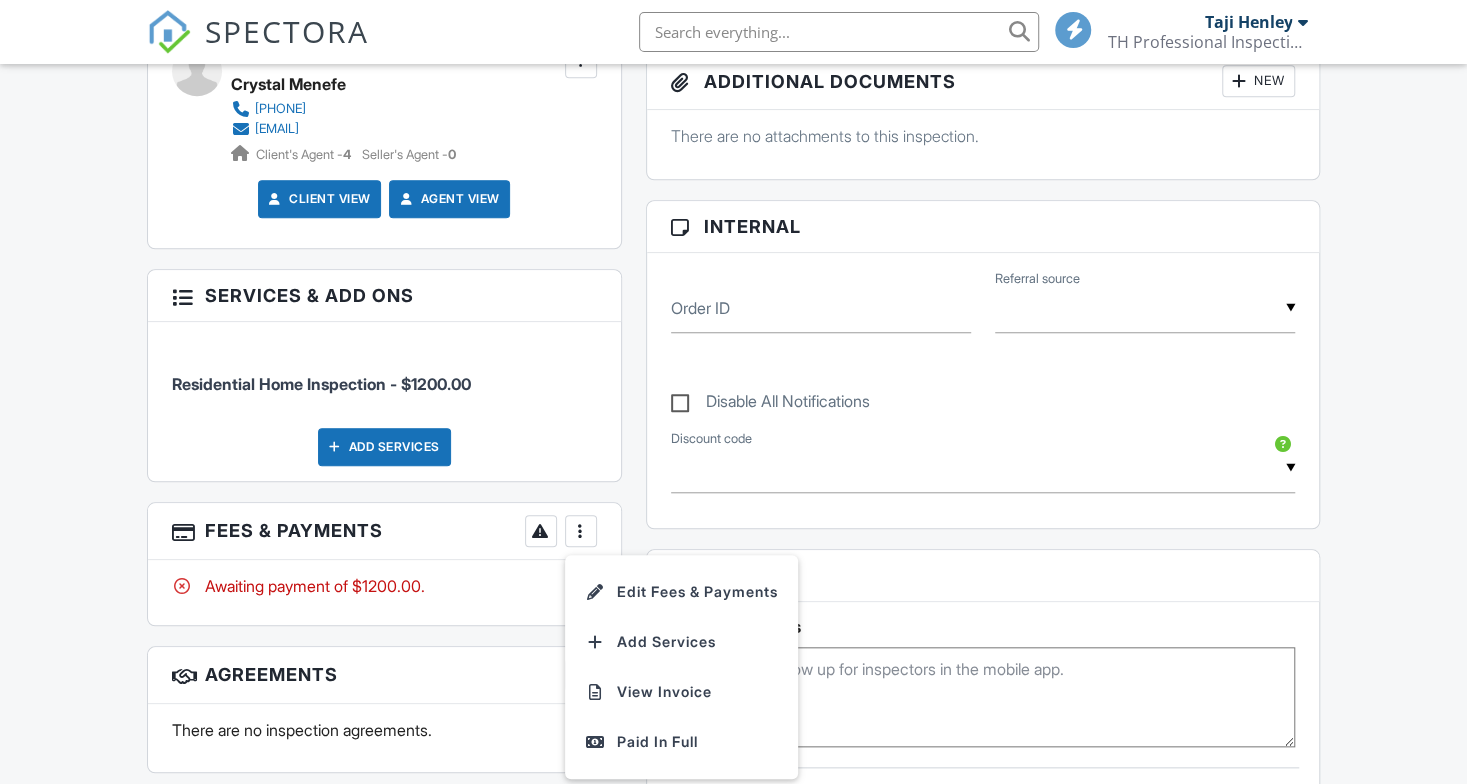 click at bounding box center (581, 531) 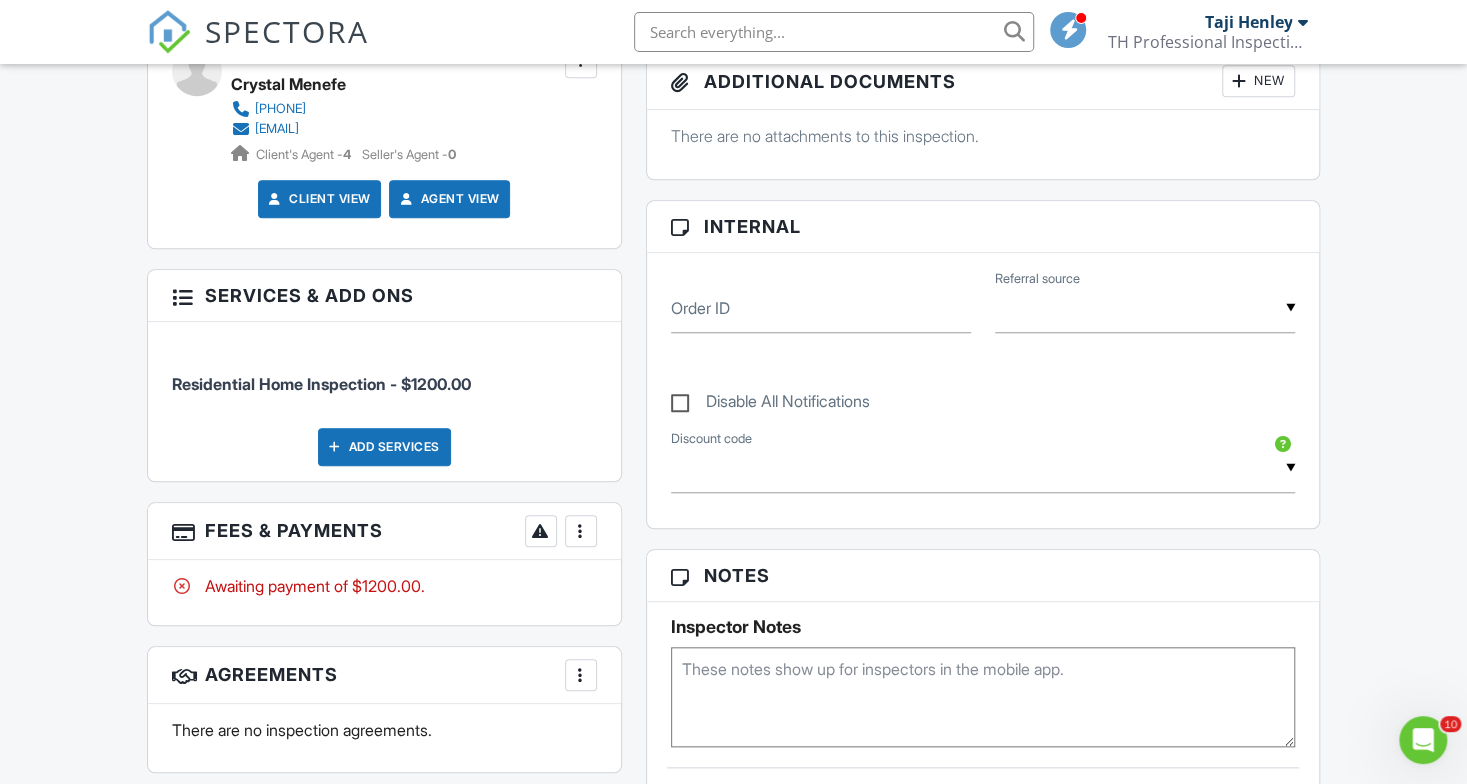 scroll, scrollTop: 0, scrollLeft: 0, axis: both 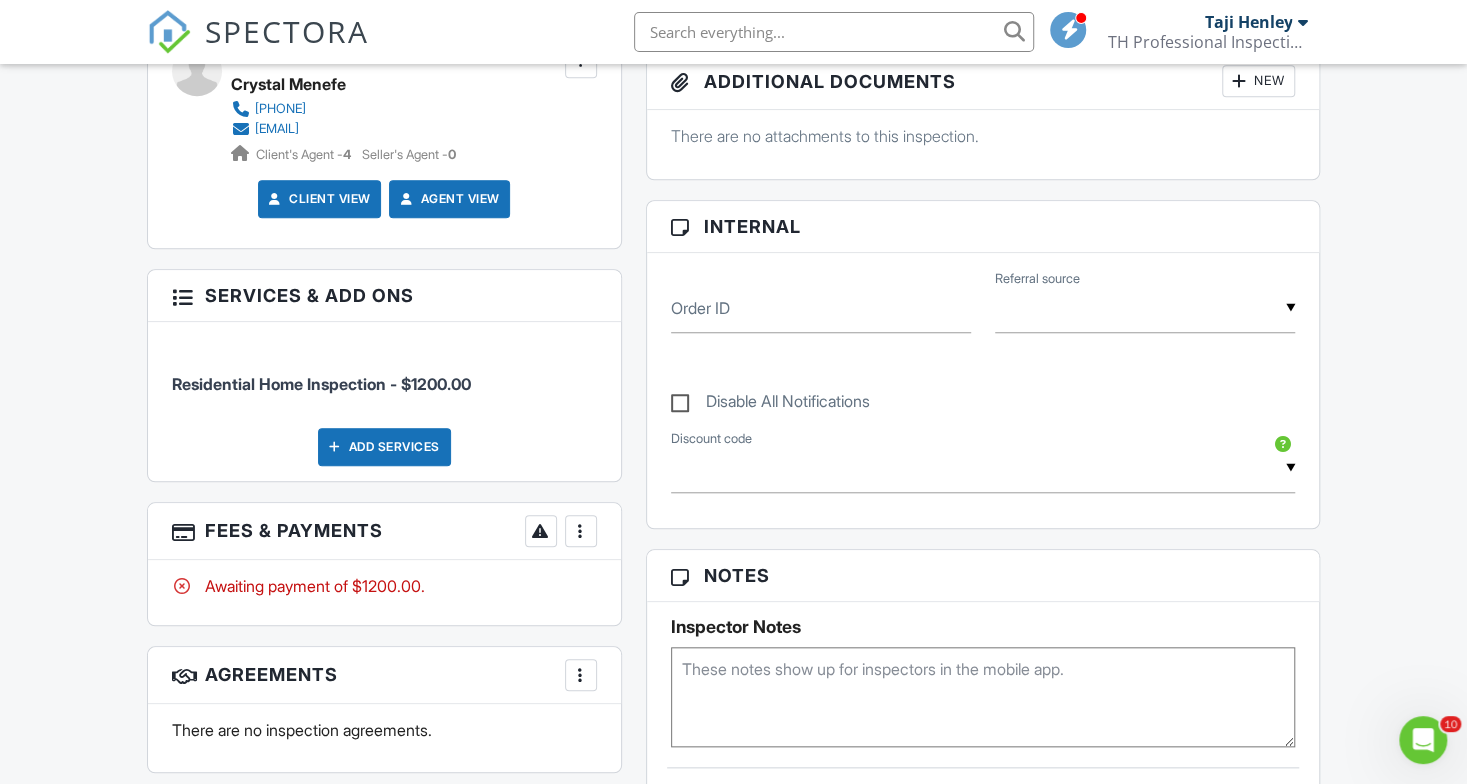 click at bounding box center (581, 531) 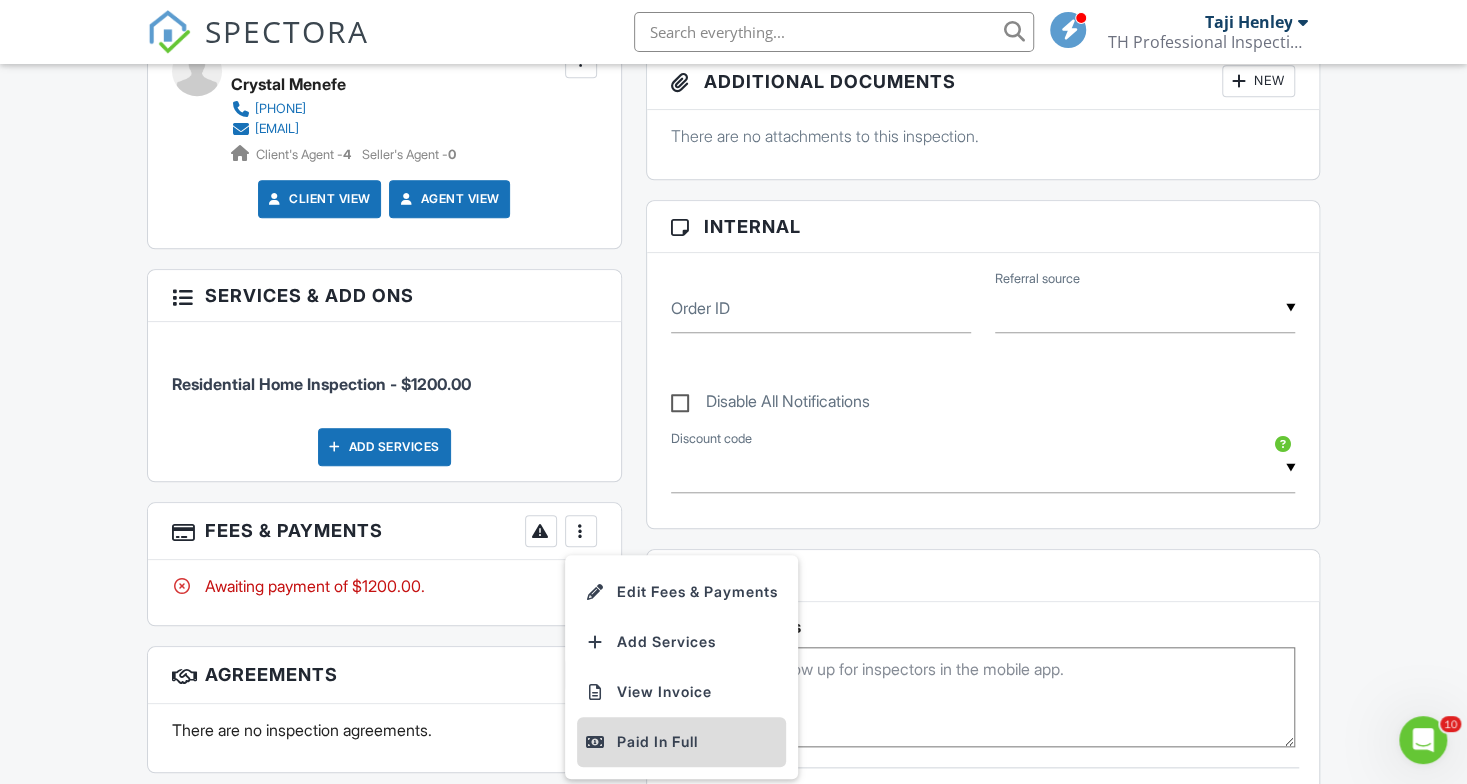 click on "Paid In Full" at bounding box center [681, 742] 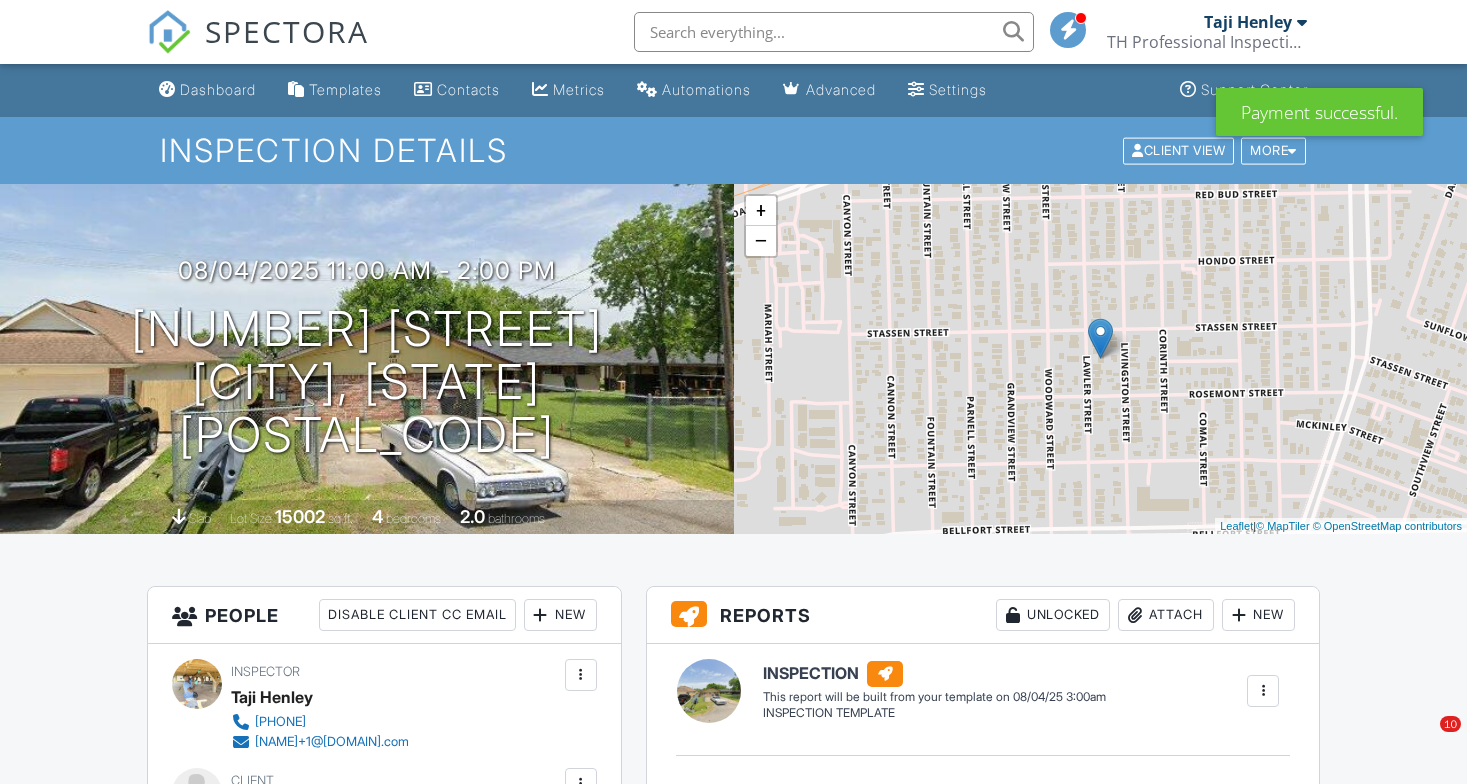 scroll, scrollTop: 0, scrollLeft: 0, axis: both 